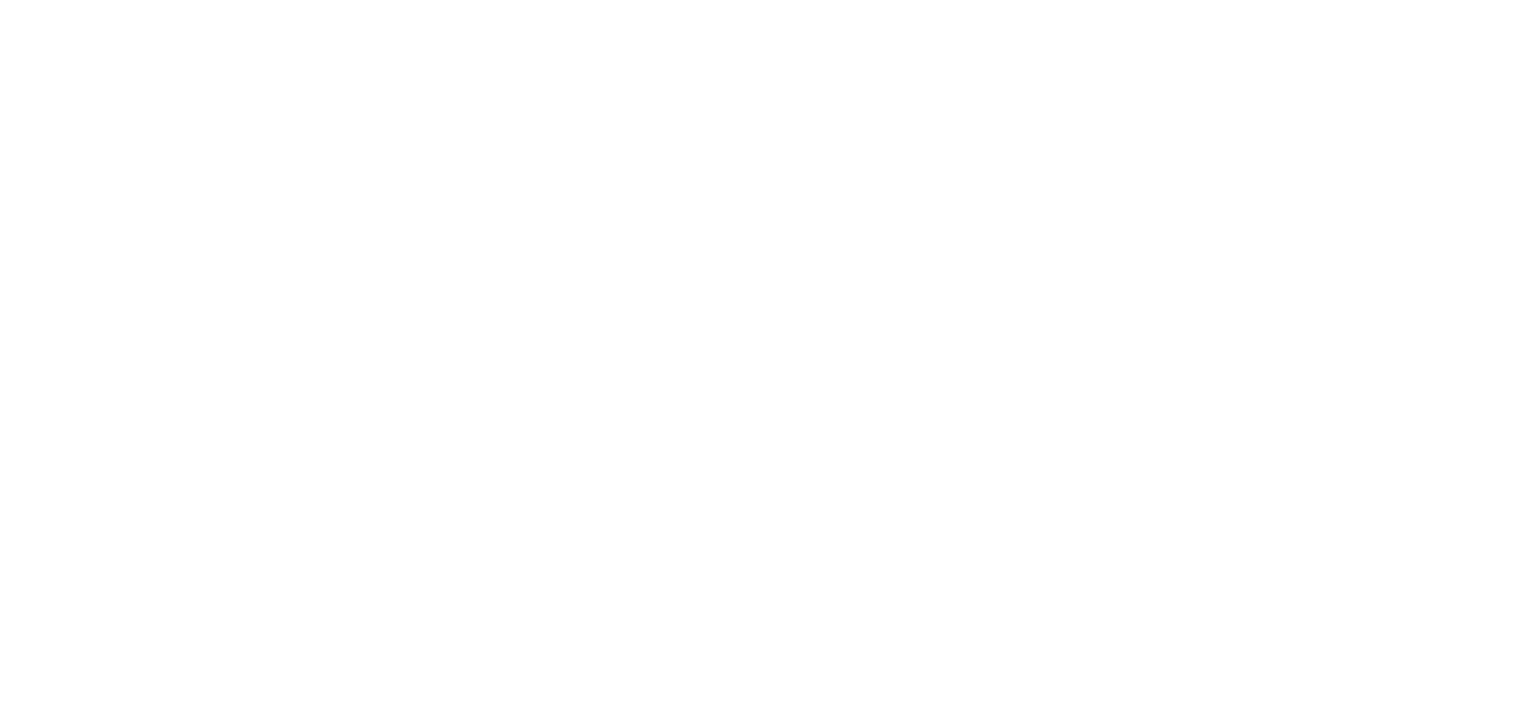 scroll, scrollTop: 0, scrollLeft: 0, axis: both 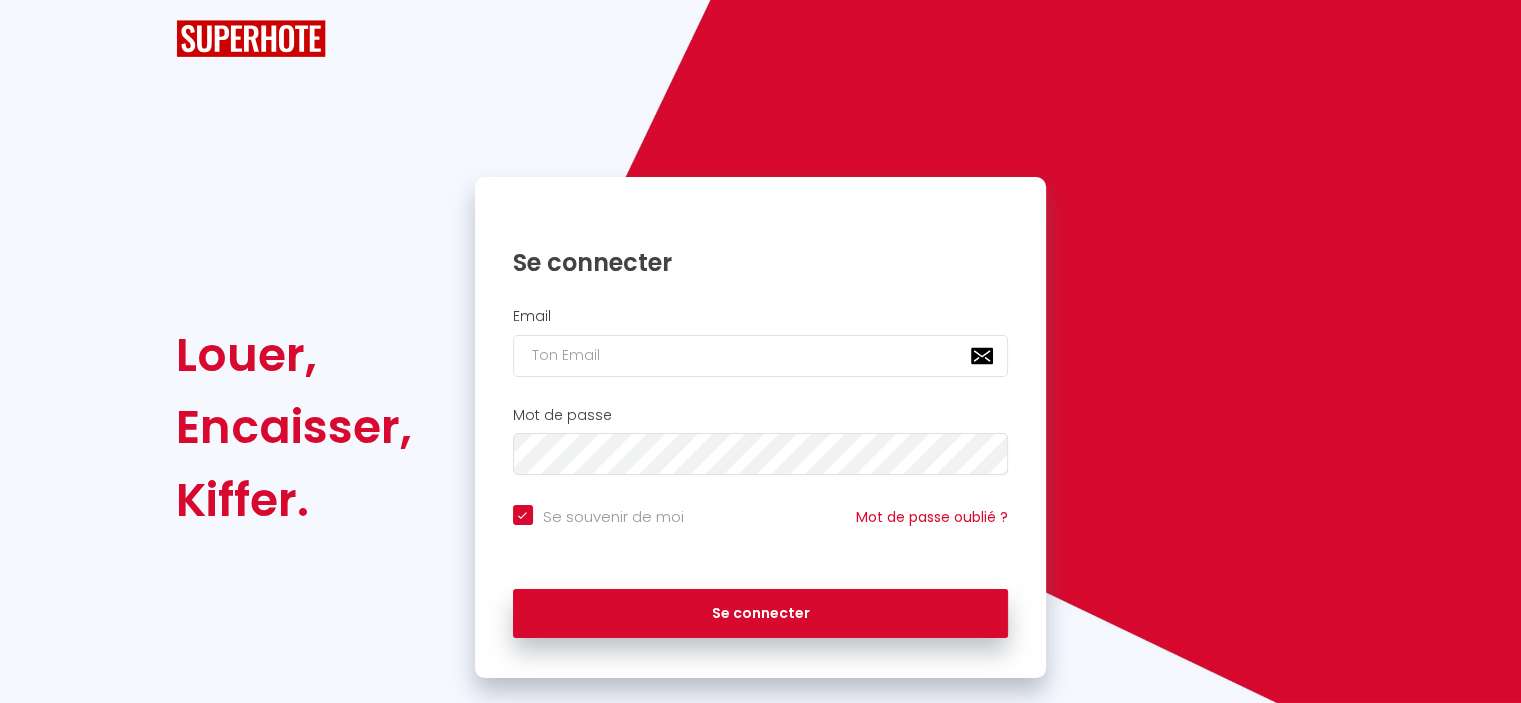 checkbox on "true" 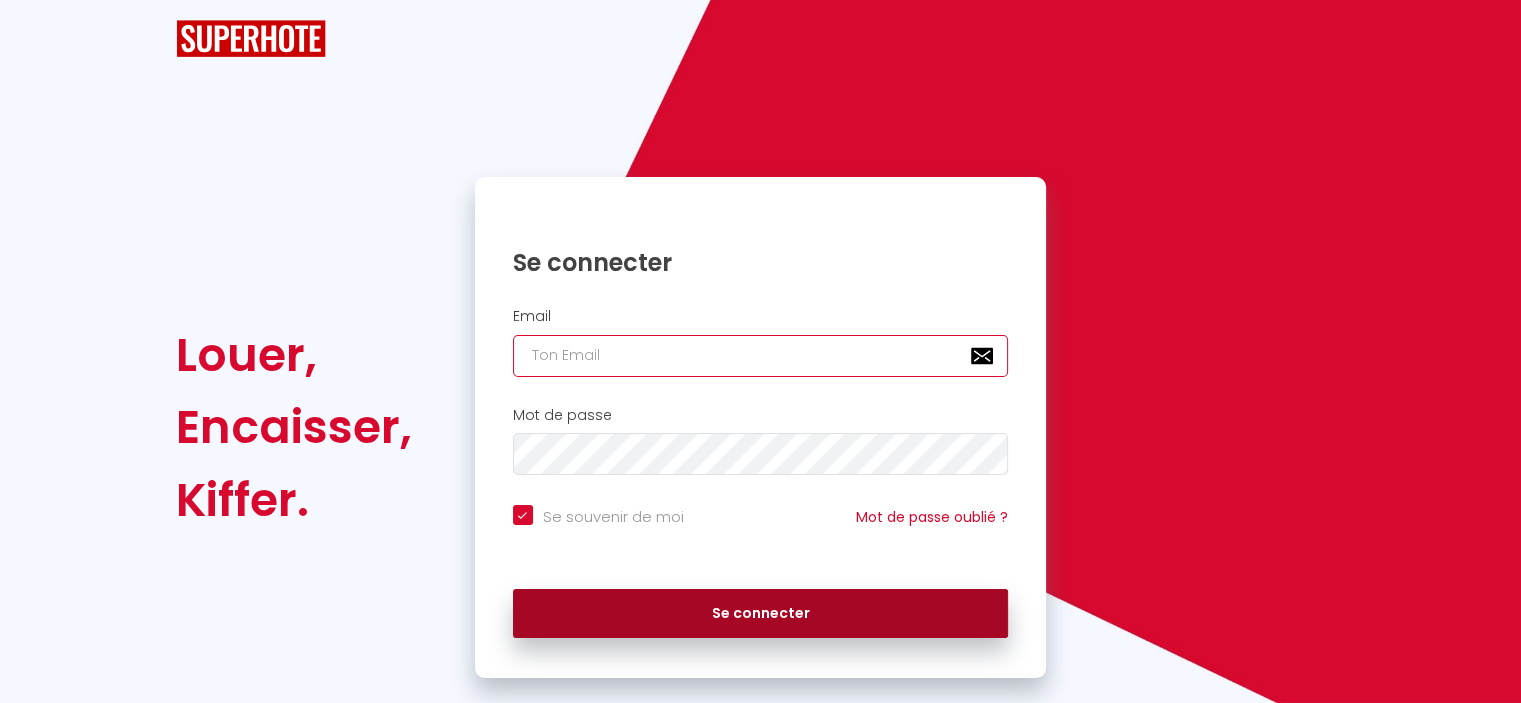 type on "[EMAIL_ADDRESS][DOMAIN_NAME]" 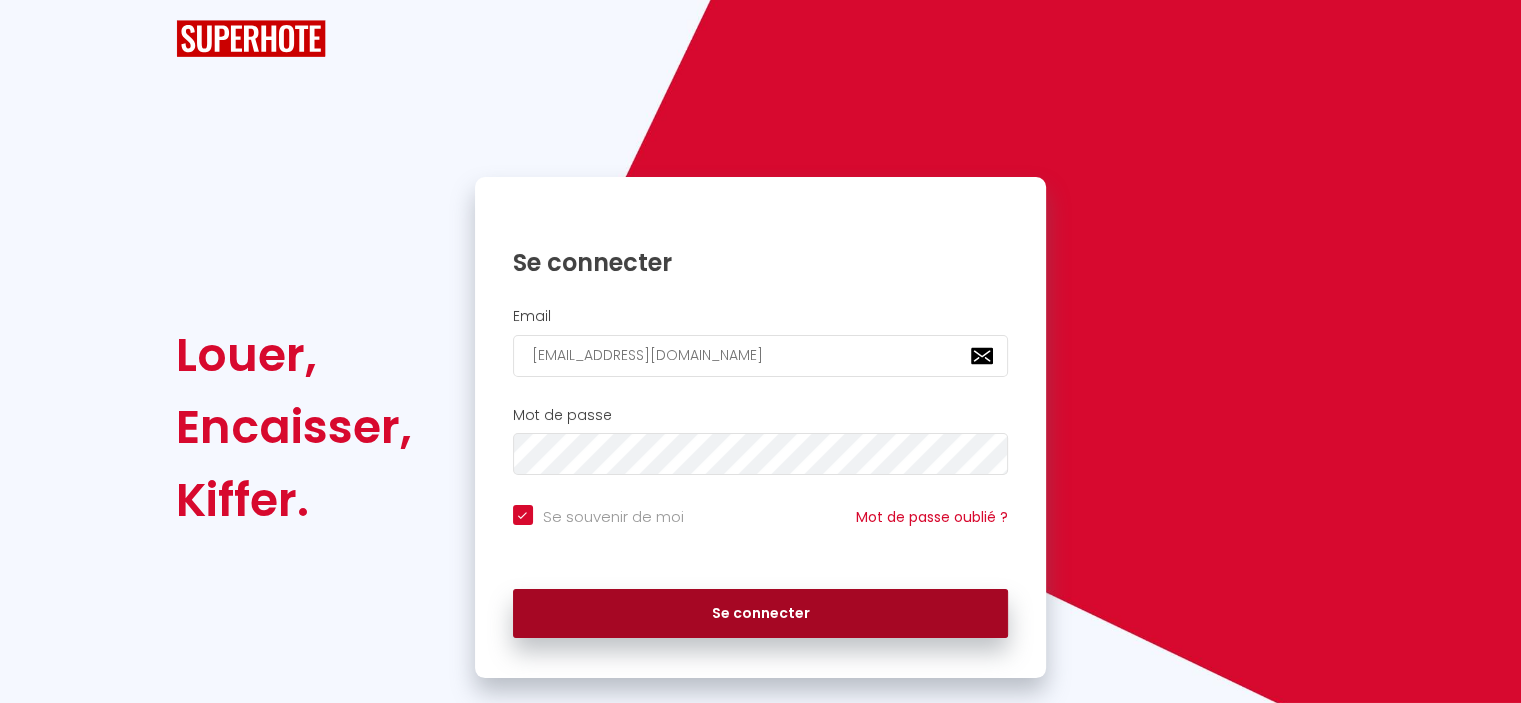 click on "Se connecter" at bounding box center [761, 614] 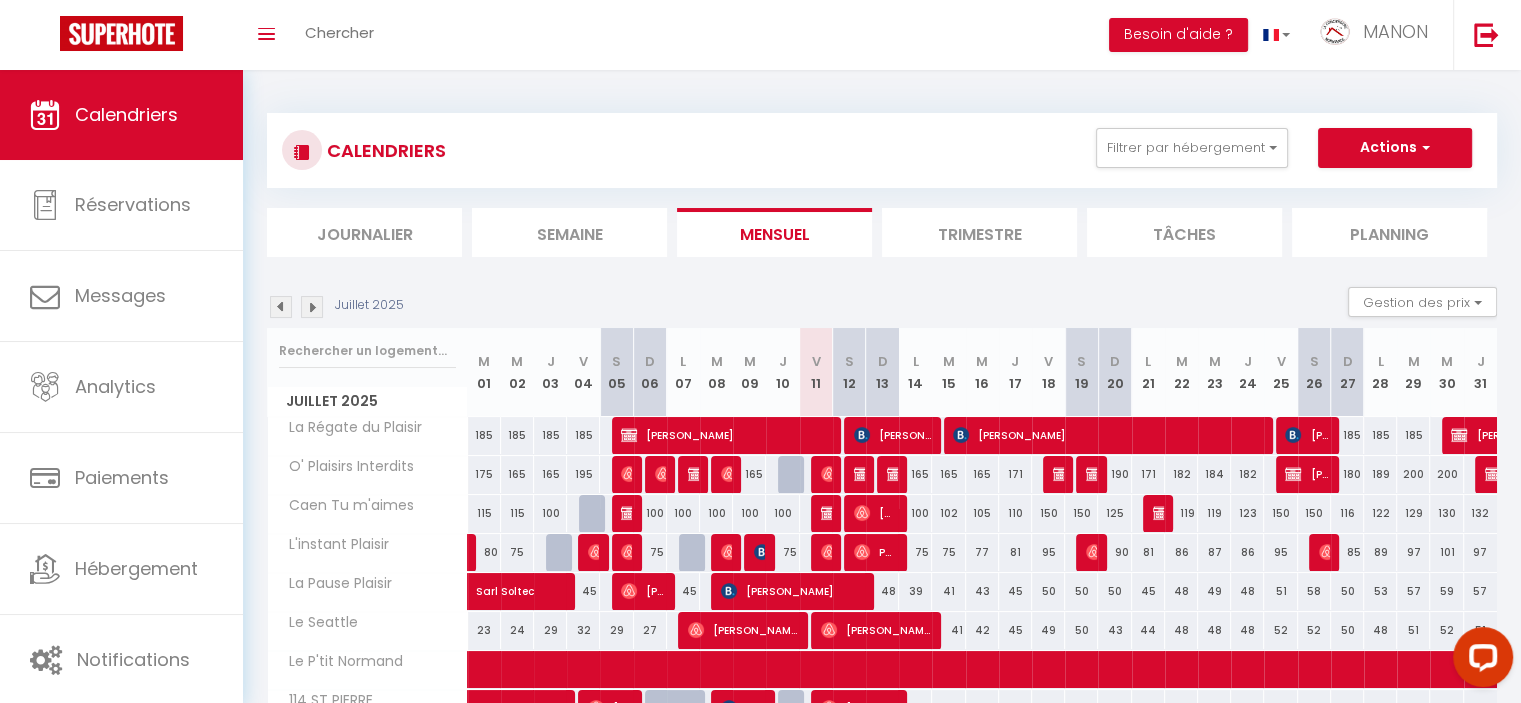 scroll, scrollTop: 0, scrollLeft: 0, axis: both 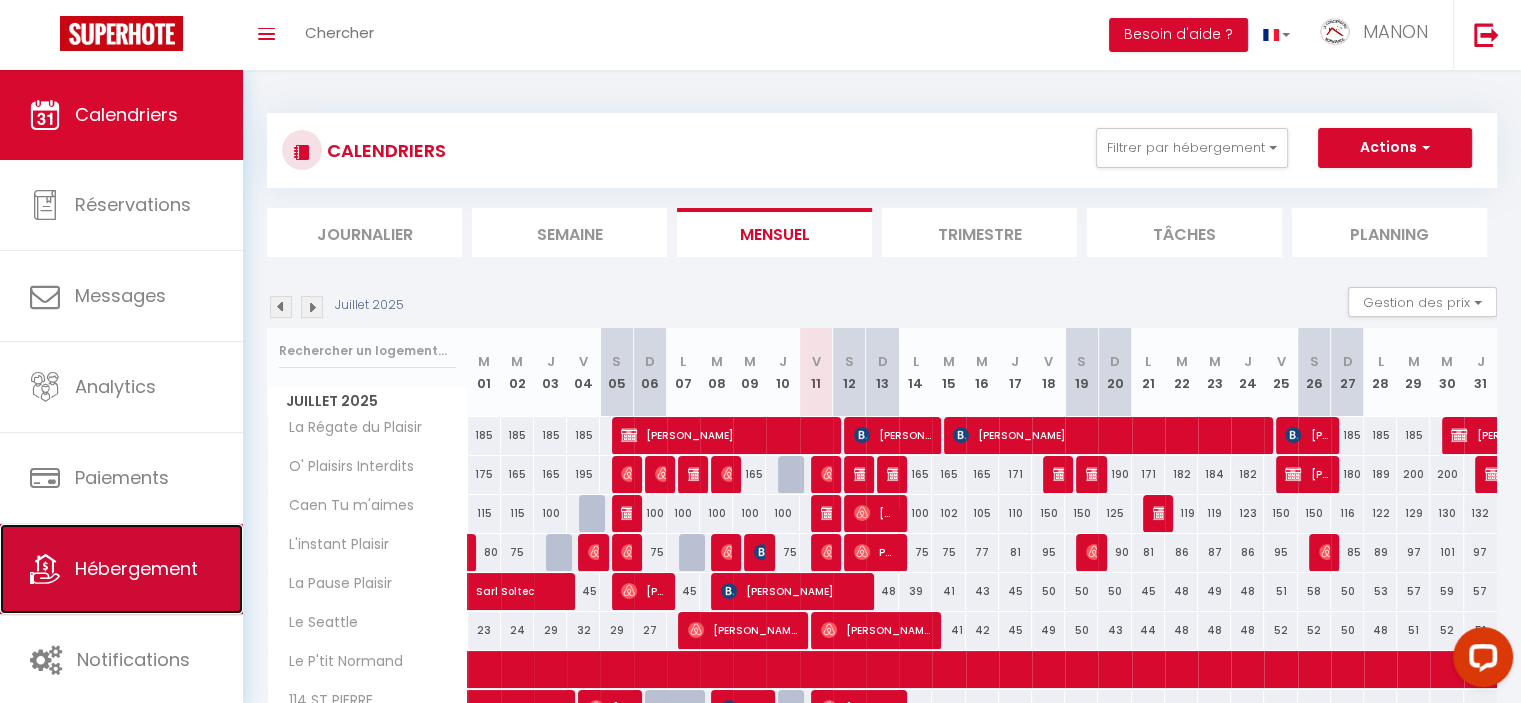 click on "Hébergement" at bounding box center (121, 569) 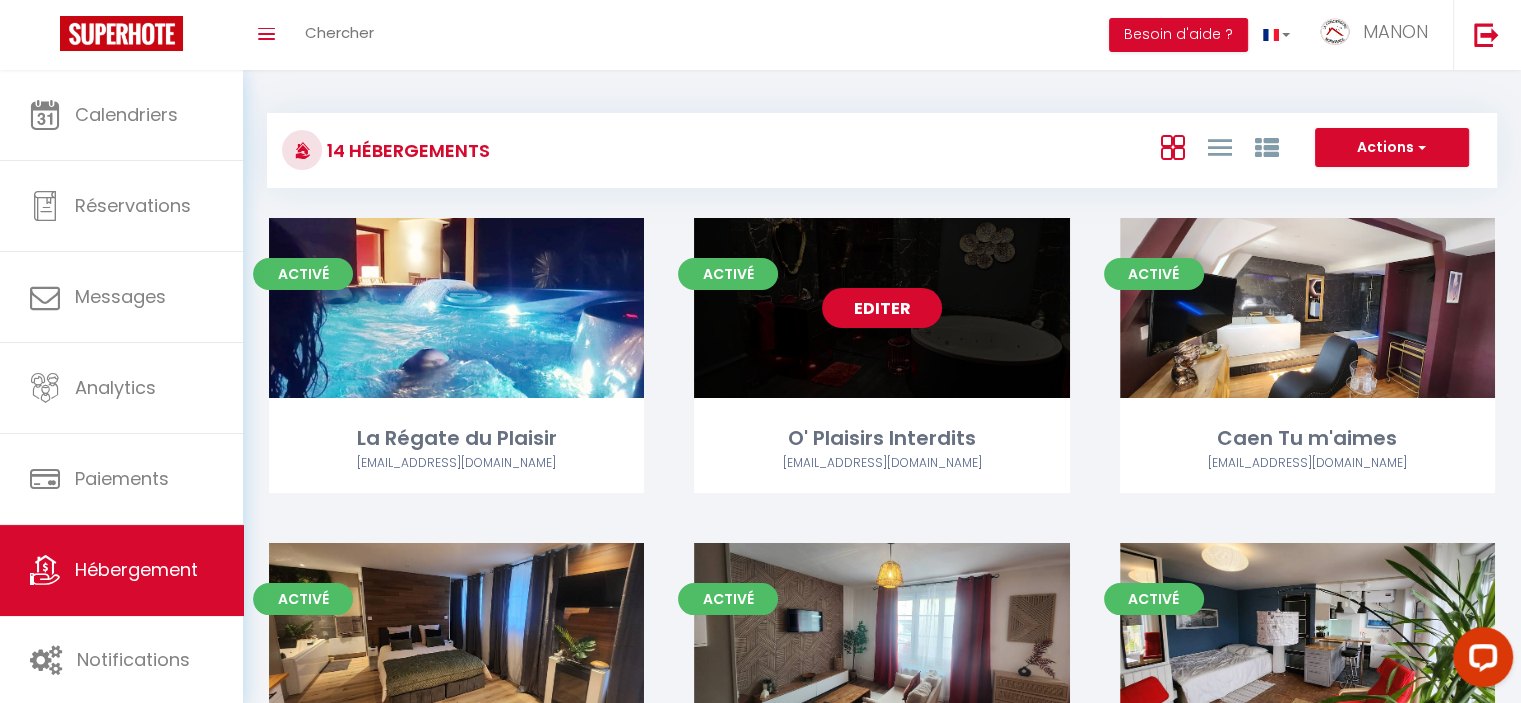 click on "Editer" at bounding box center (882, 308) 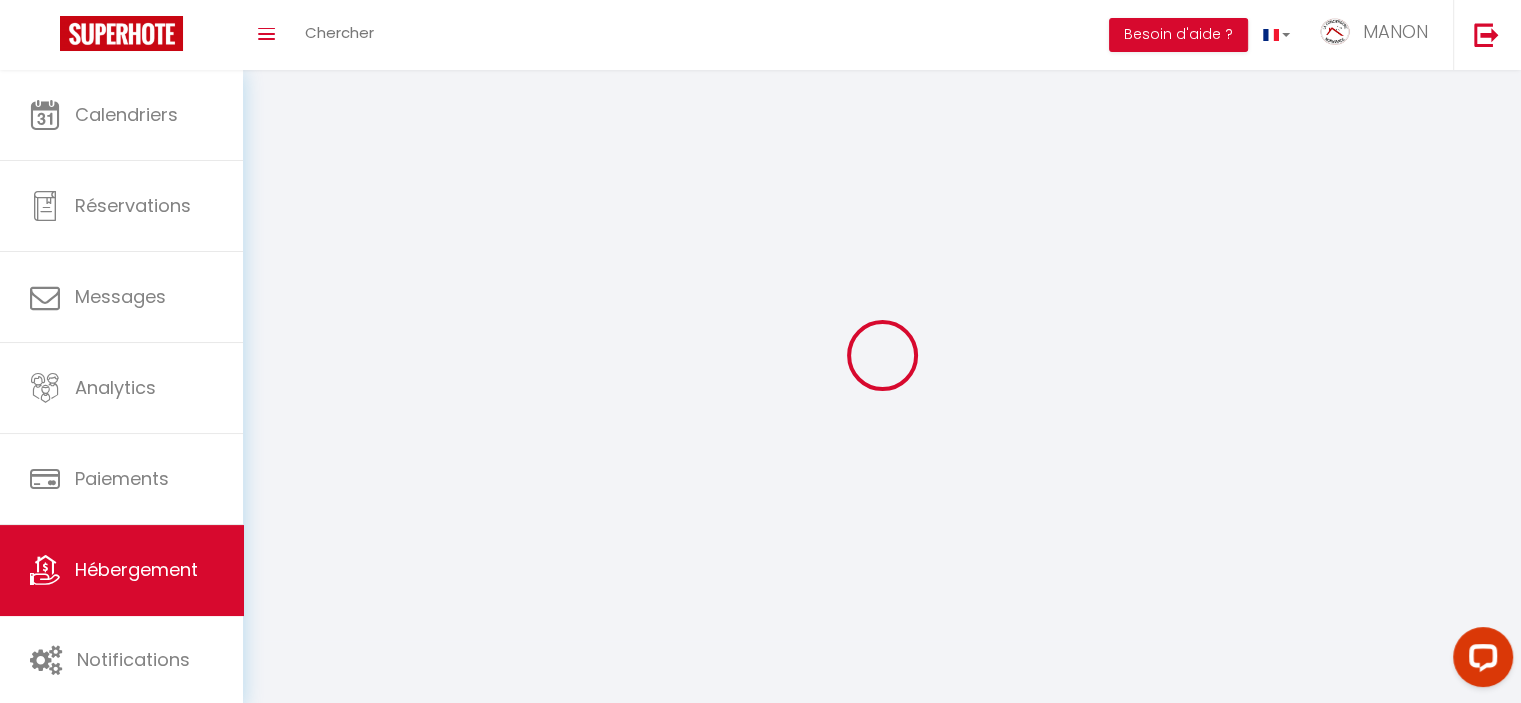 select 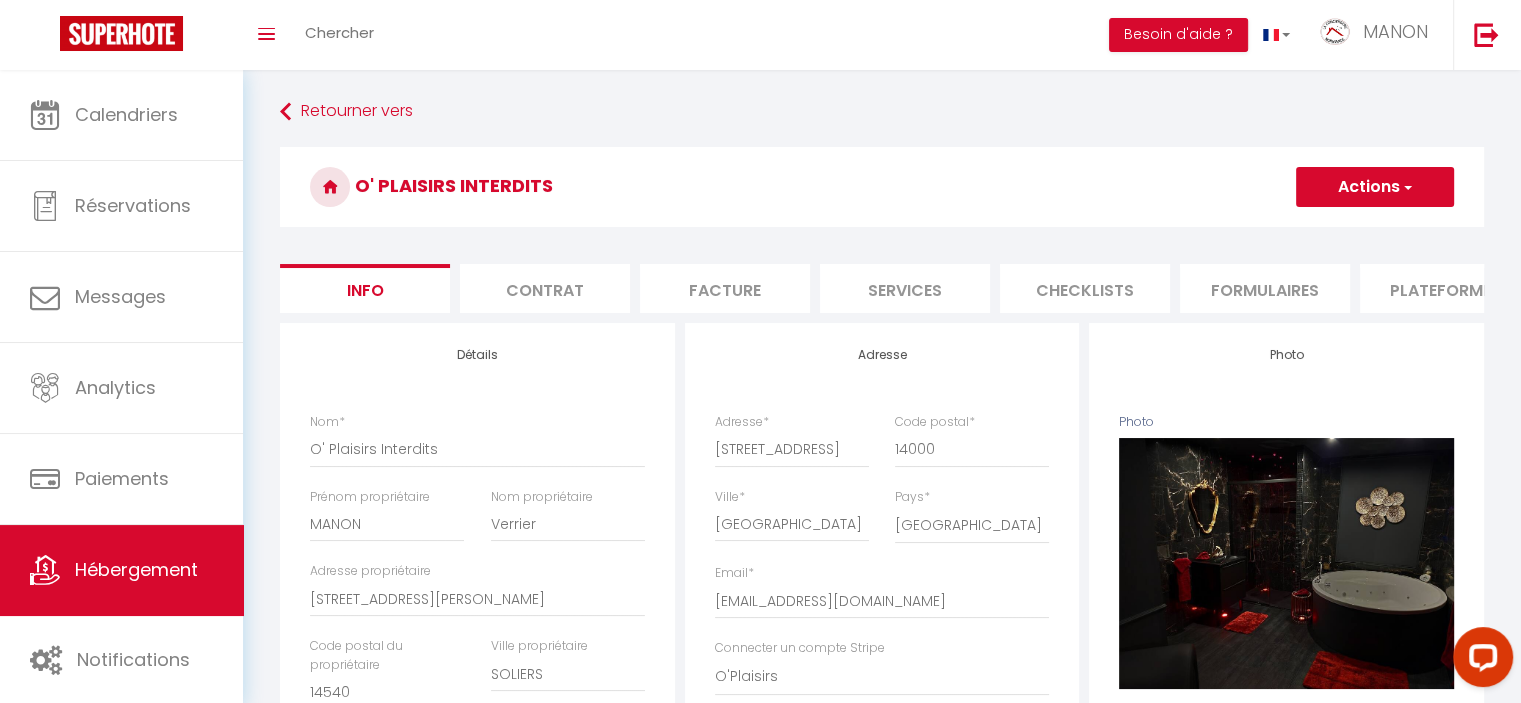 select 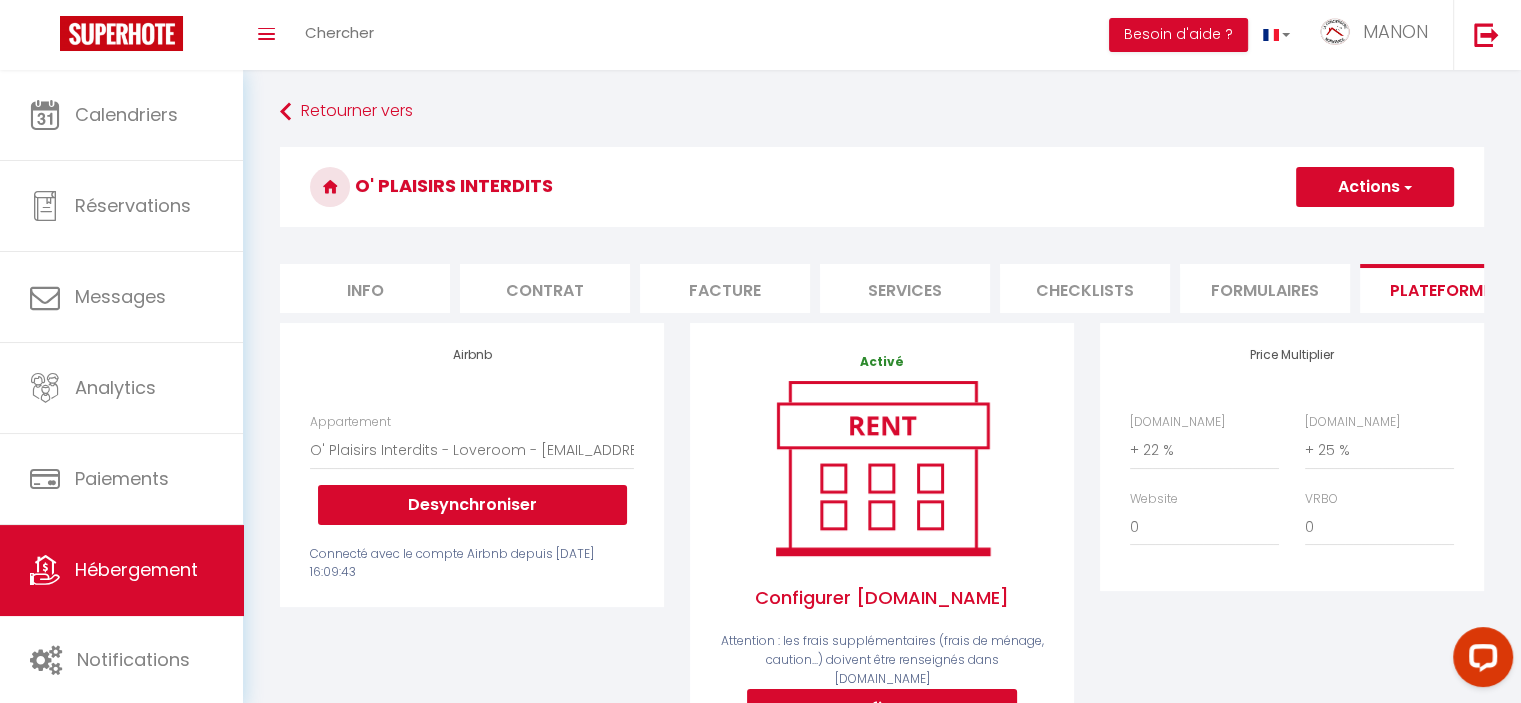 click on "Facture" at bounding box center (725, 288) 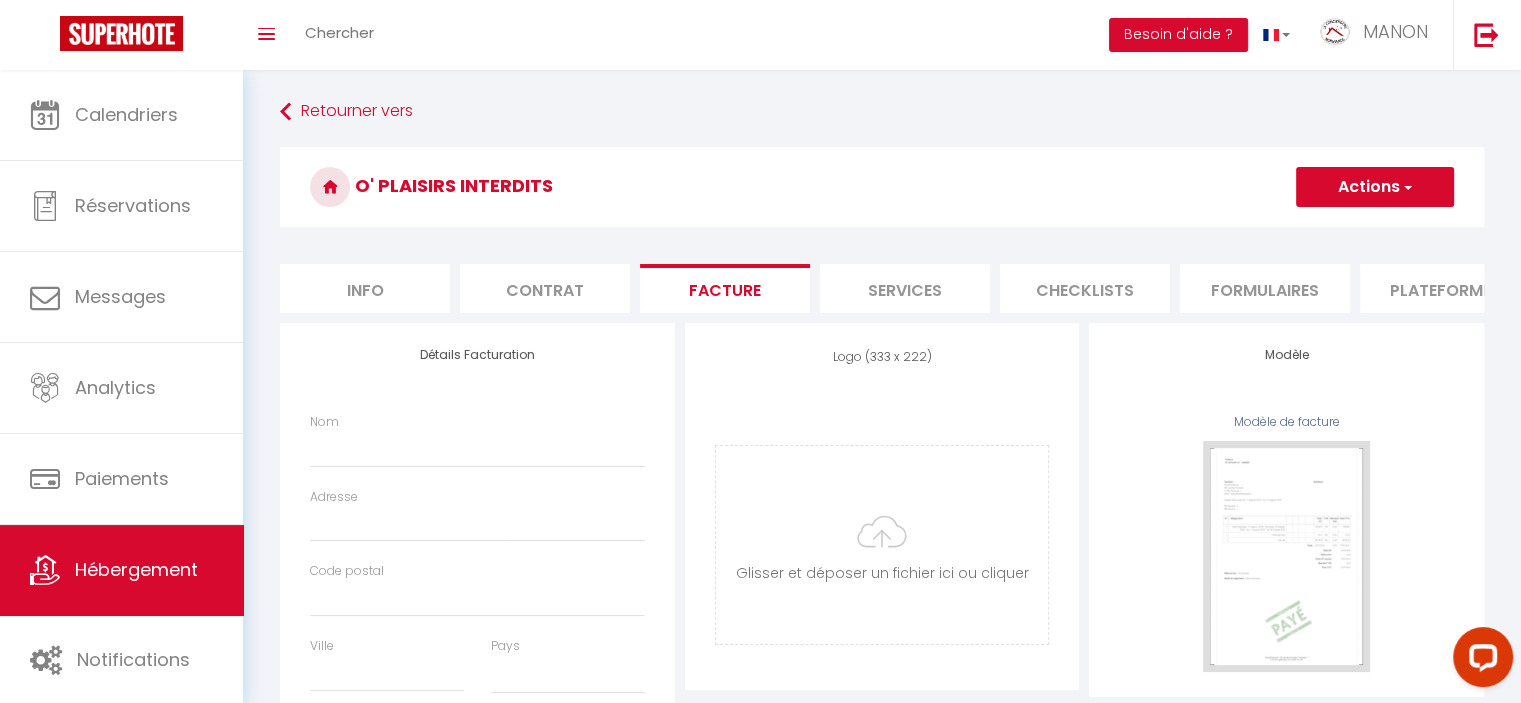 click on "Contrat" at bounding box center (545, 288) 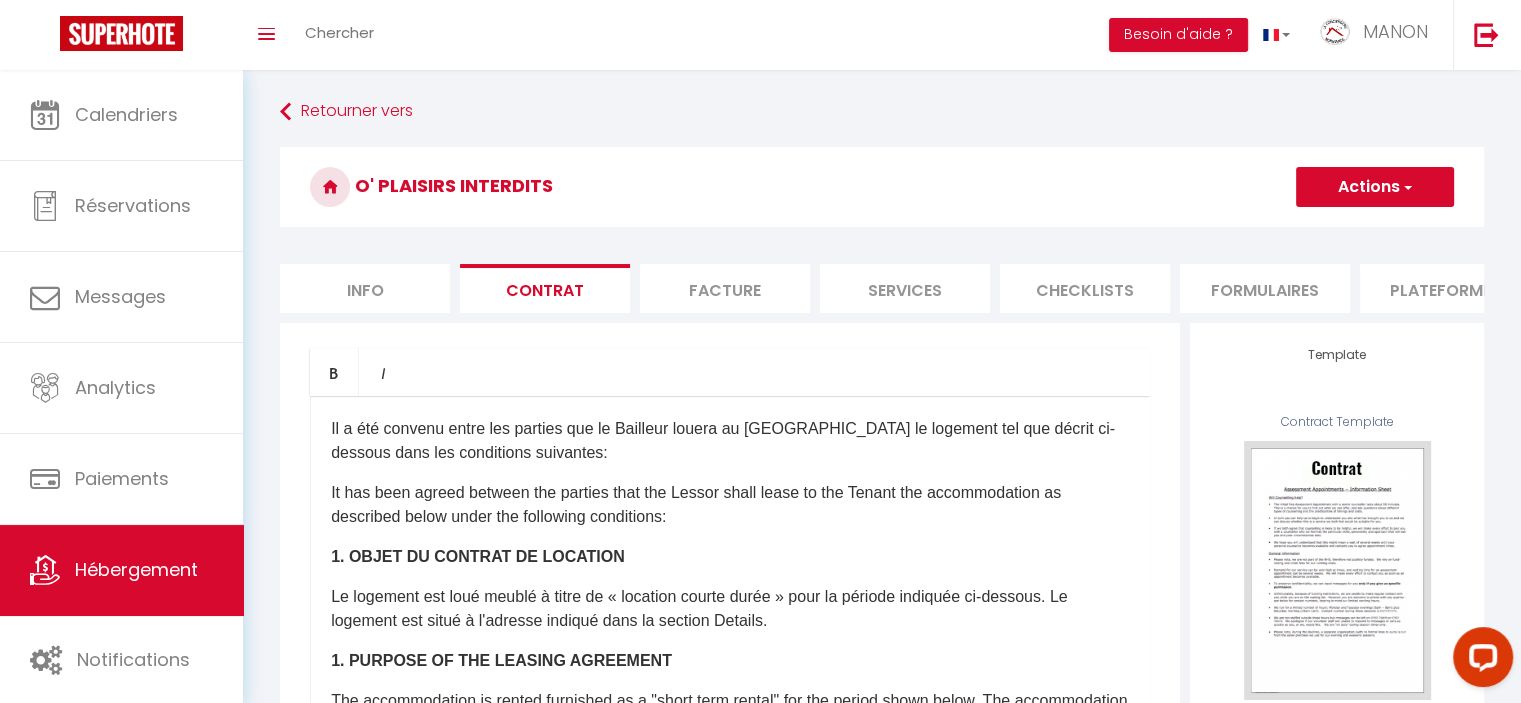 click on "Facture" at bounding box center [725, 288] 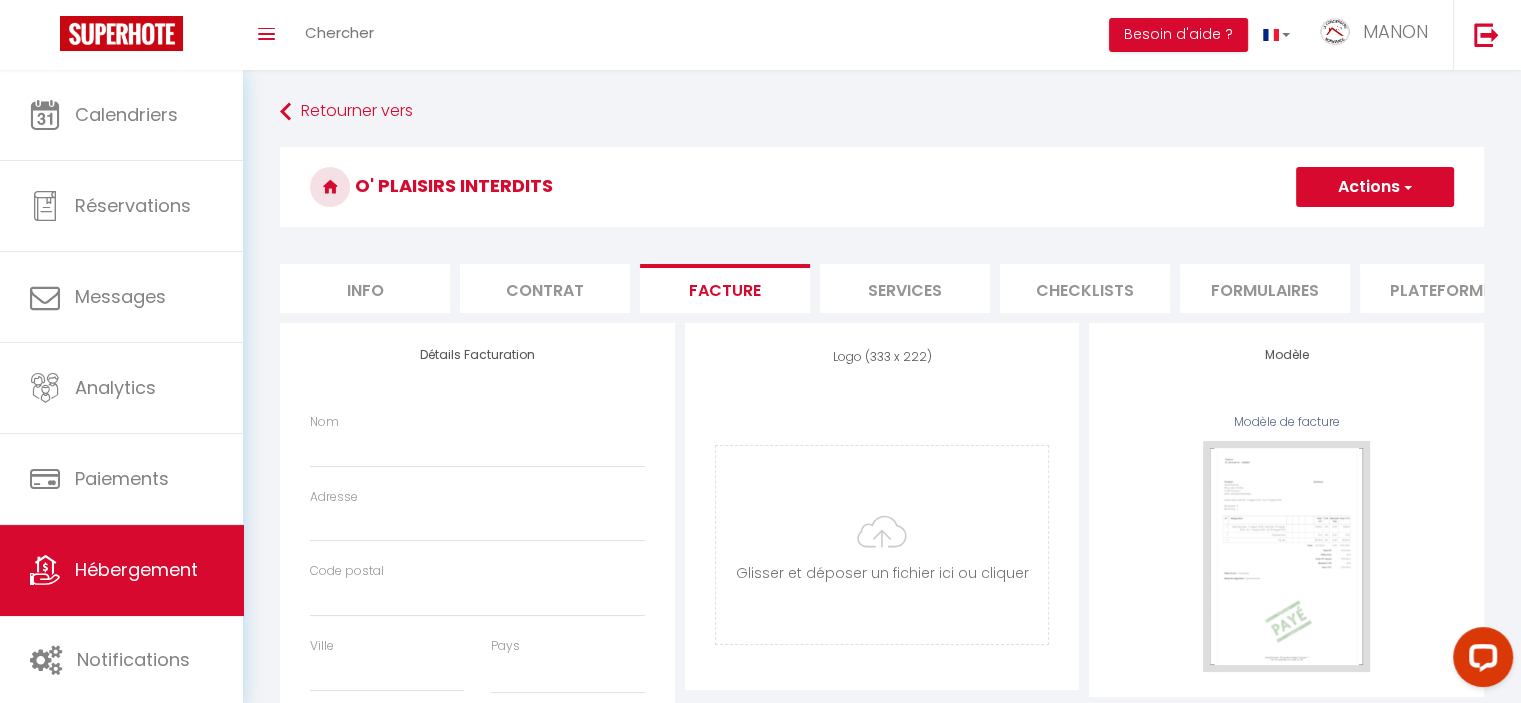 select 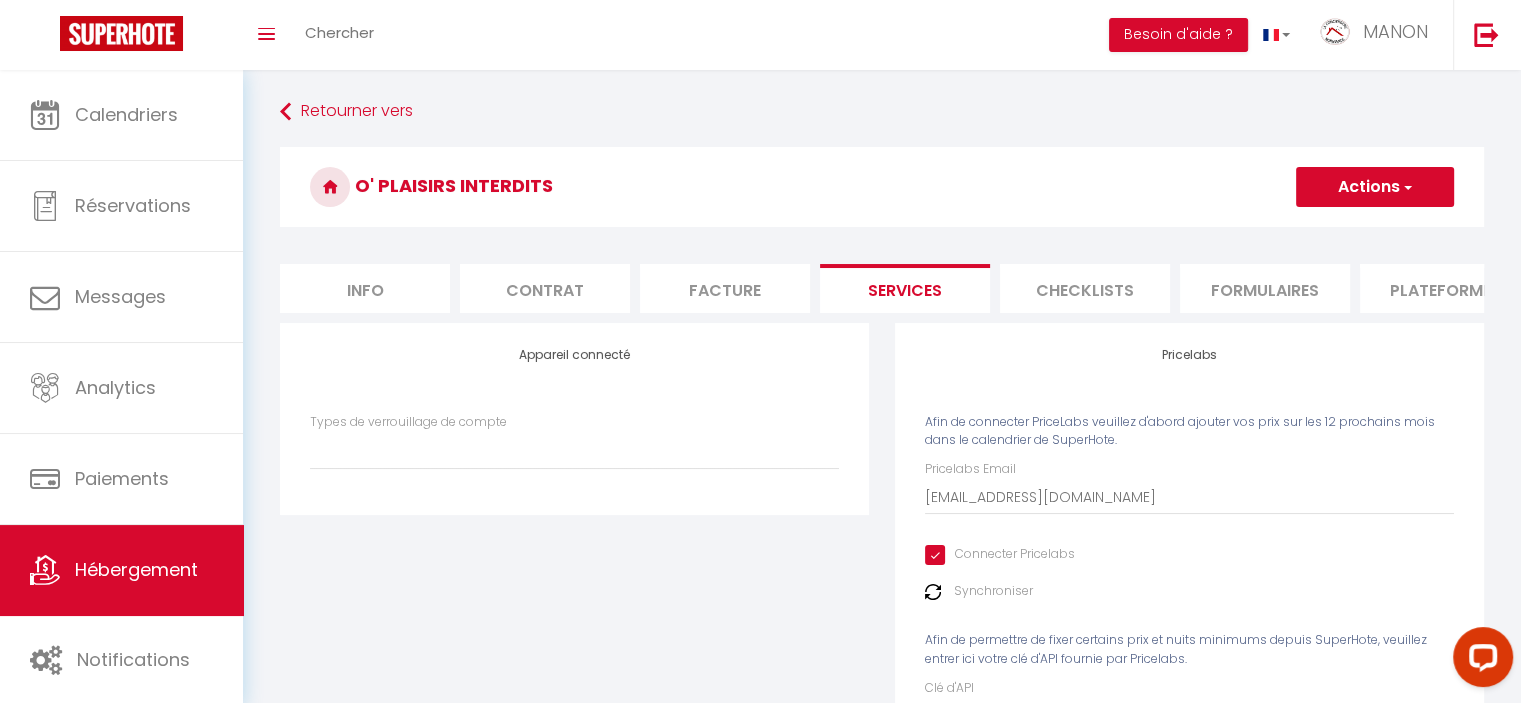 select 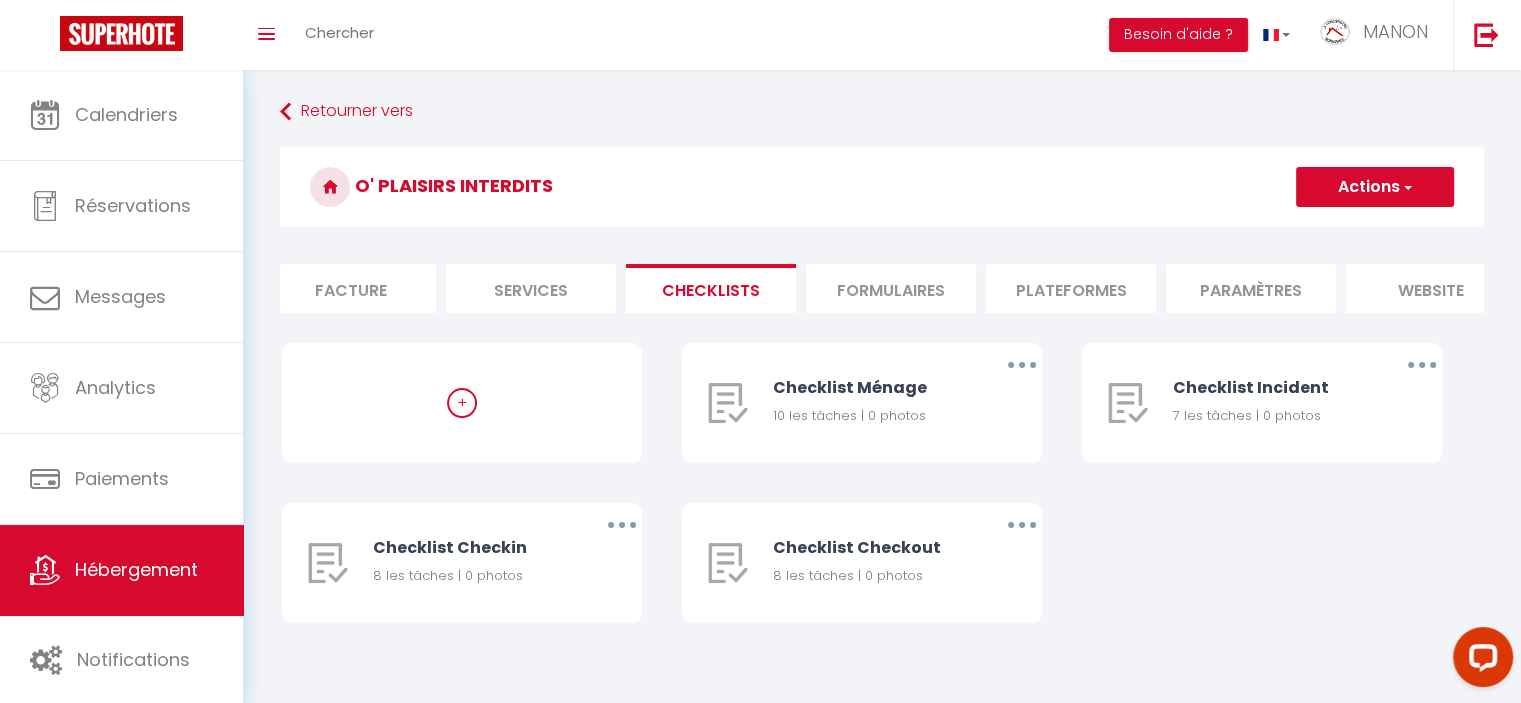 scroll, scrollTop: 0, scrollLeft: 417, axis: horizontal 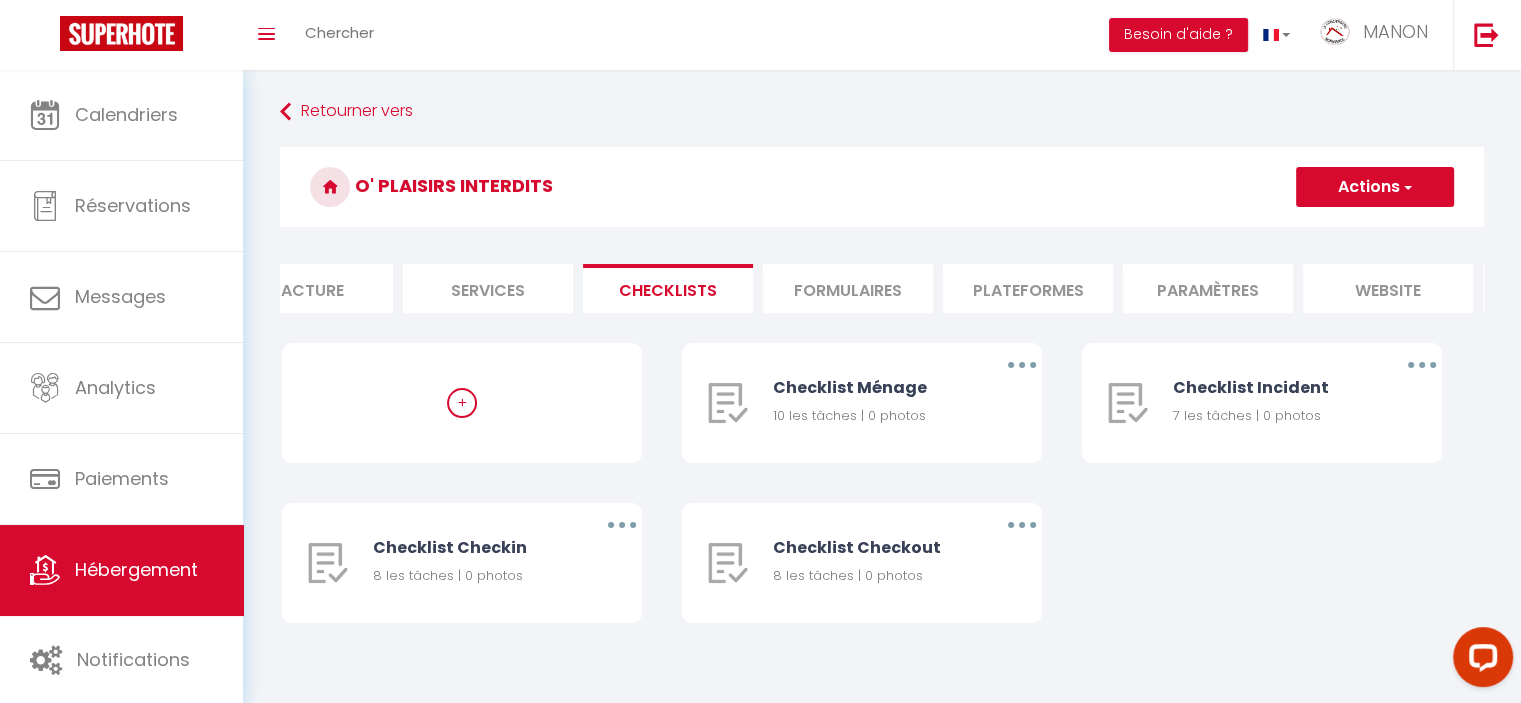 click on "Paramètres" at bounding box center (1208, 288) 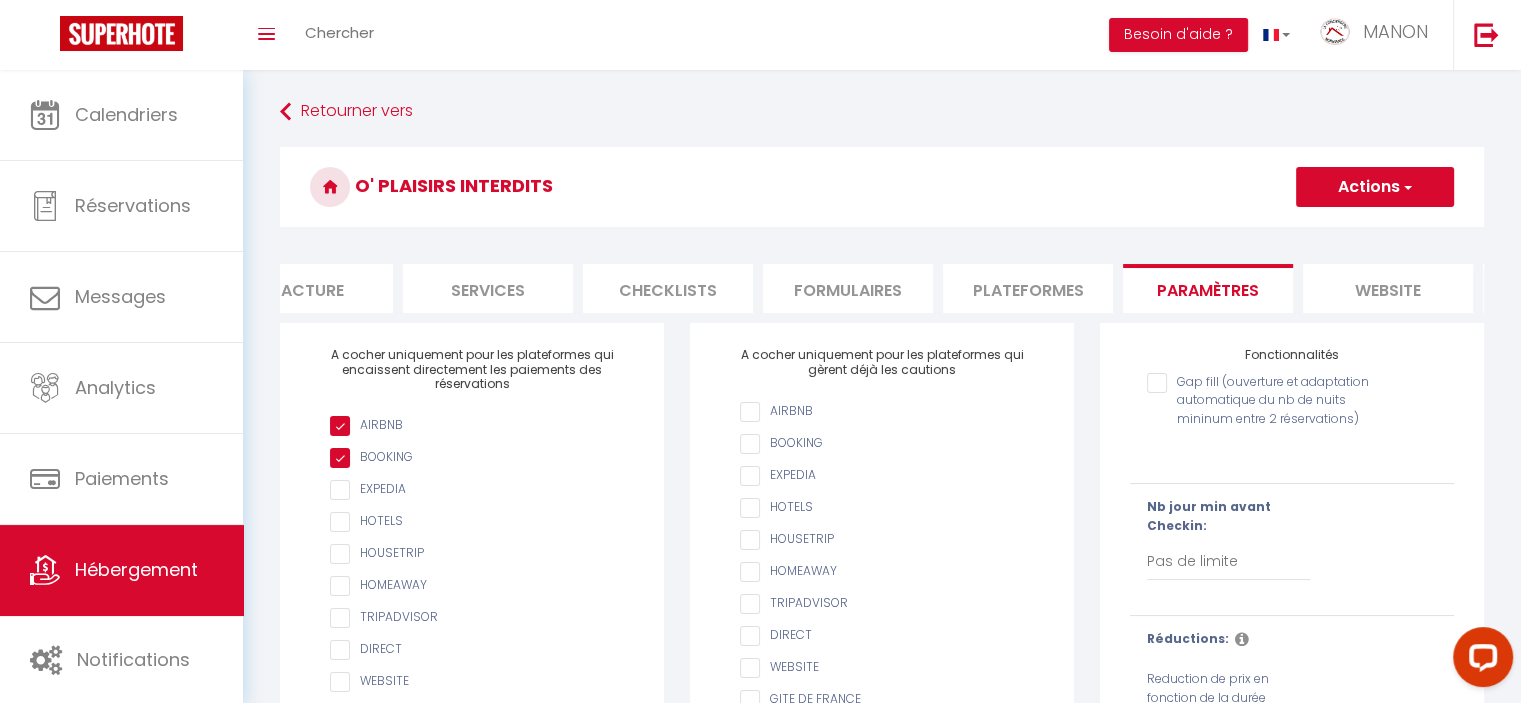 click on "AIRBNB" at bounding box center [892, 412] 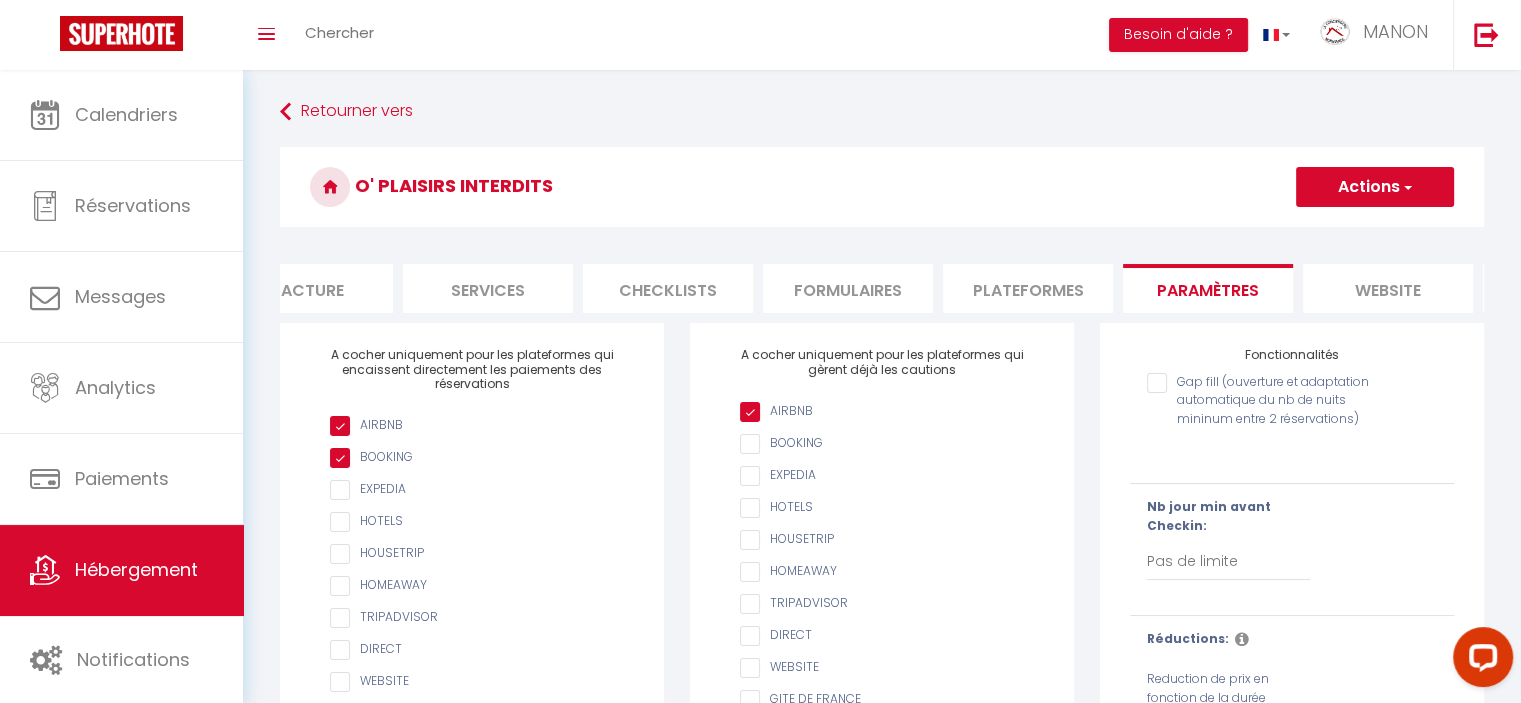 click on "Actions" at bounding box center (1375, 187) 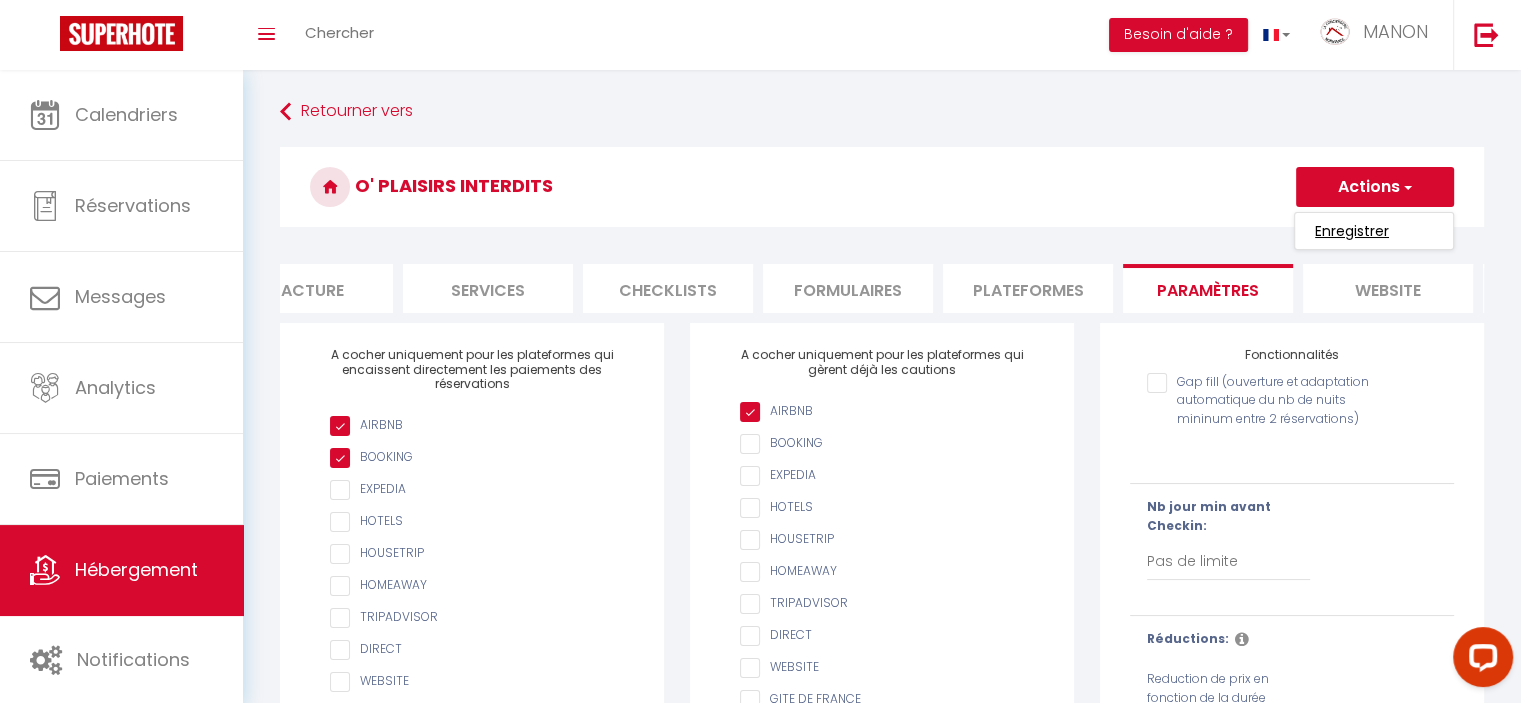 click on "Enregistrer" at bounding box center (1352, 231) 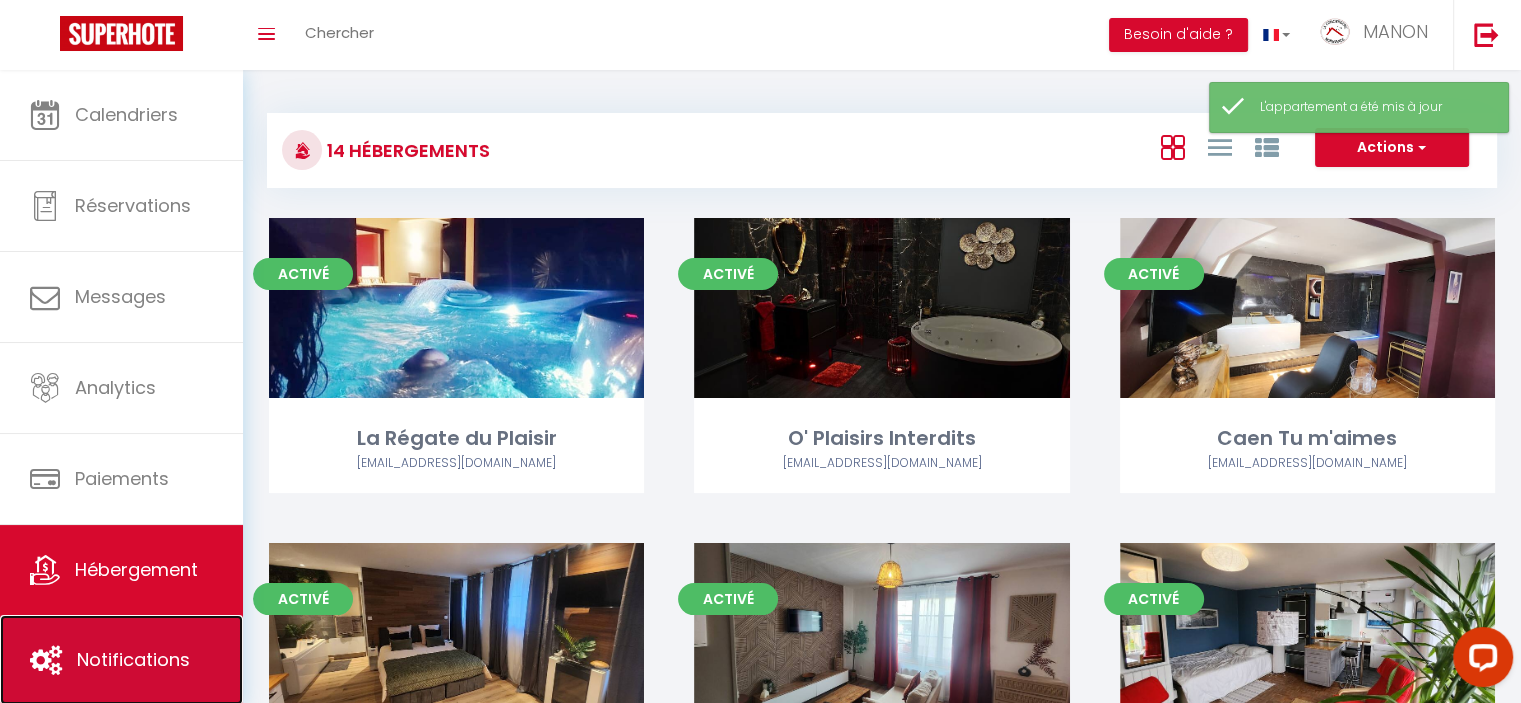 click on "Notifications" at bounding box center [133, 659] 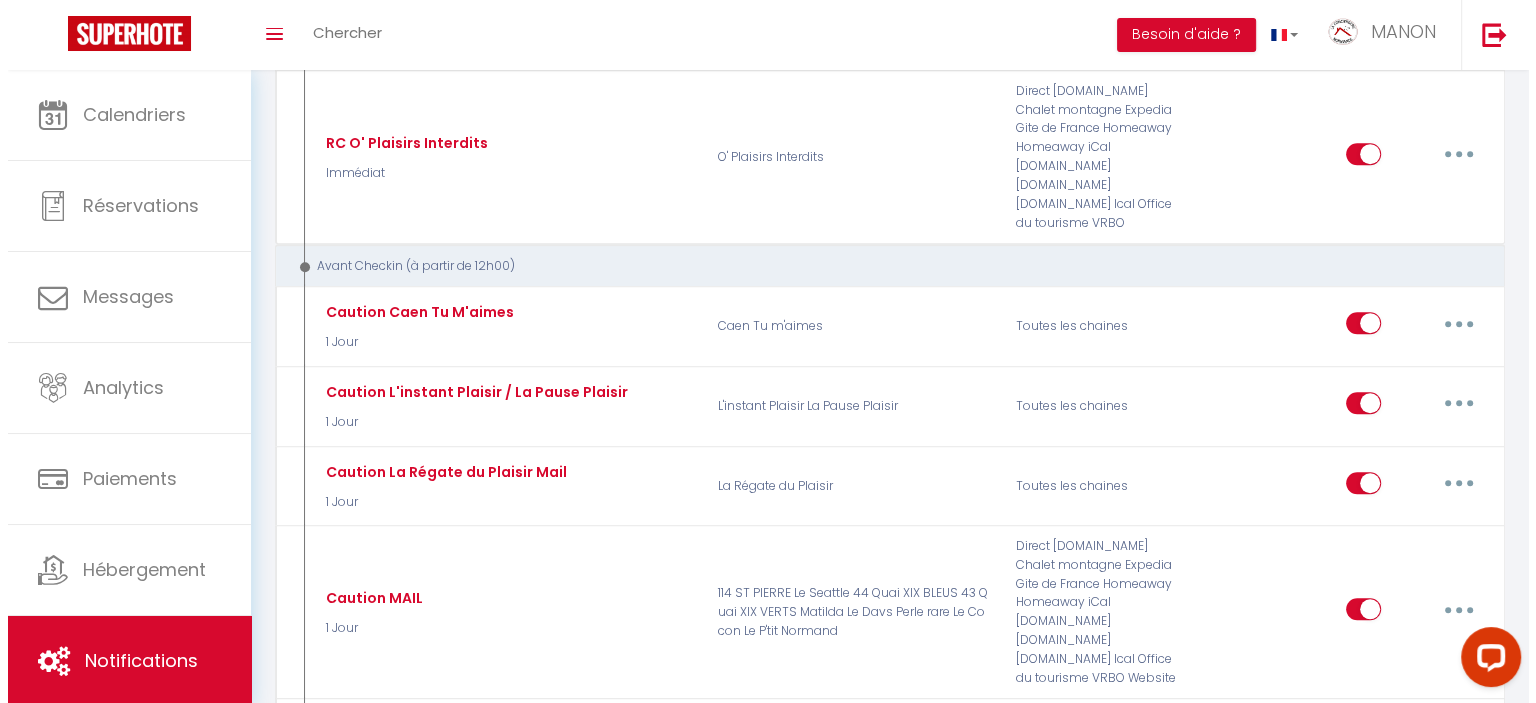 scroll, scrollTop: 1154, scrollLeft: 0, axis: vertical 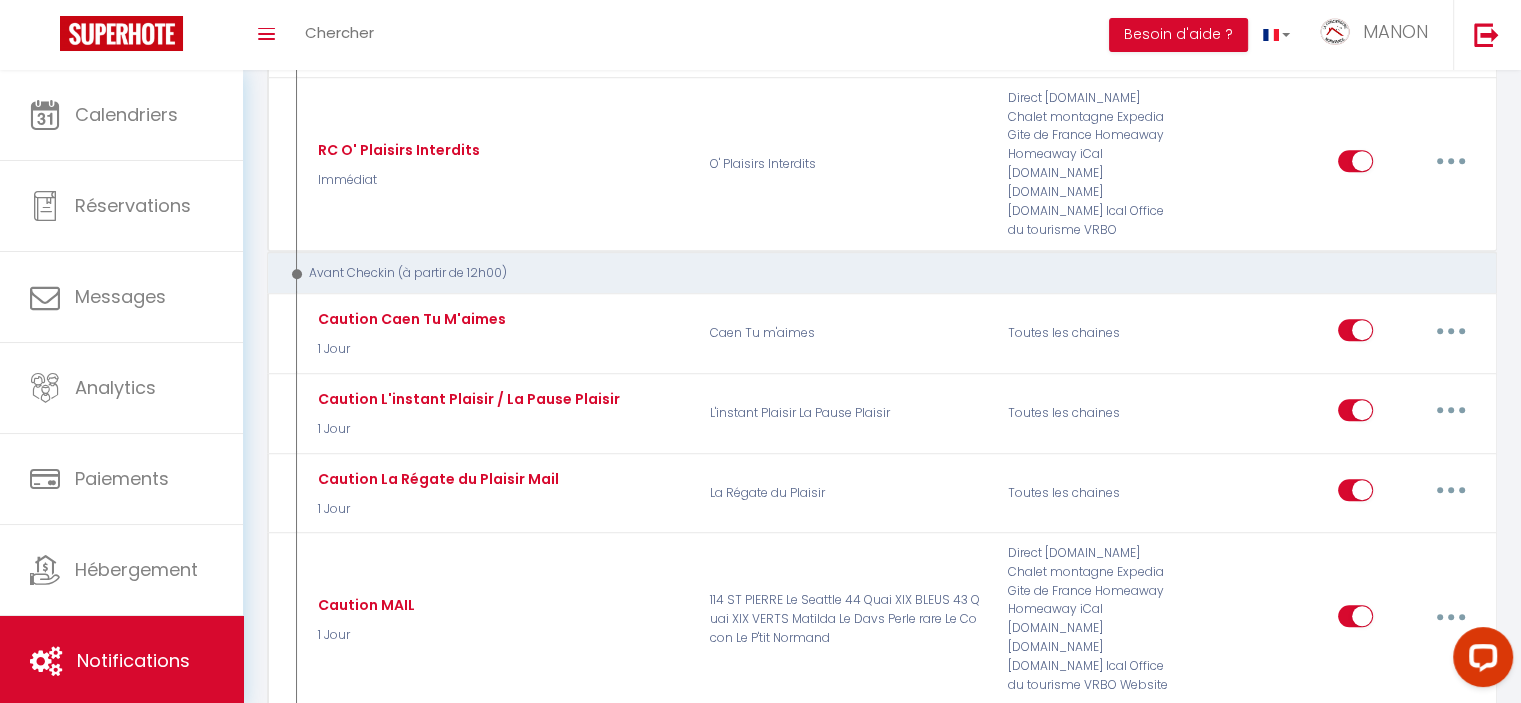 click at bounding box center [1451, 743] 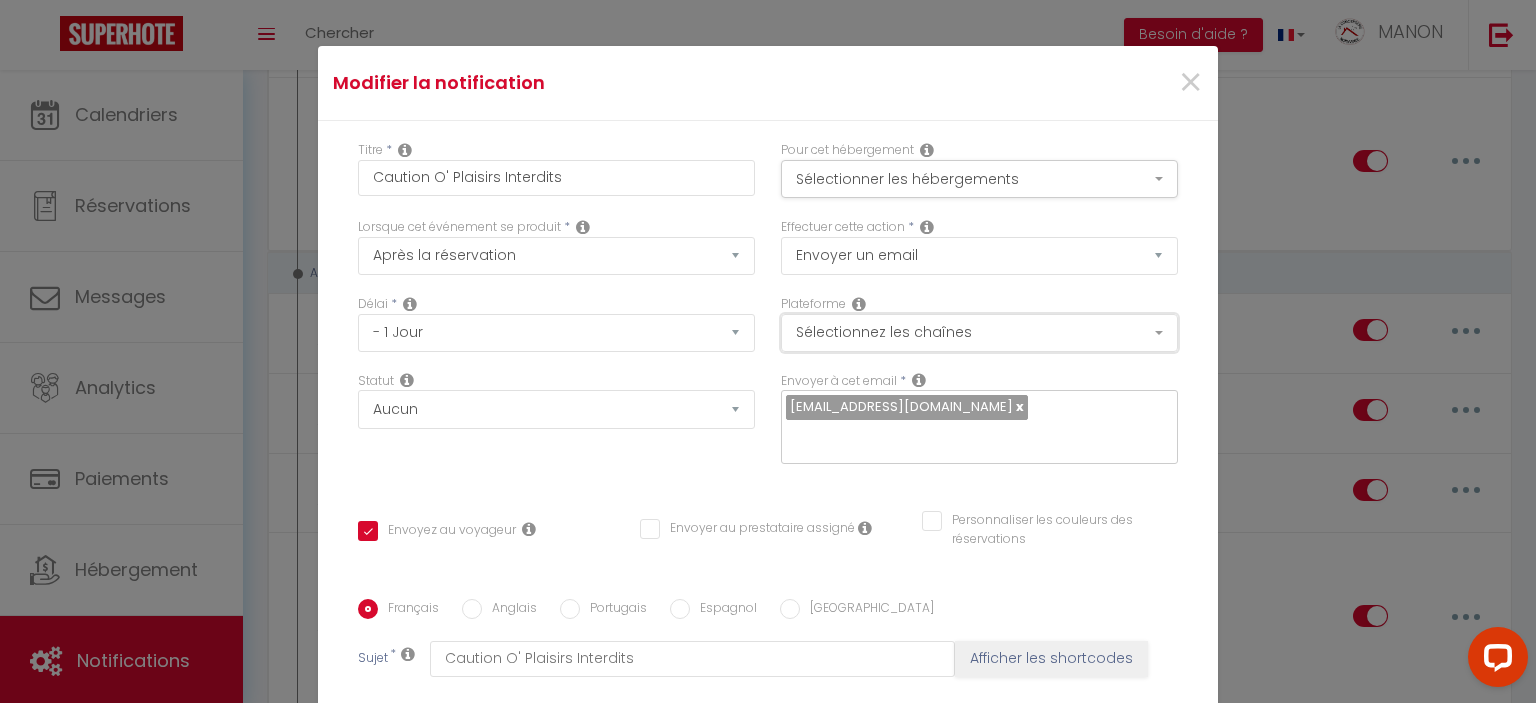 click on "Sélectionnez les chaînes" at bounding box center [979, 333] 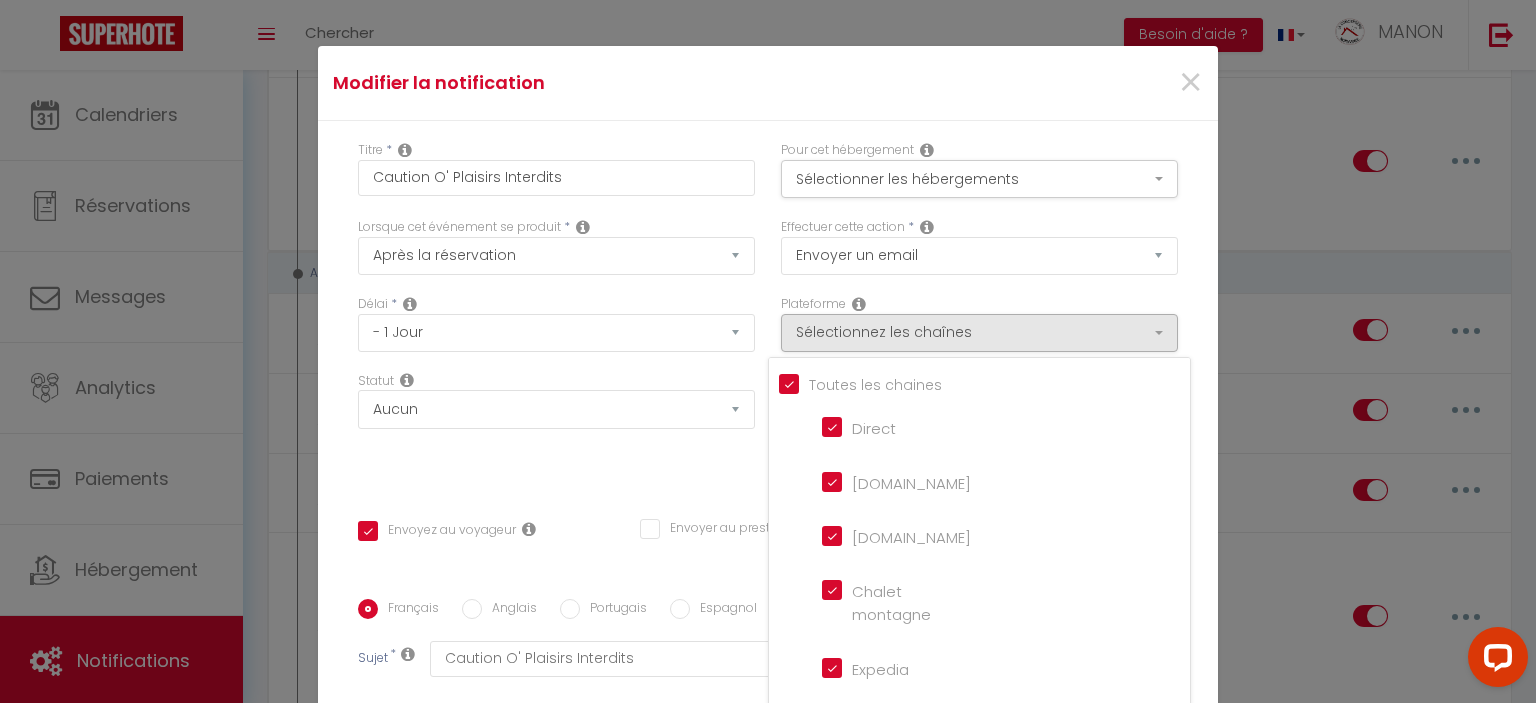click on "[DOMAIN_NAME]" at bounding box center (879, 480) 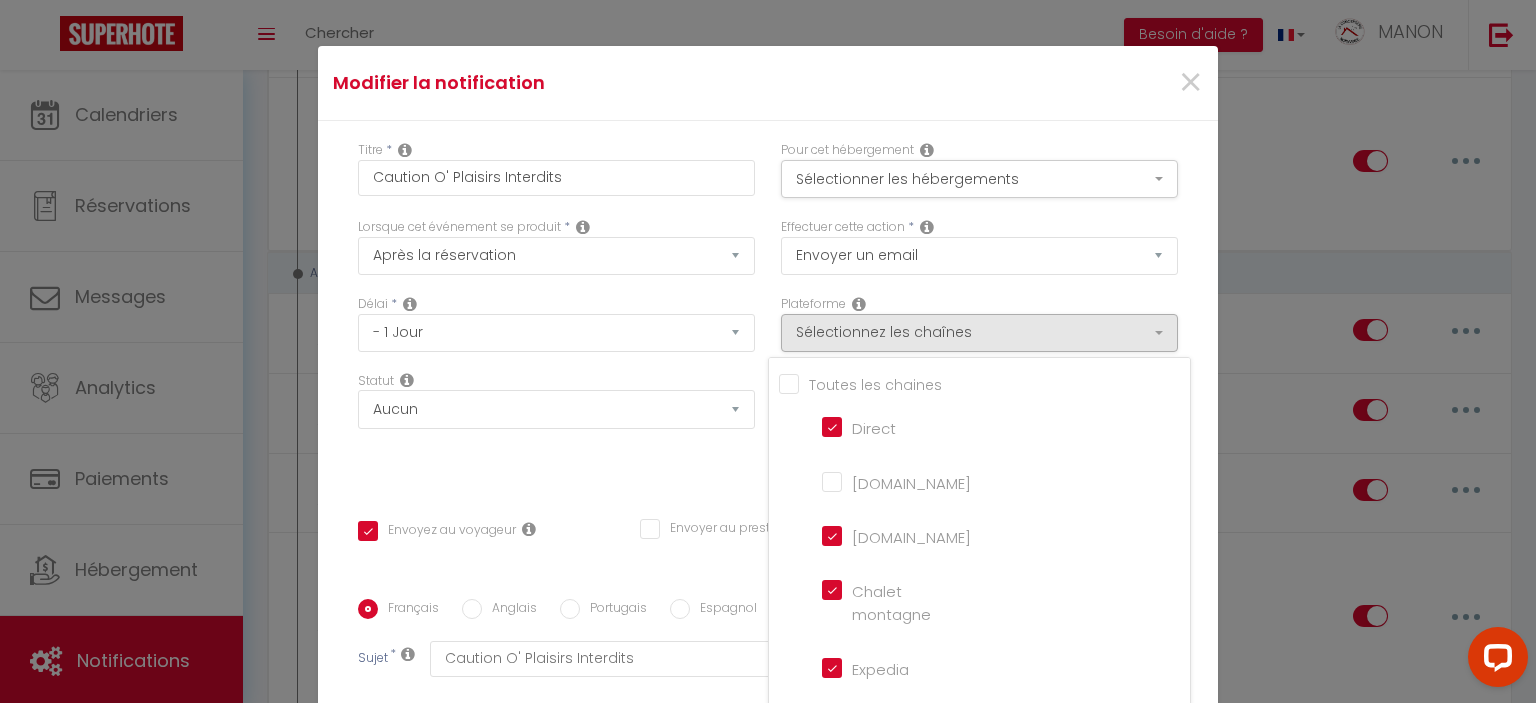 checkbox on "false" 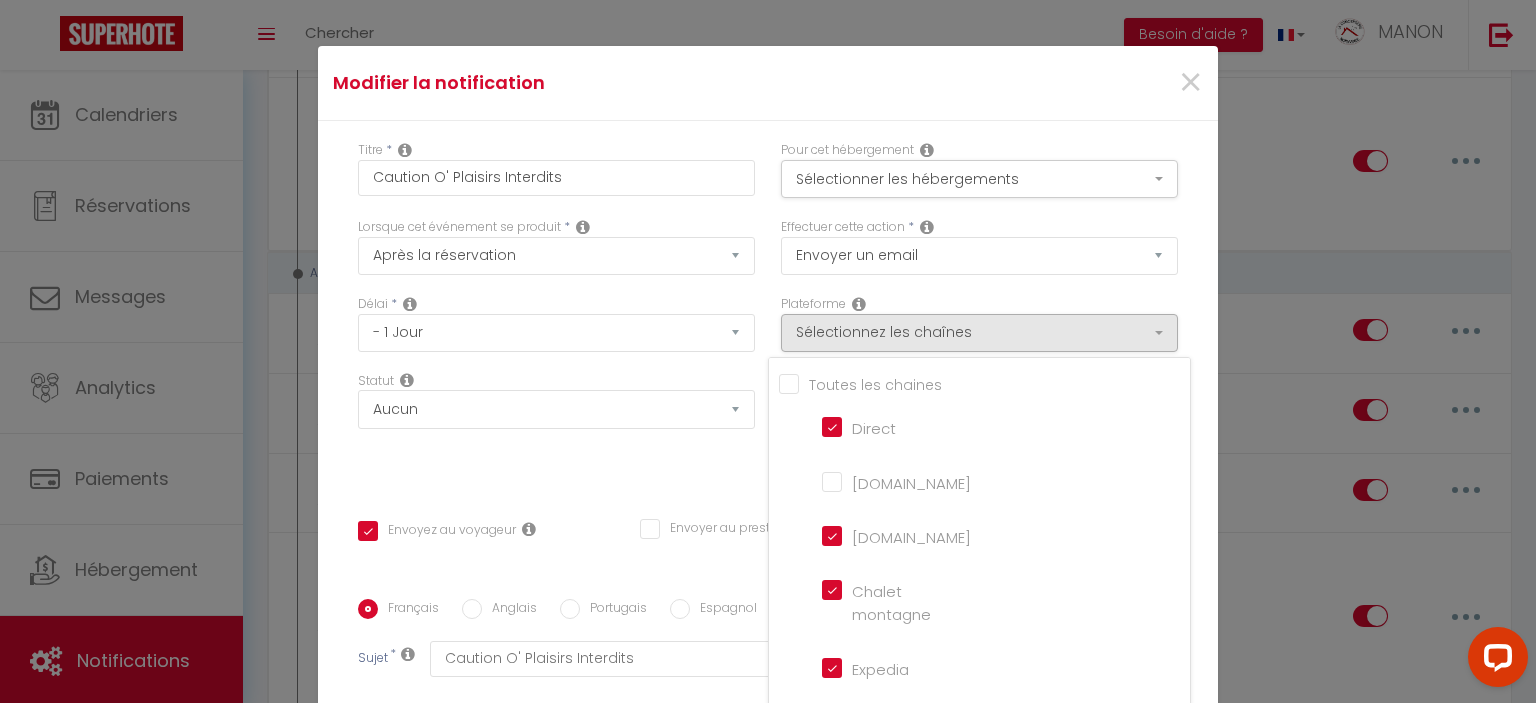 click on "Titre   *     Caution O' Plaisirs Interdits   Pour cet hébergement
Sélectionner les hébergements
Tous les apparts
[GEOGRAPHIC_DATA]
O' Plaisirs Interdits
Caen Tu m'aimes
L'instant Plaisir
La Pause Plaisir
Le [GEOGRAPHIC_DATA]
Le P'tit Normand
114 ST PIERRE
Lorsque cet événement se produit   *" at bounding box center (768, 599) 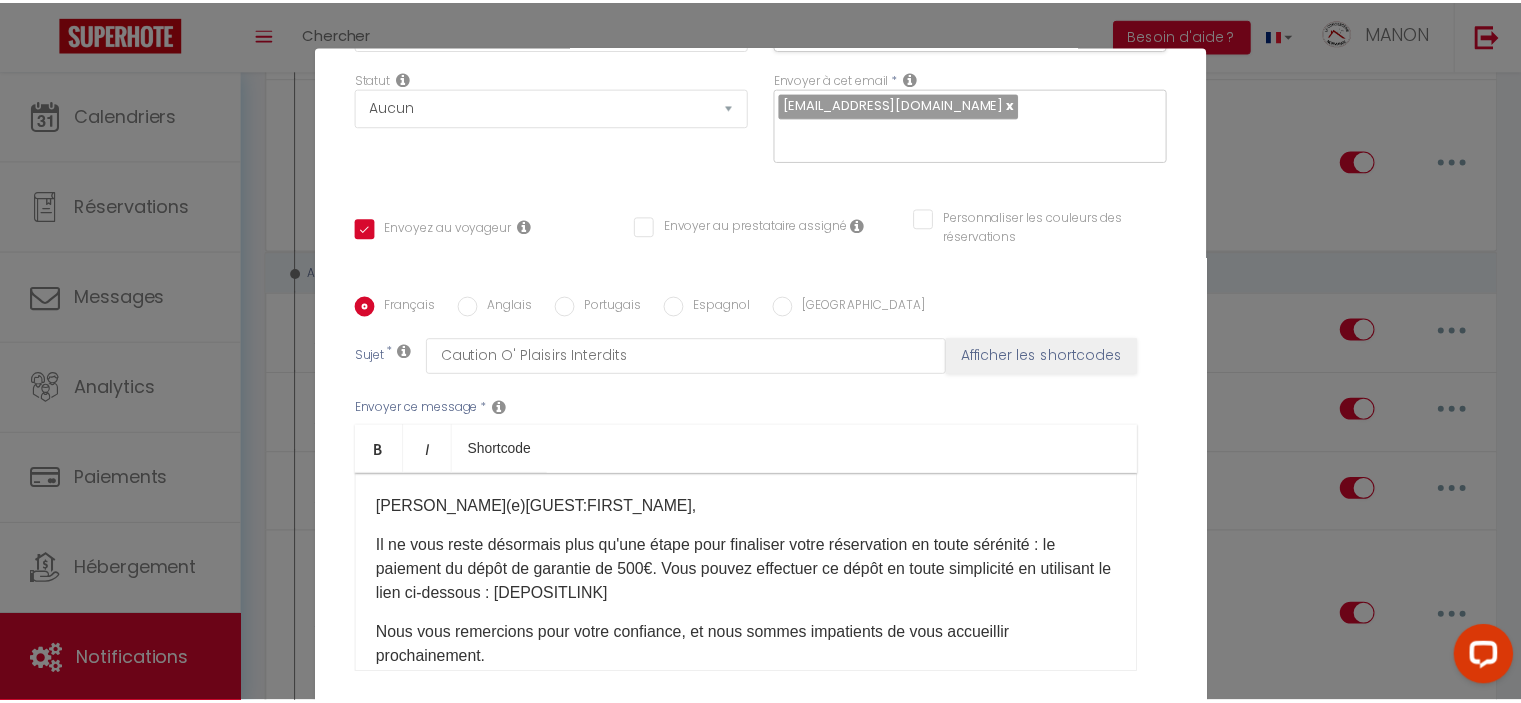 scroll, scrollTop: 388, scrollLeft: 0, axis: vertical 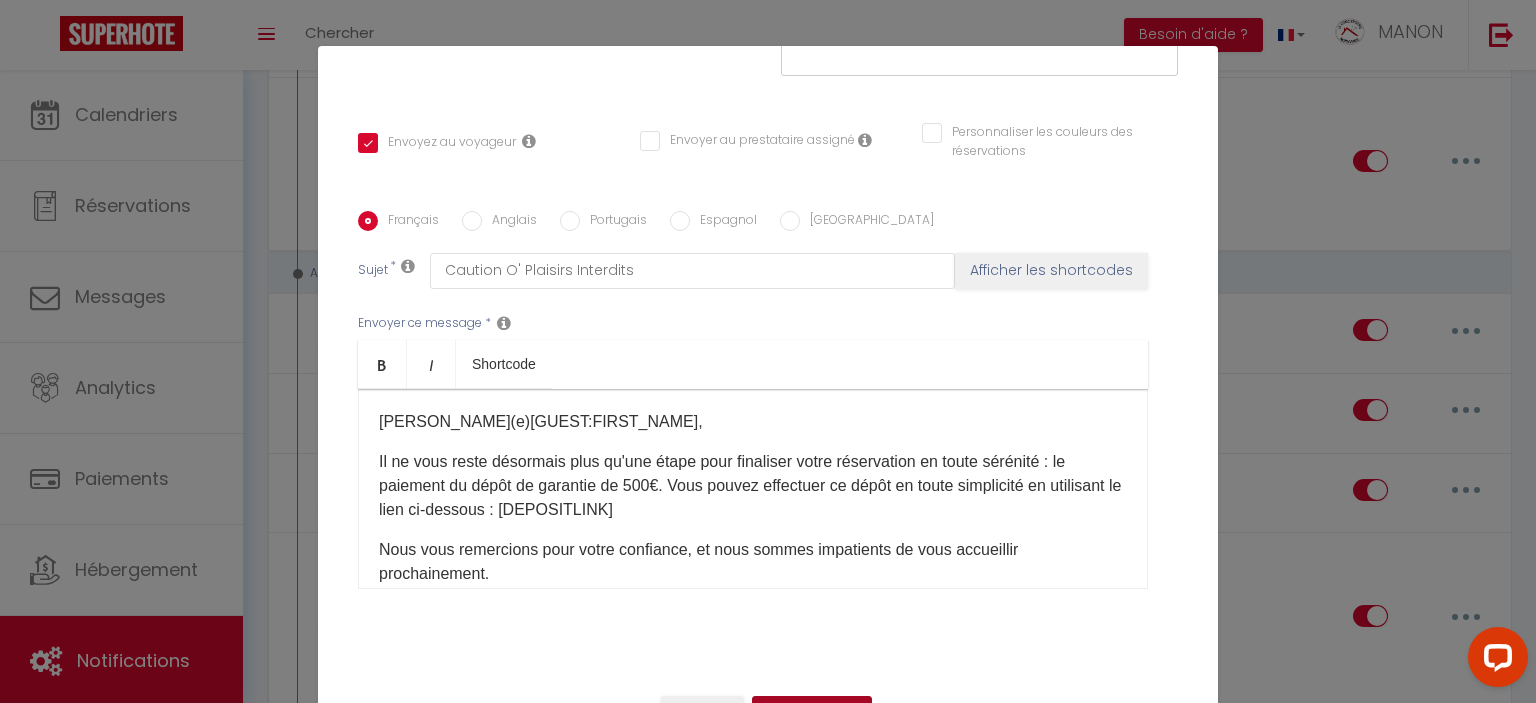 click on "Mettre à jour" at bounding box center [812, 713] 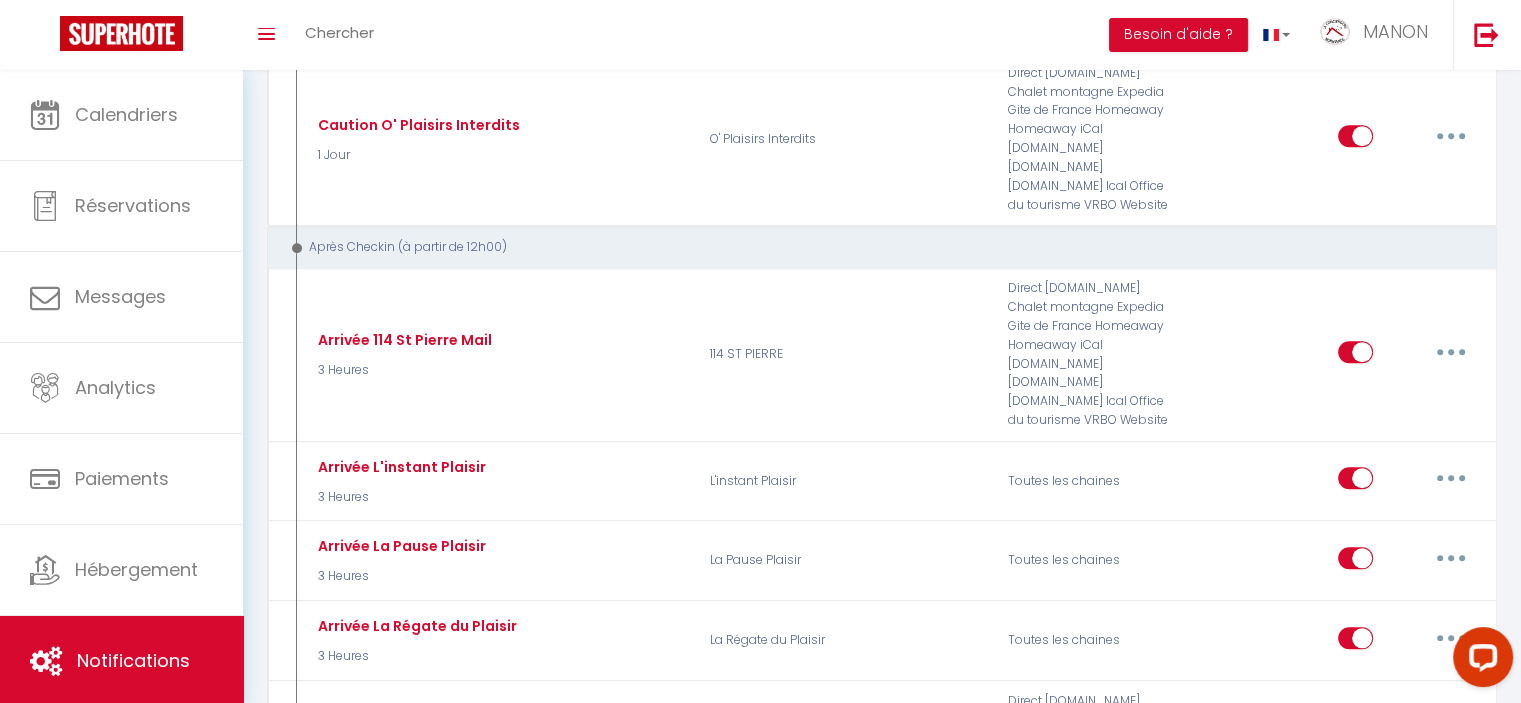 scroll, scrollTop: 1792, scrollLeft: 0, axis: vertical 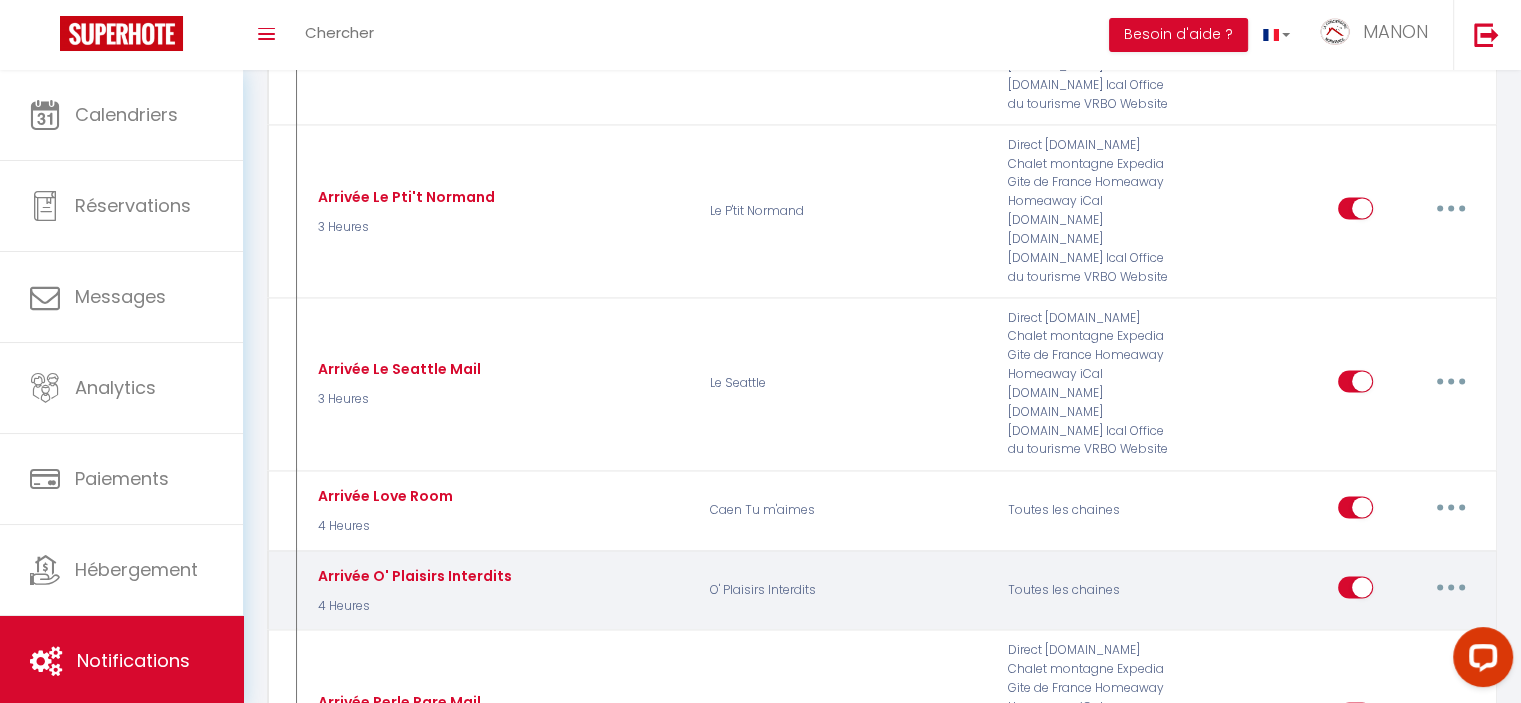 click at bounding box center (1451, 587) 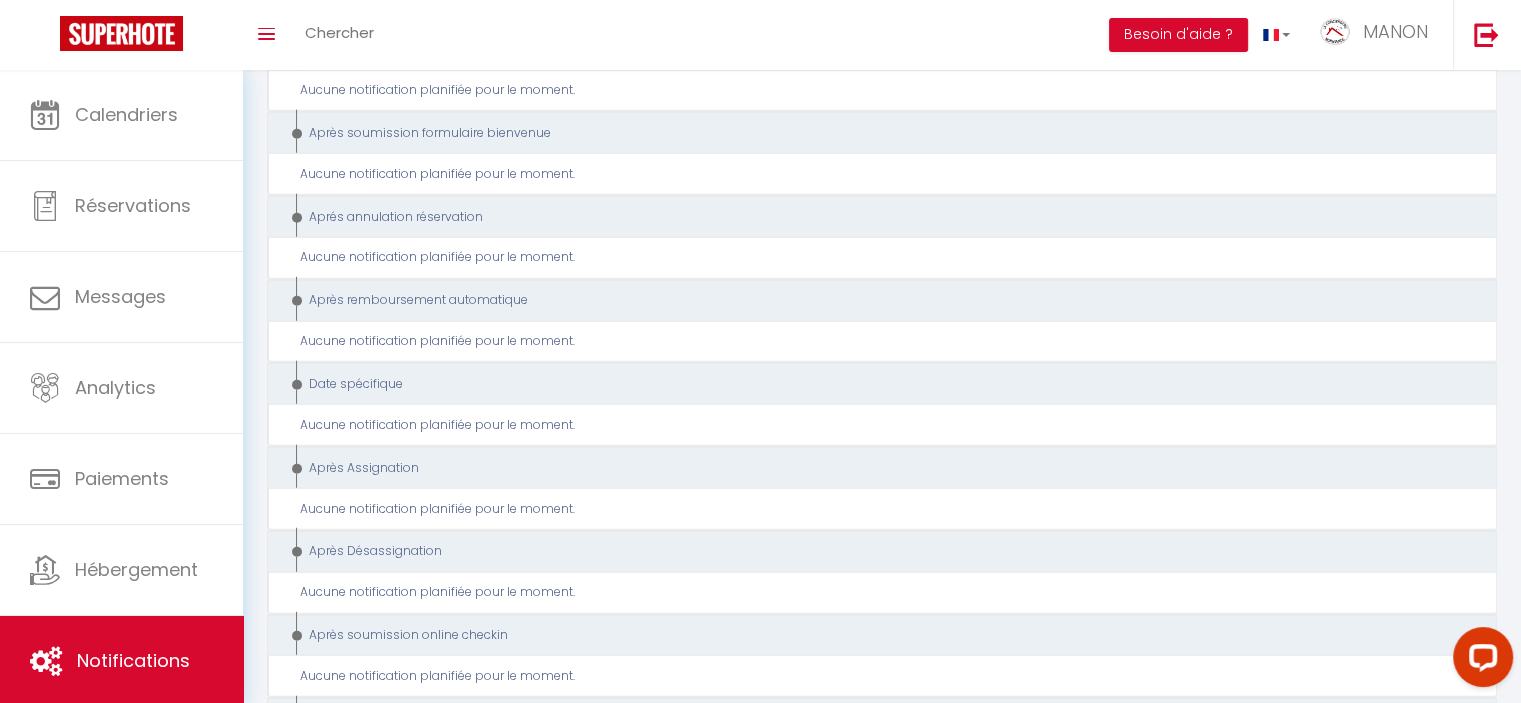 click at bounding box center (1451, 949) 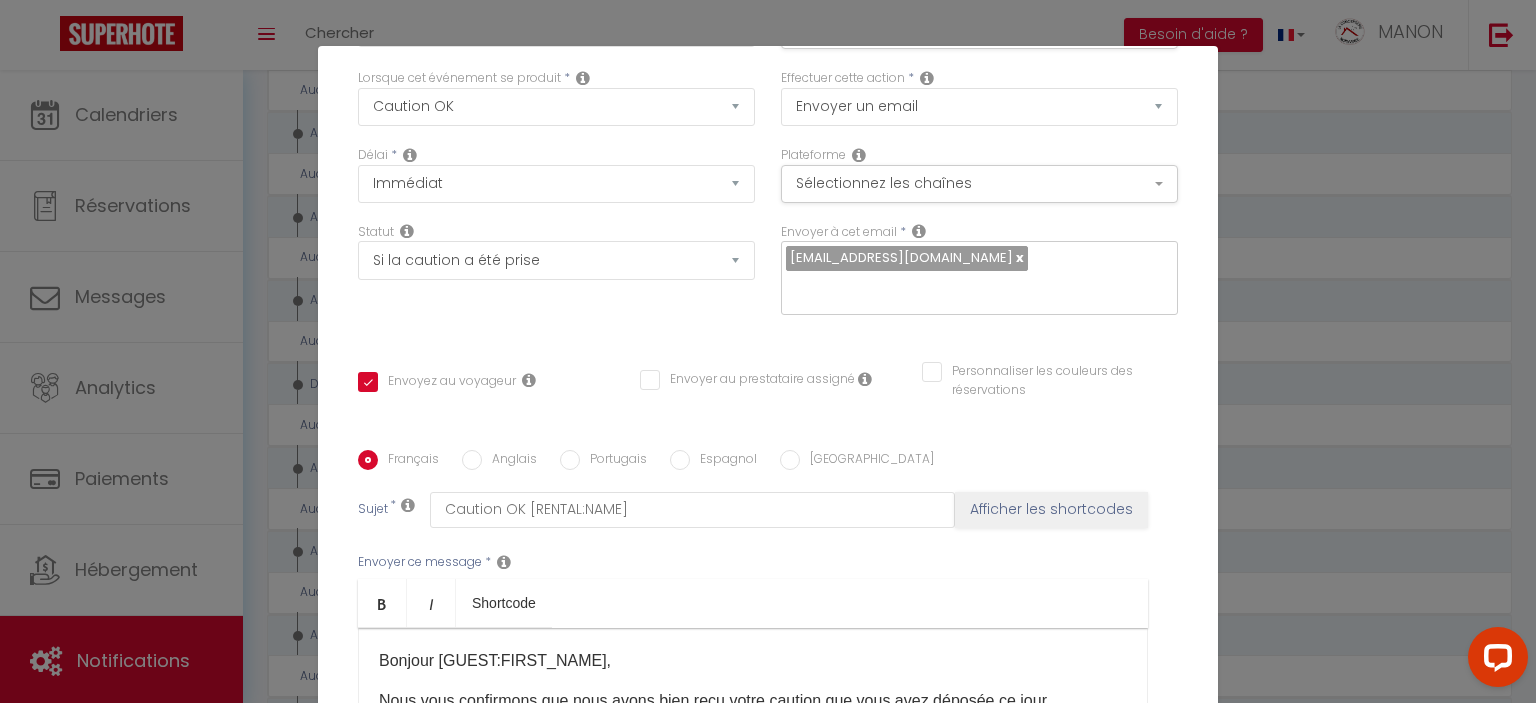 scroll, scrollTop: 0, scrollLeft: 0, axis: both 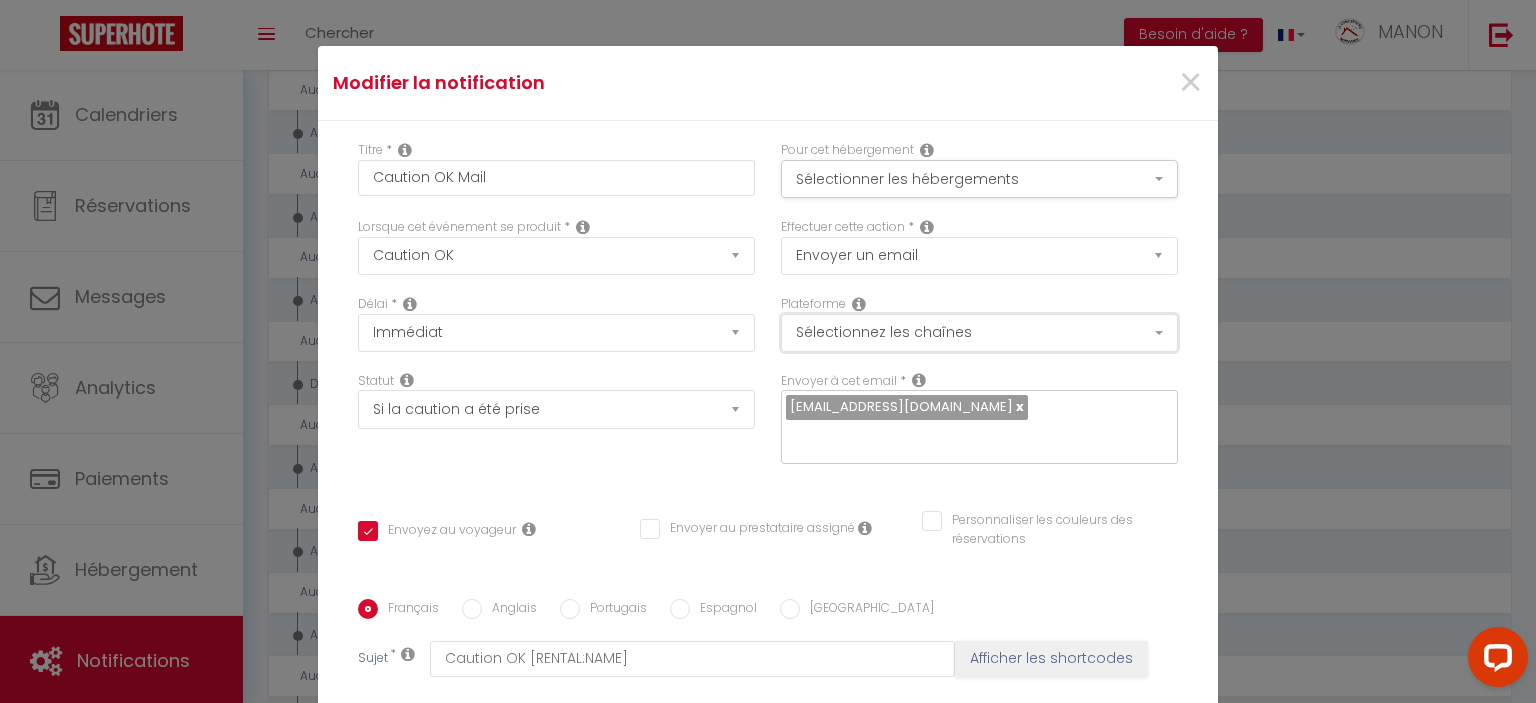 click on "Sélectionnez les chaînes" at bounding box center [979, 333] 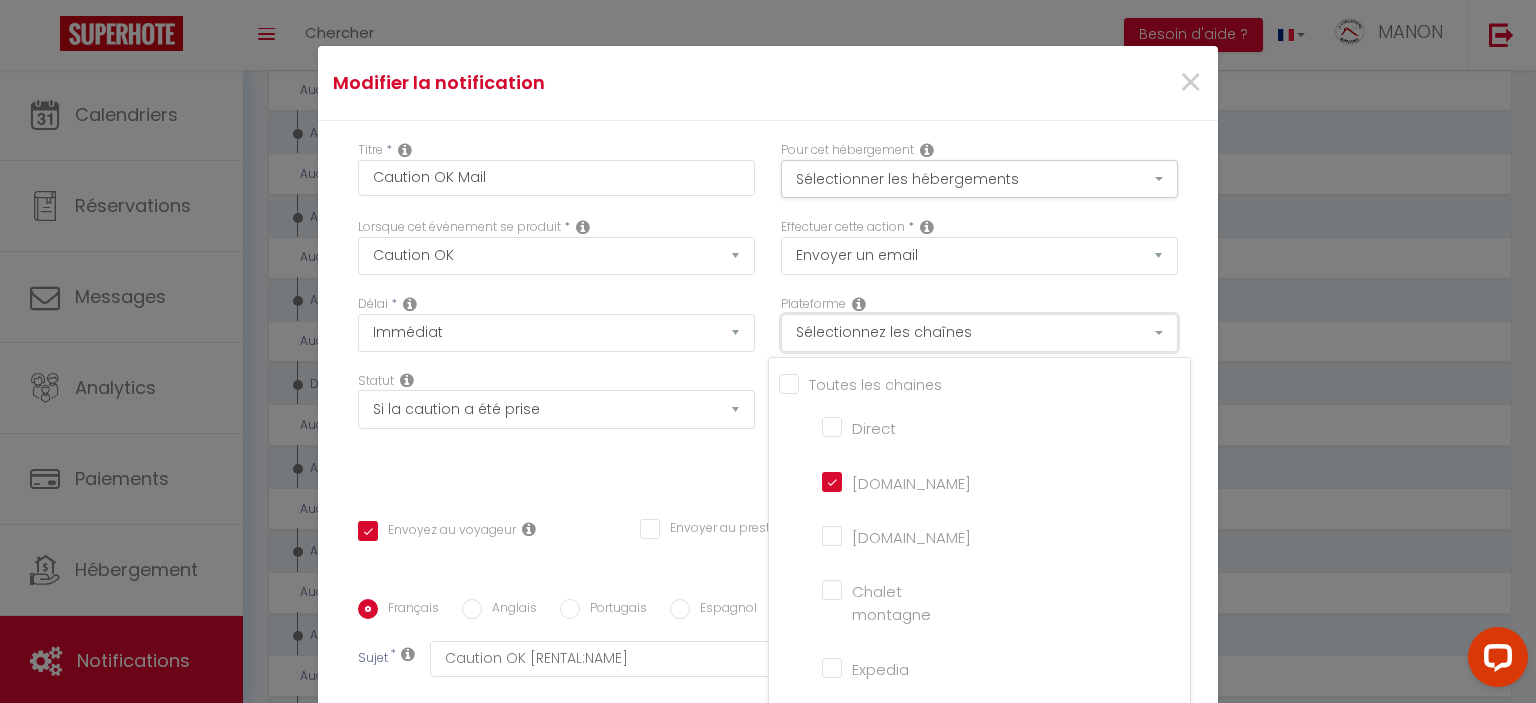 click on "Sélectionnez les chaînes" at bounding box center [979, 333] 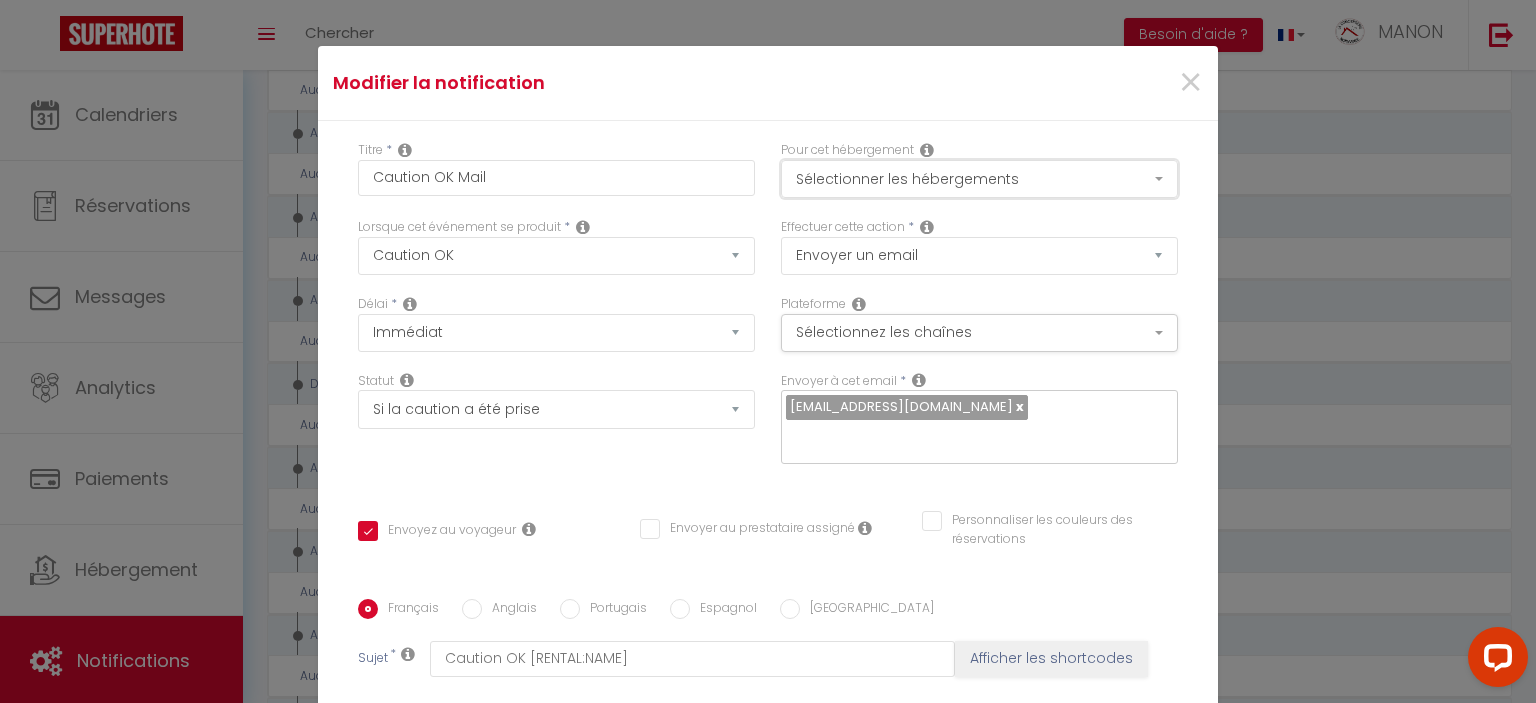 click on "Sélectionner les hébergements" at bounding box center (979, 179) 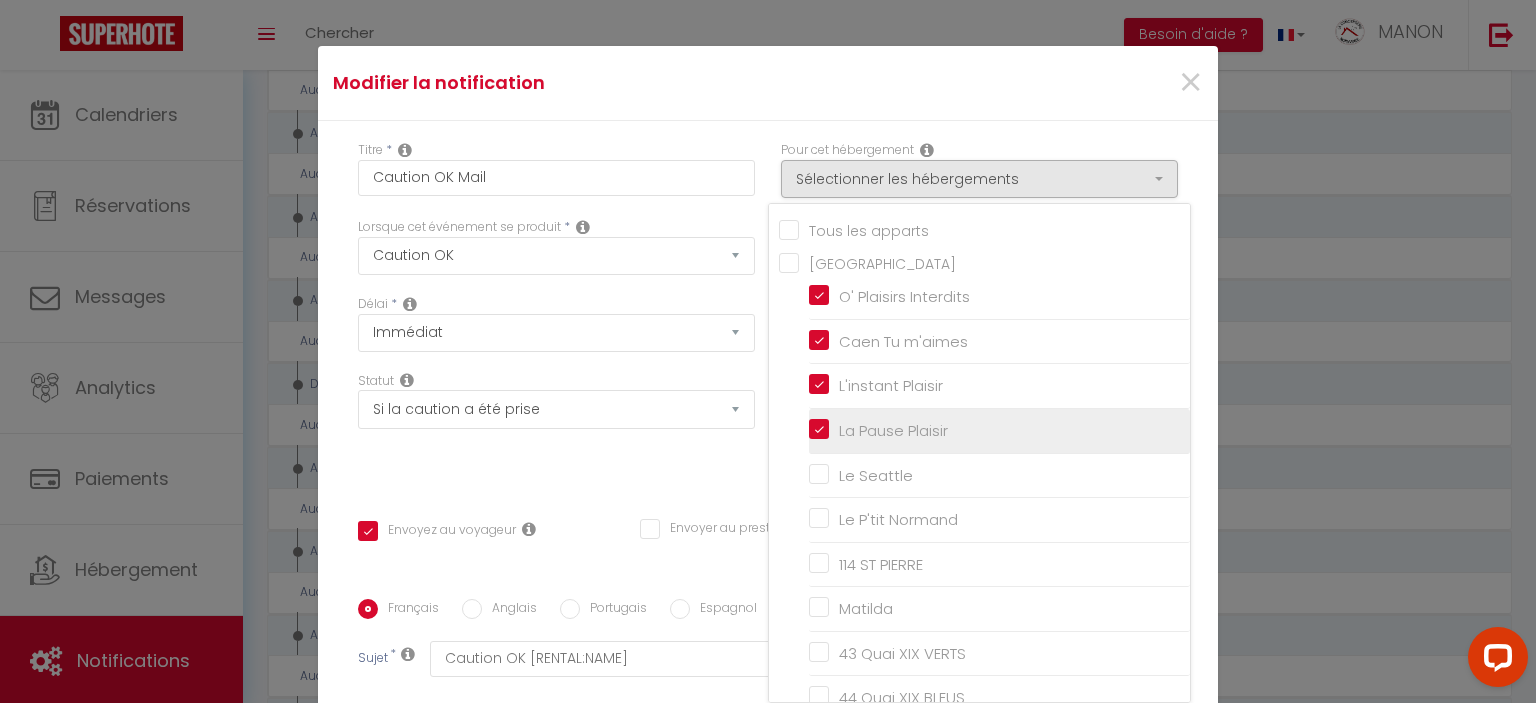click on "La Pause Plaisir" at bounding box center [999, 431] 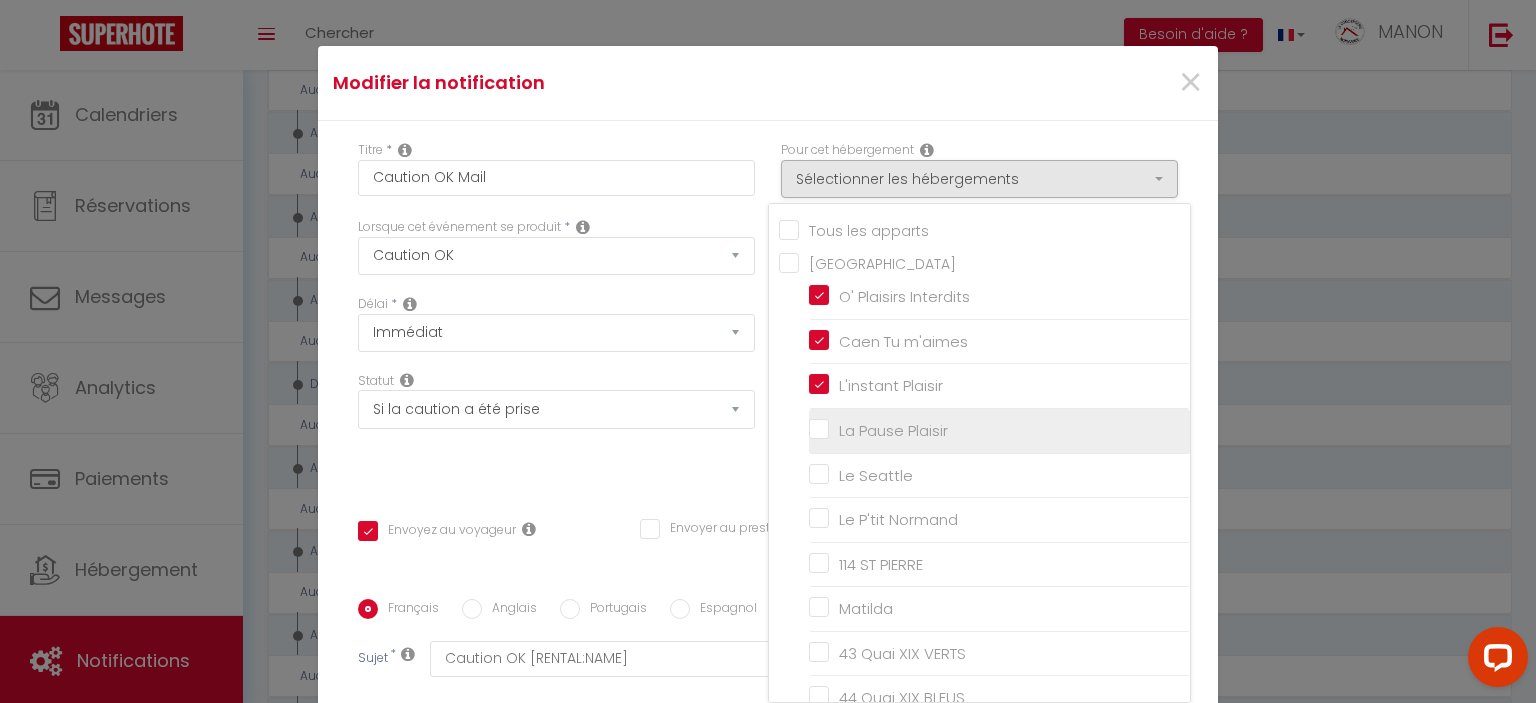 checkbox on "true" 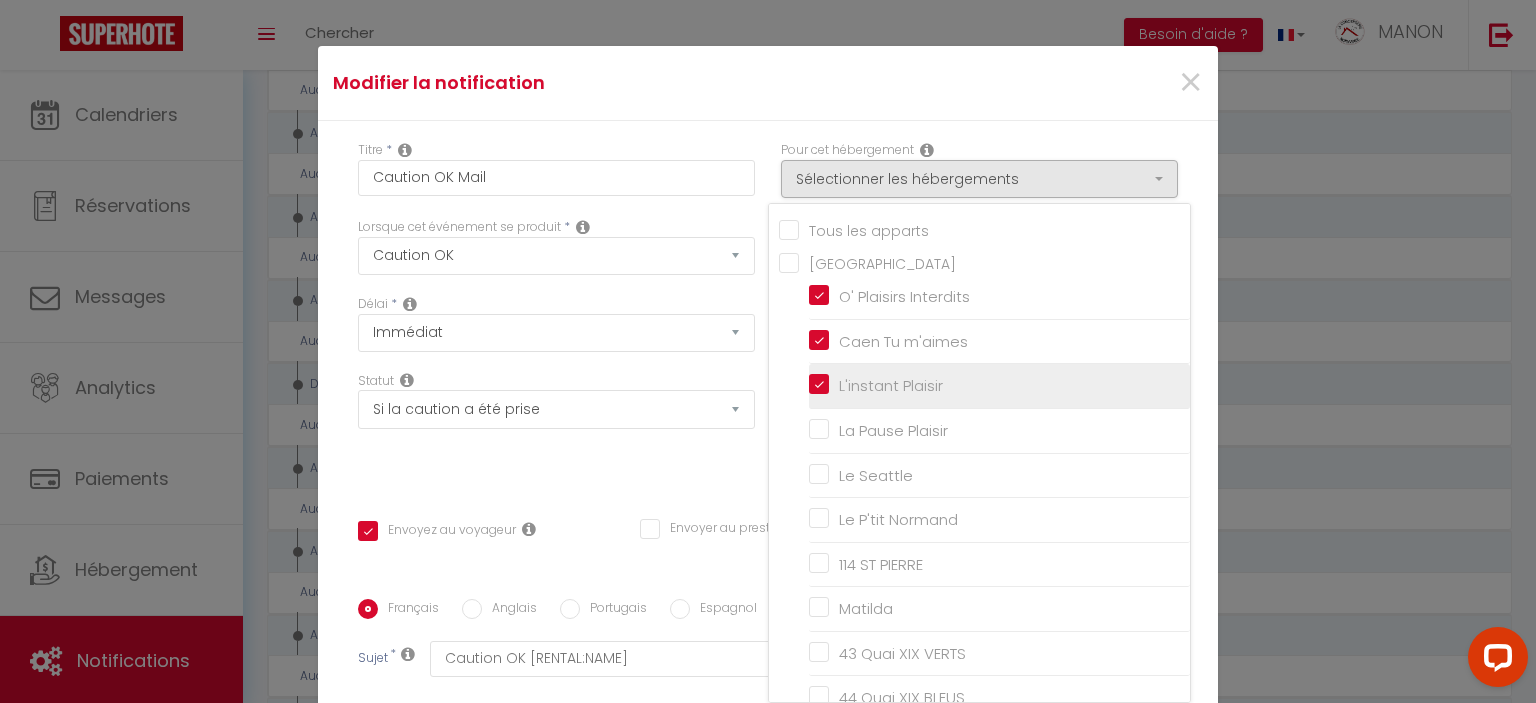 click on "L'instant Plaisir" at bounding box center [999, 386] 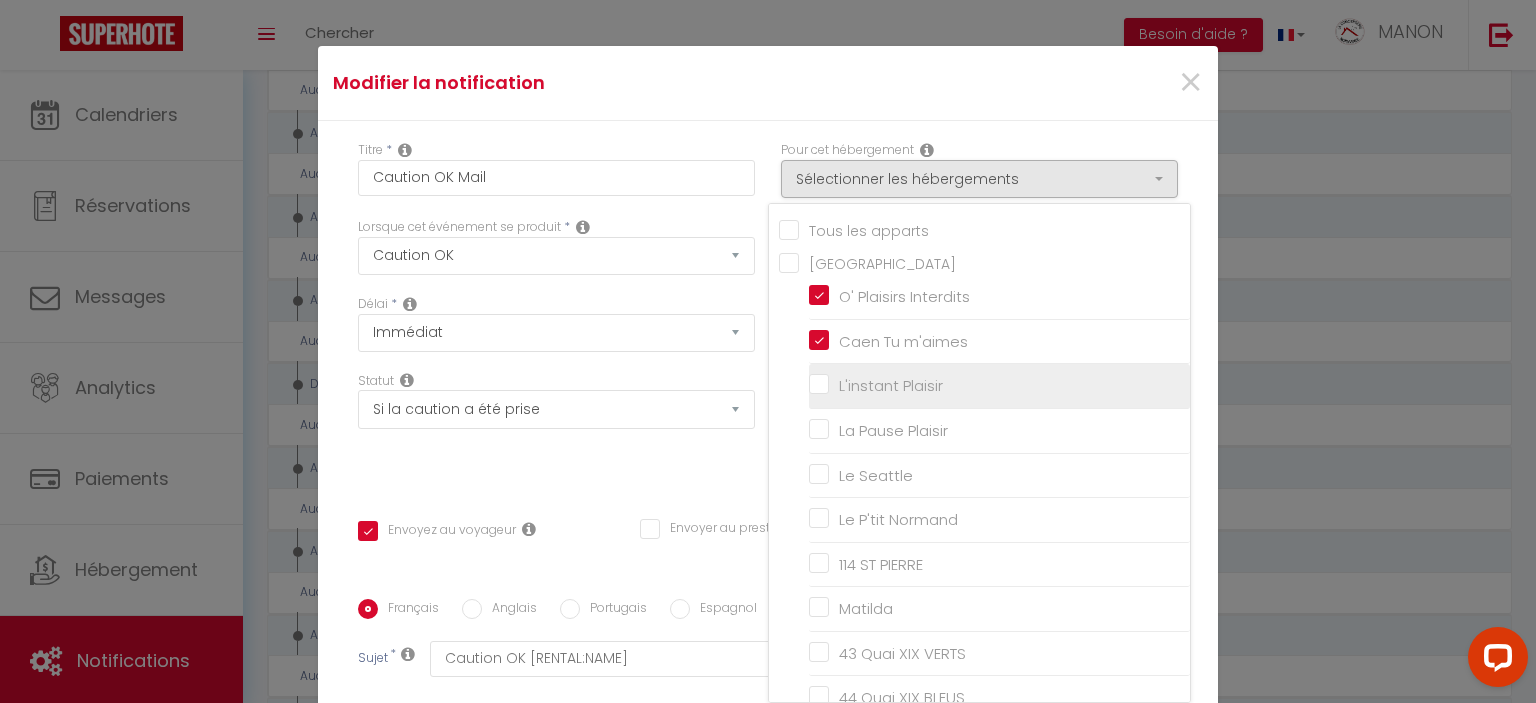 checkbox on "true" 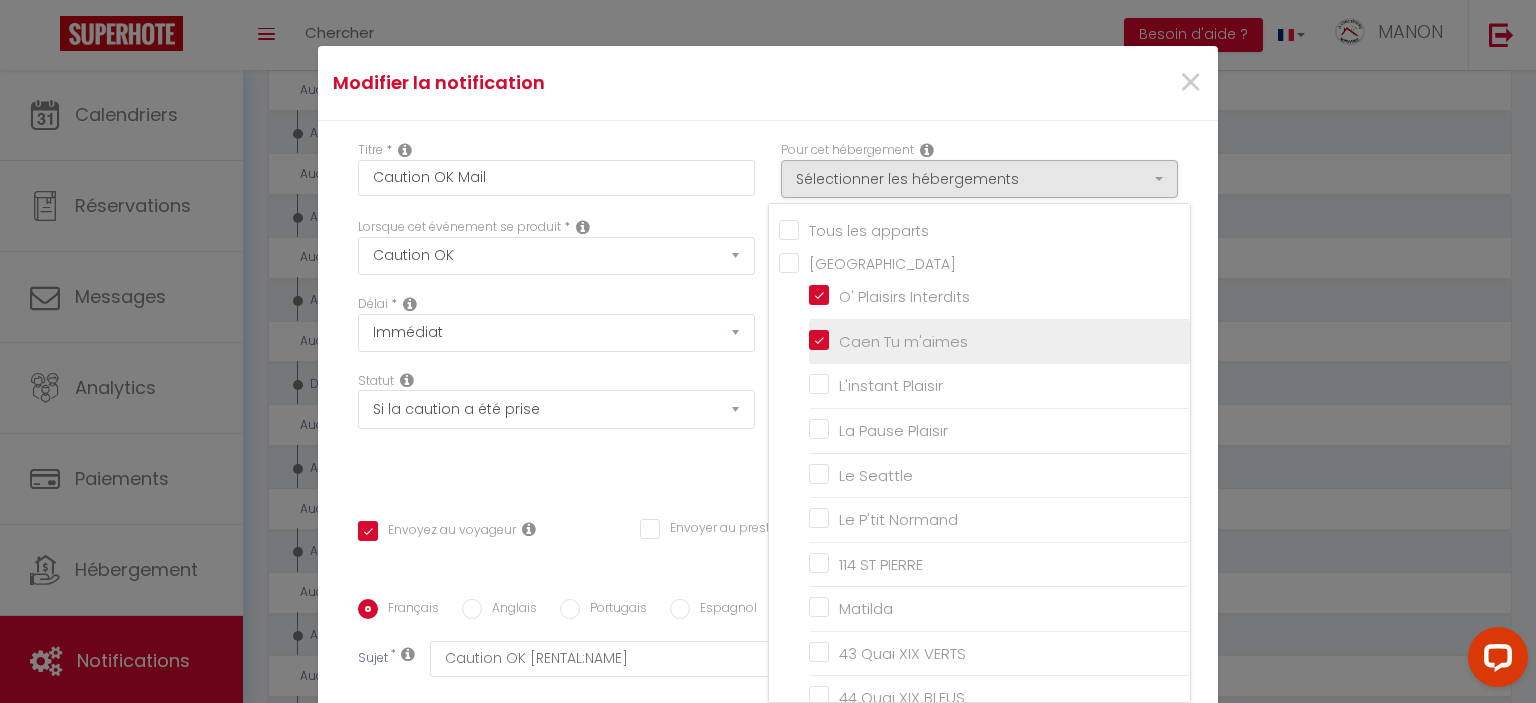 click on "Caen Tu m'aimes" at bounding box center [999, 342] 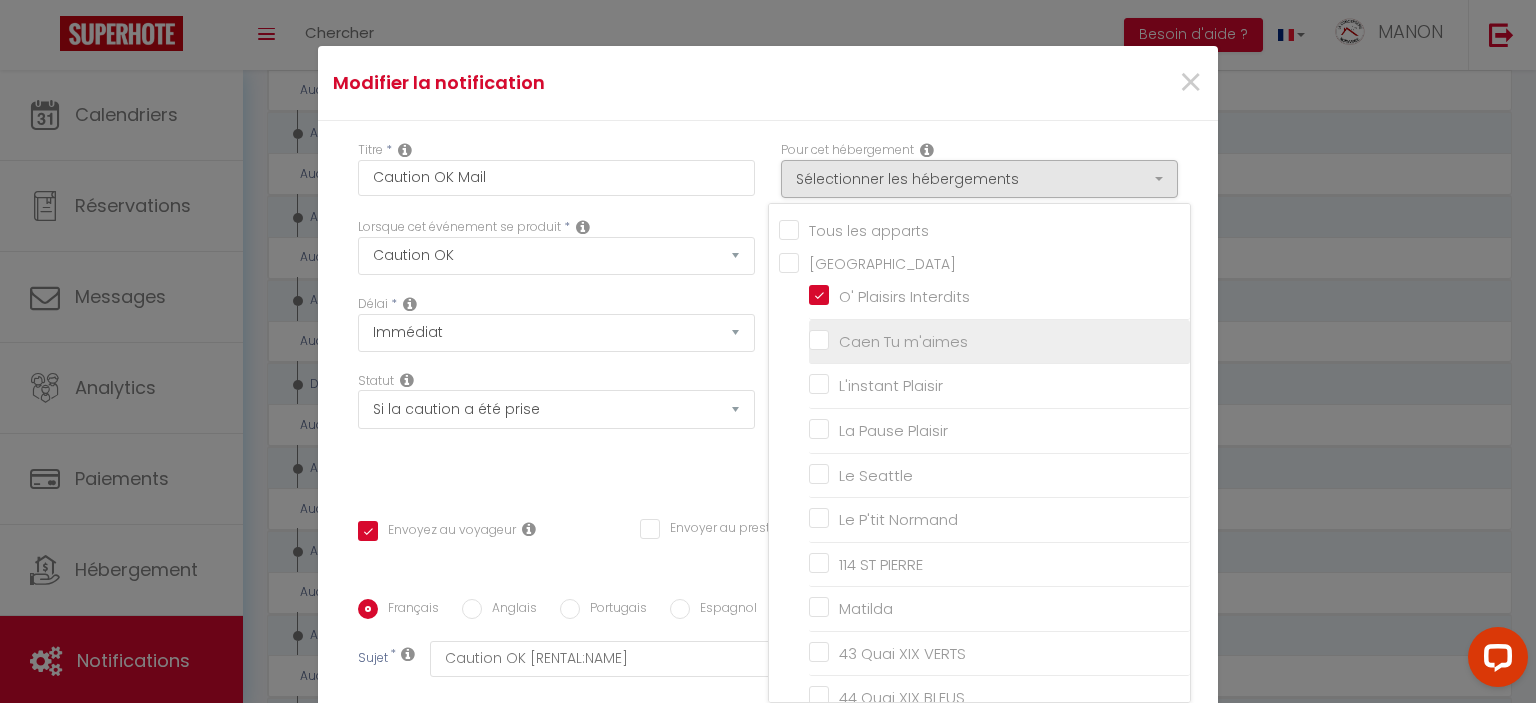 checkbox on "true" 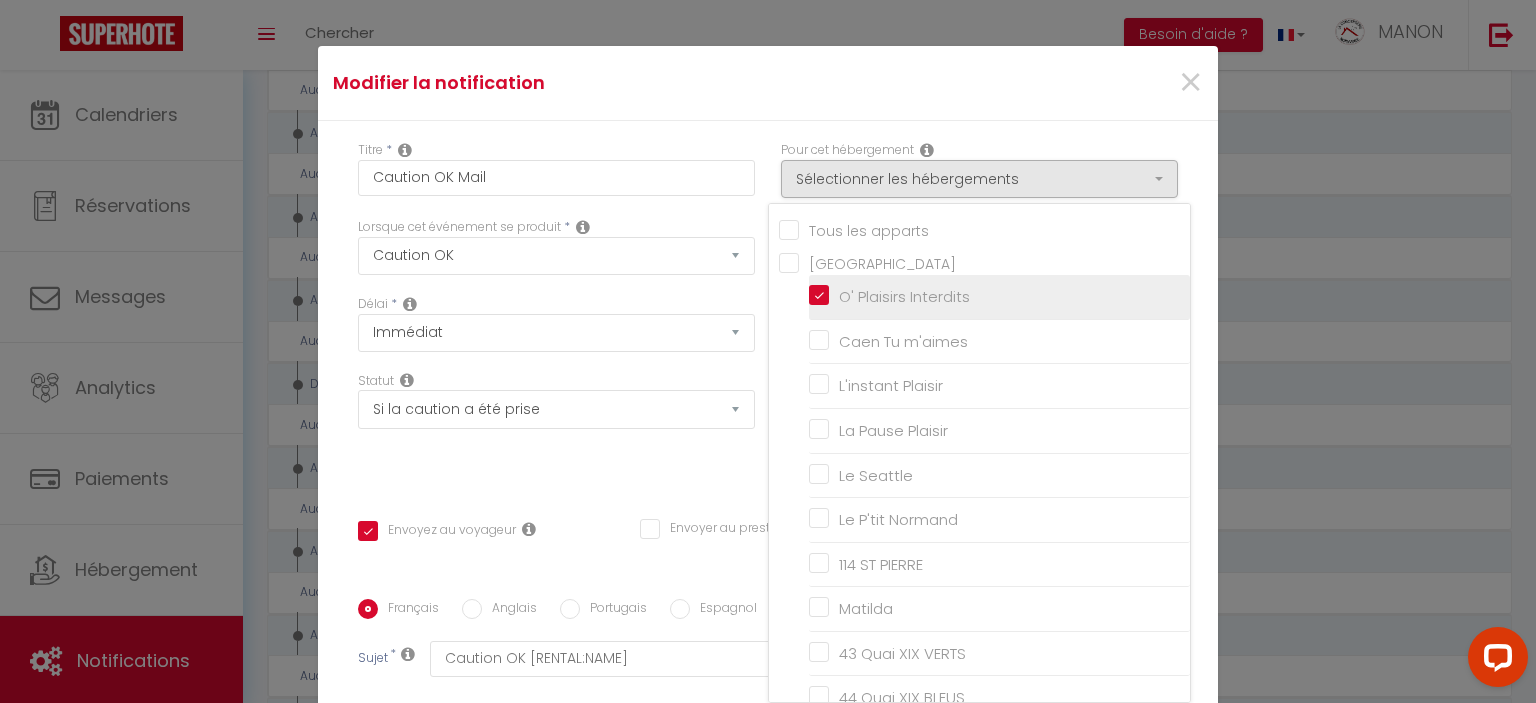 click on "O' Plaisirs Interdits" at bounding box center [999, 297] 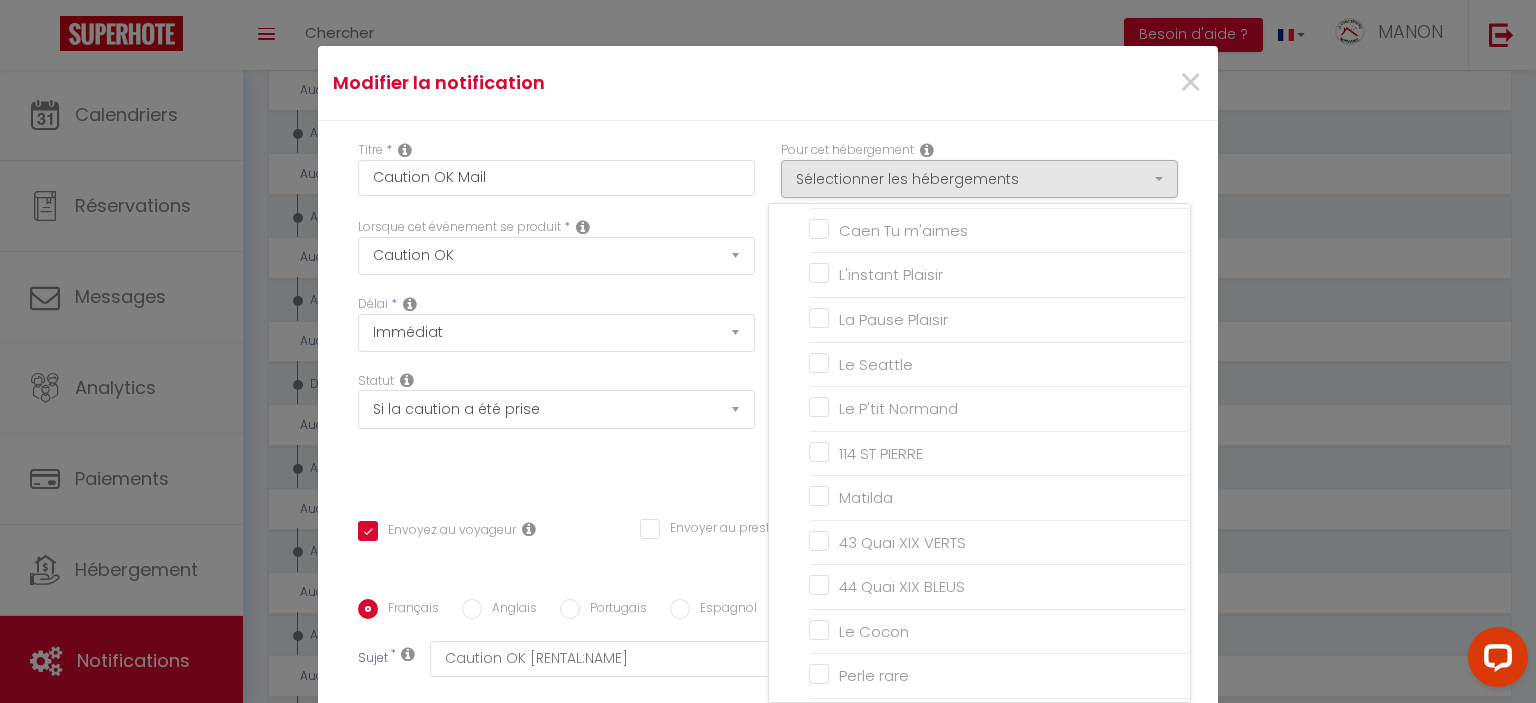 scroll, scrollTop: 240, scrollLeft: 0, axis: vertical 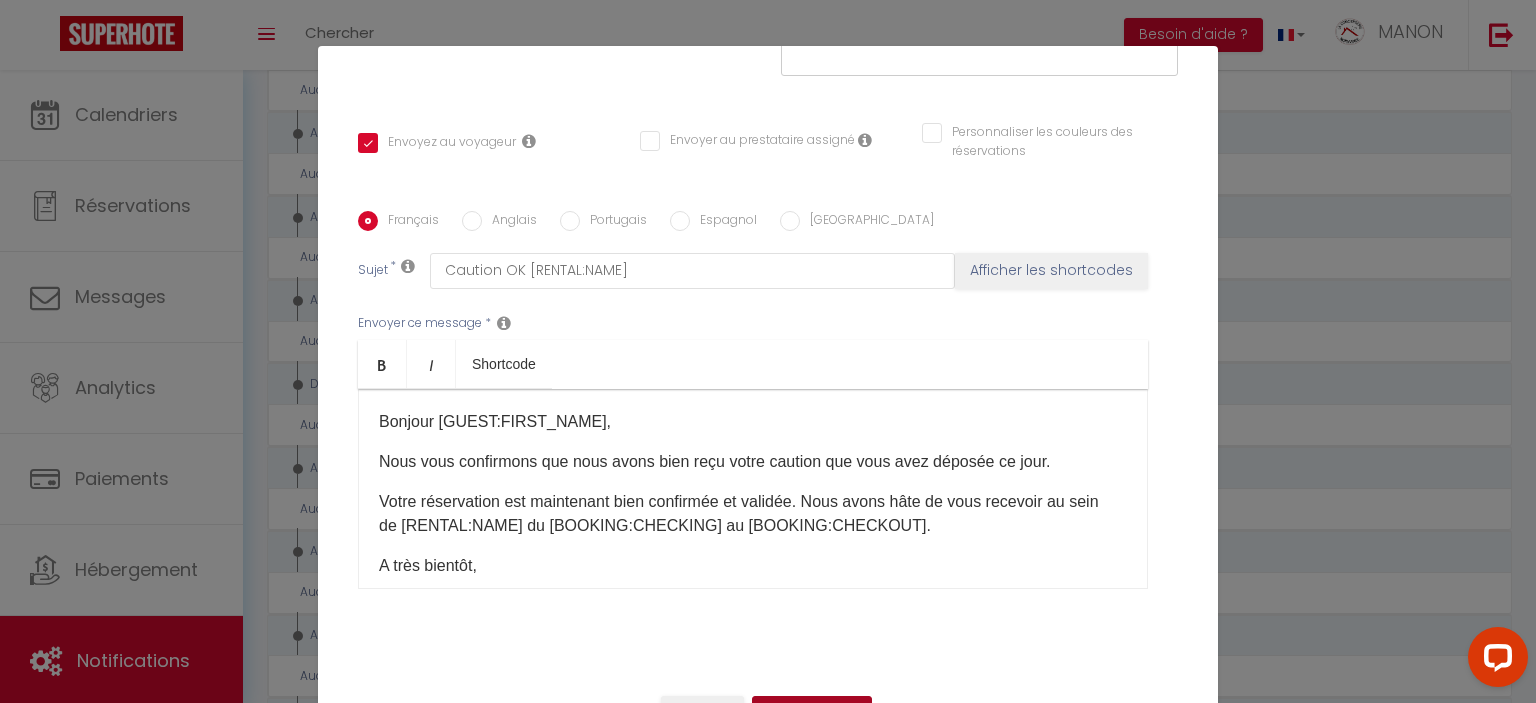 click on "Mettre à jour" at bounding box center (812, 713) 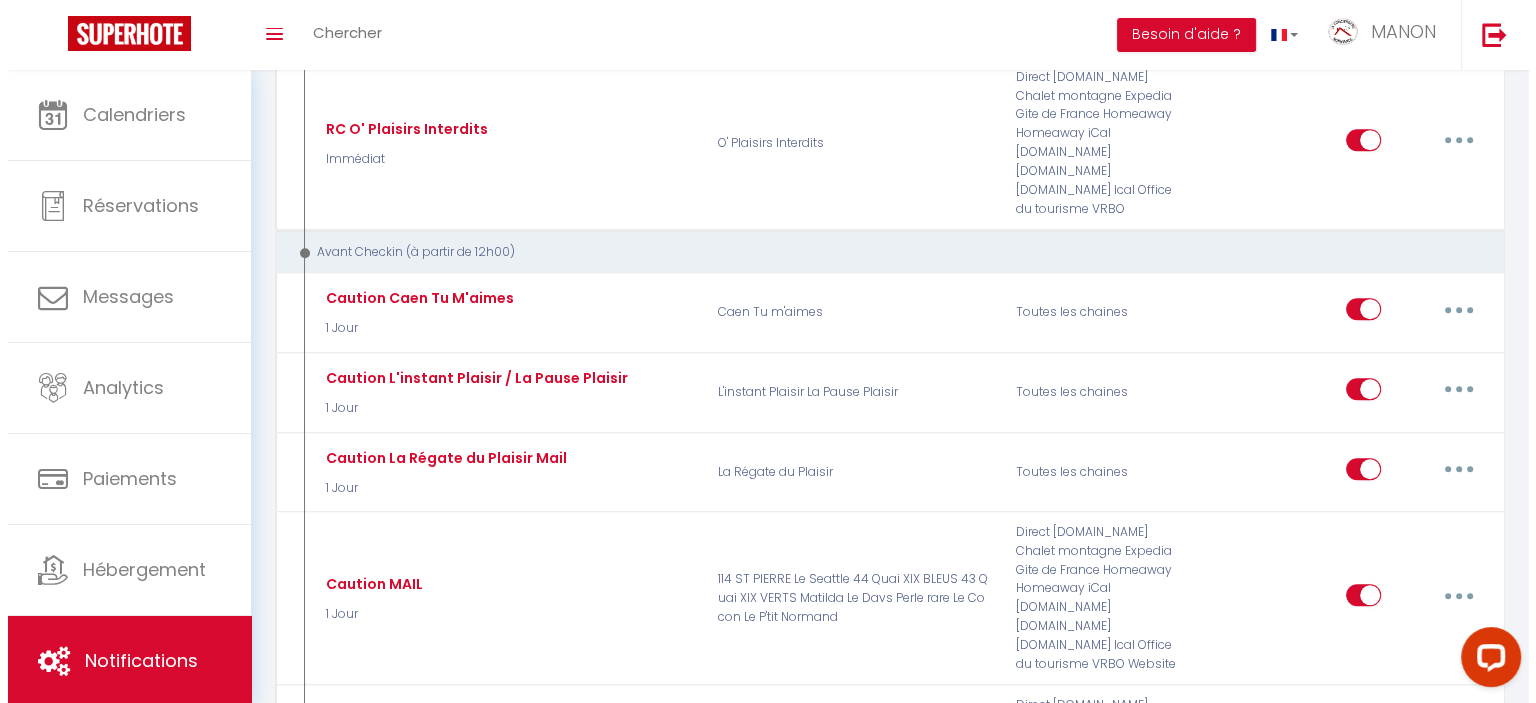 scroll, scrollTop: 1182, scrollLeft: 0, axis: vertical 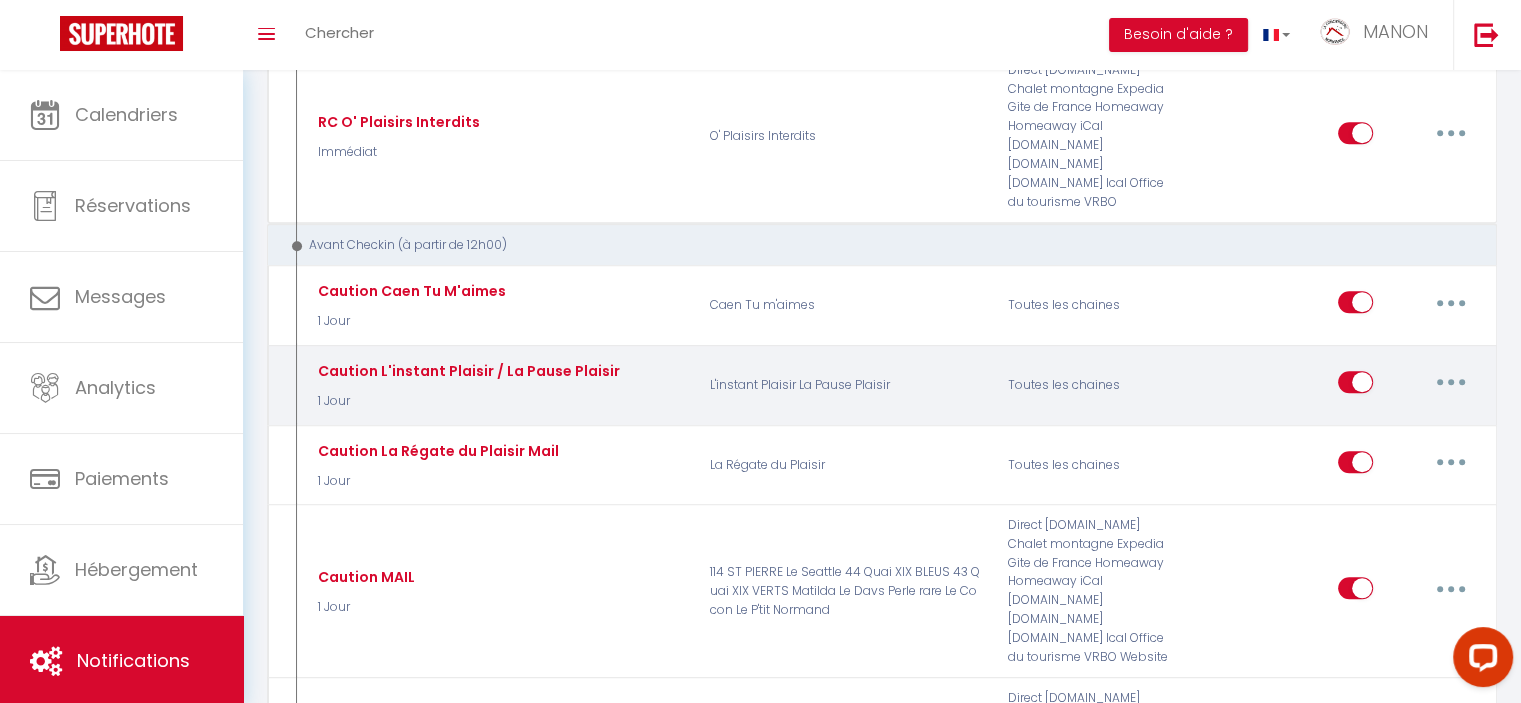 click at bounding box center (1451, 382) 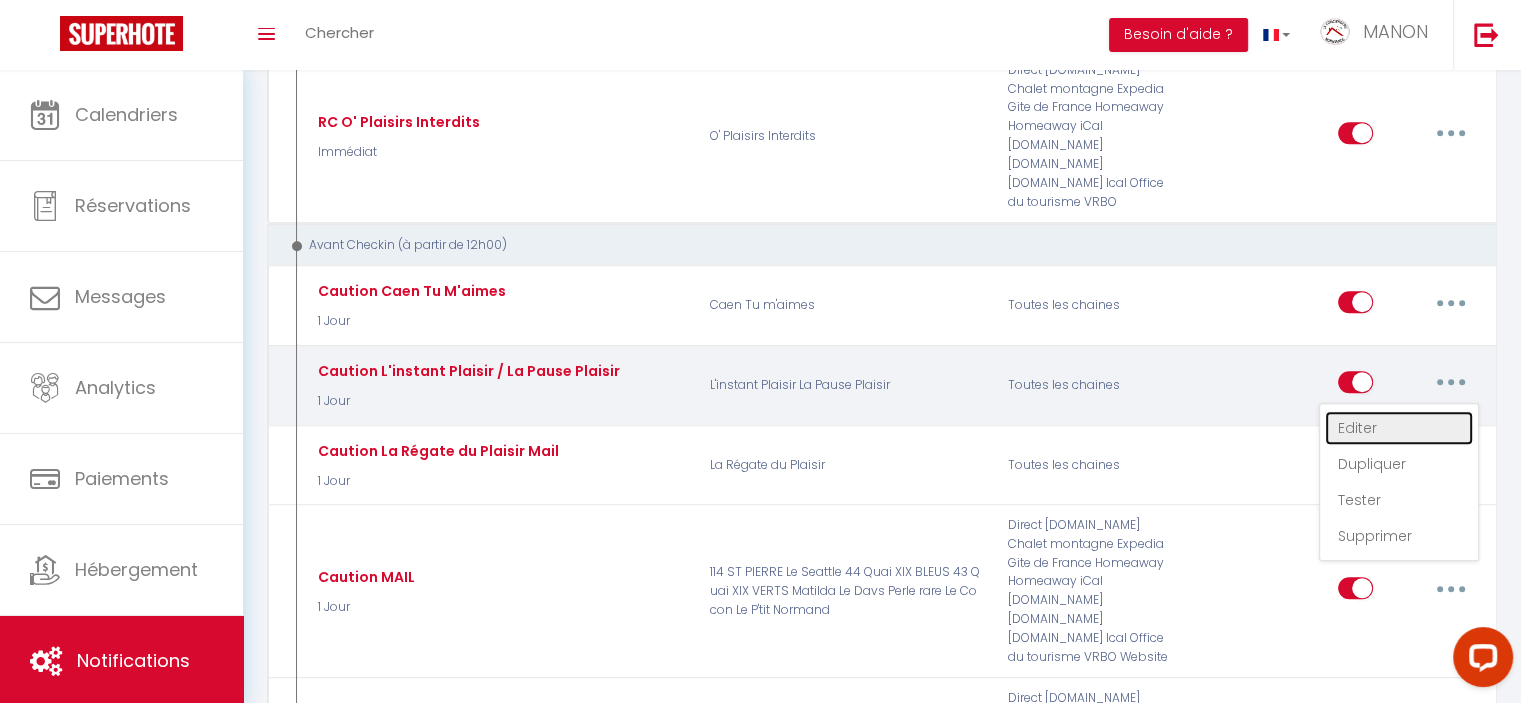 click on "Editer" at bounding box center (1399, 428) 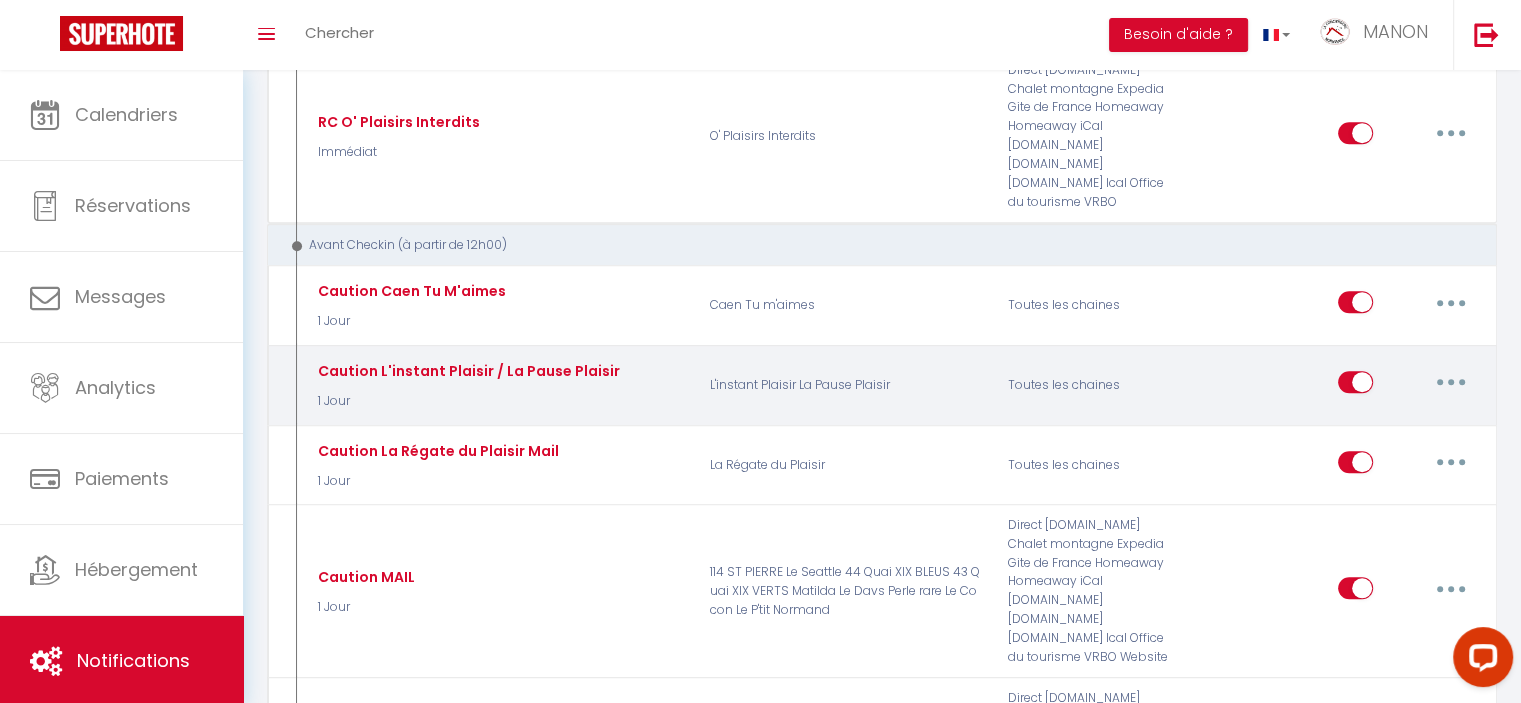 type on "Caution L'instant Plaisir / La Pause Plaisir" 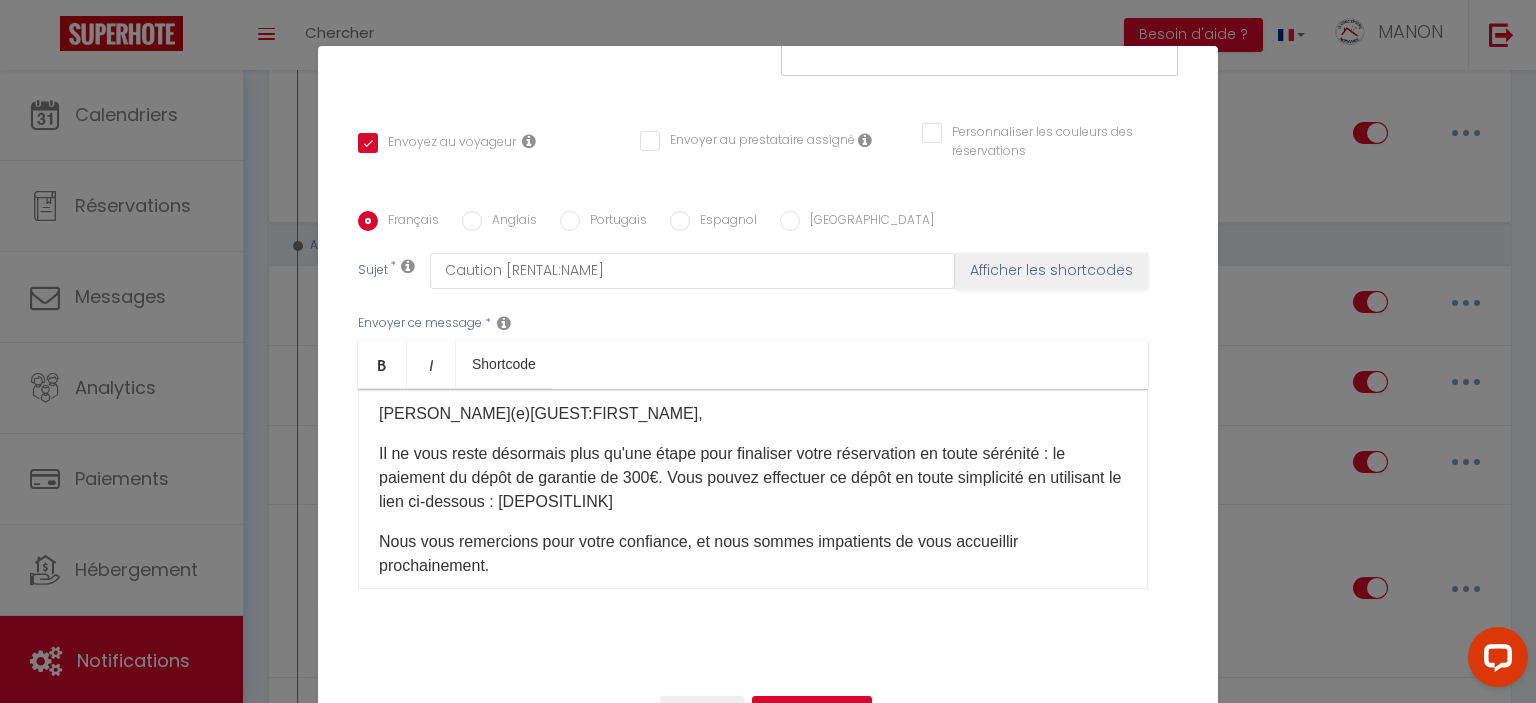 scroll, scrollTop: 0, scrollLeft: 0, axis: both 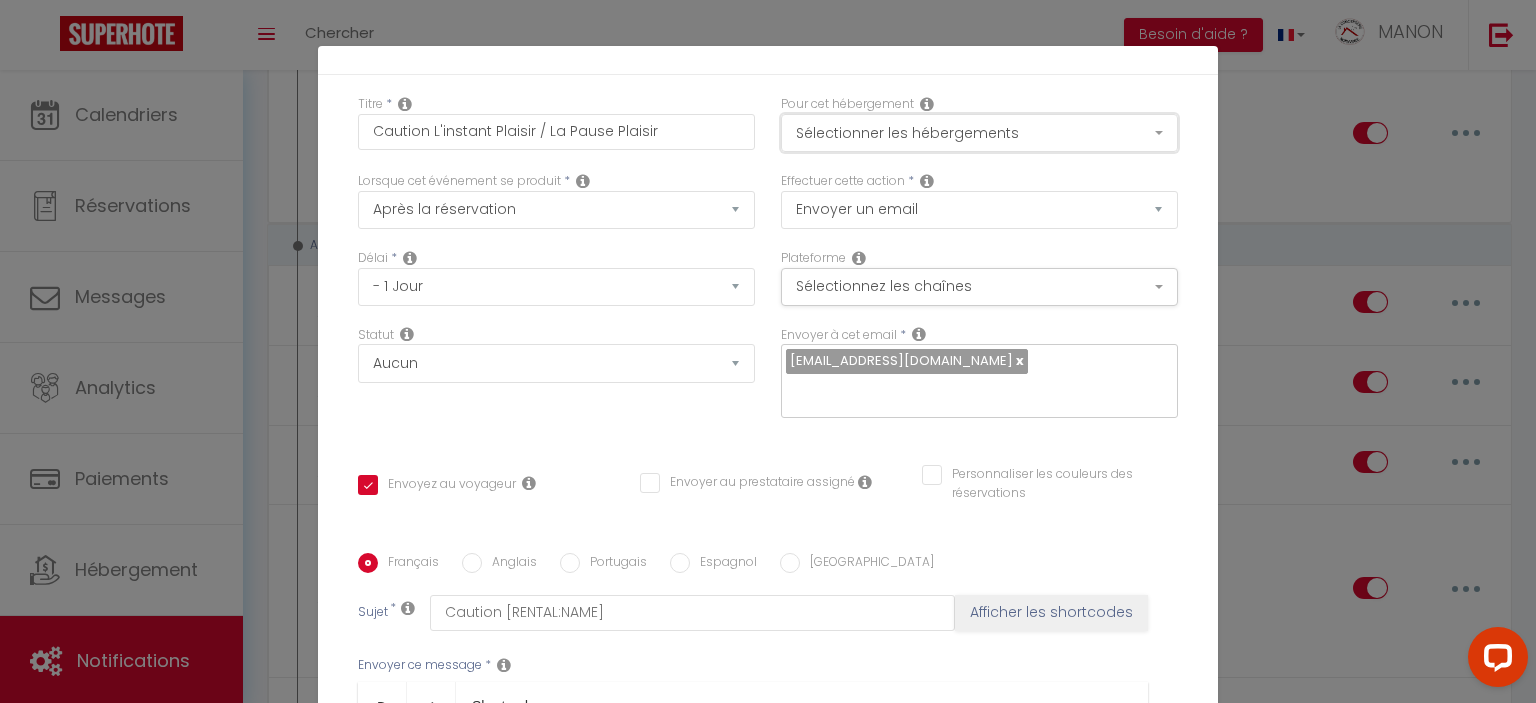 click on "Sélectionner les hébergements" at bounding box center [979, 133] 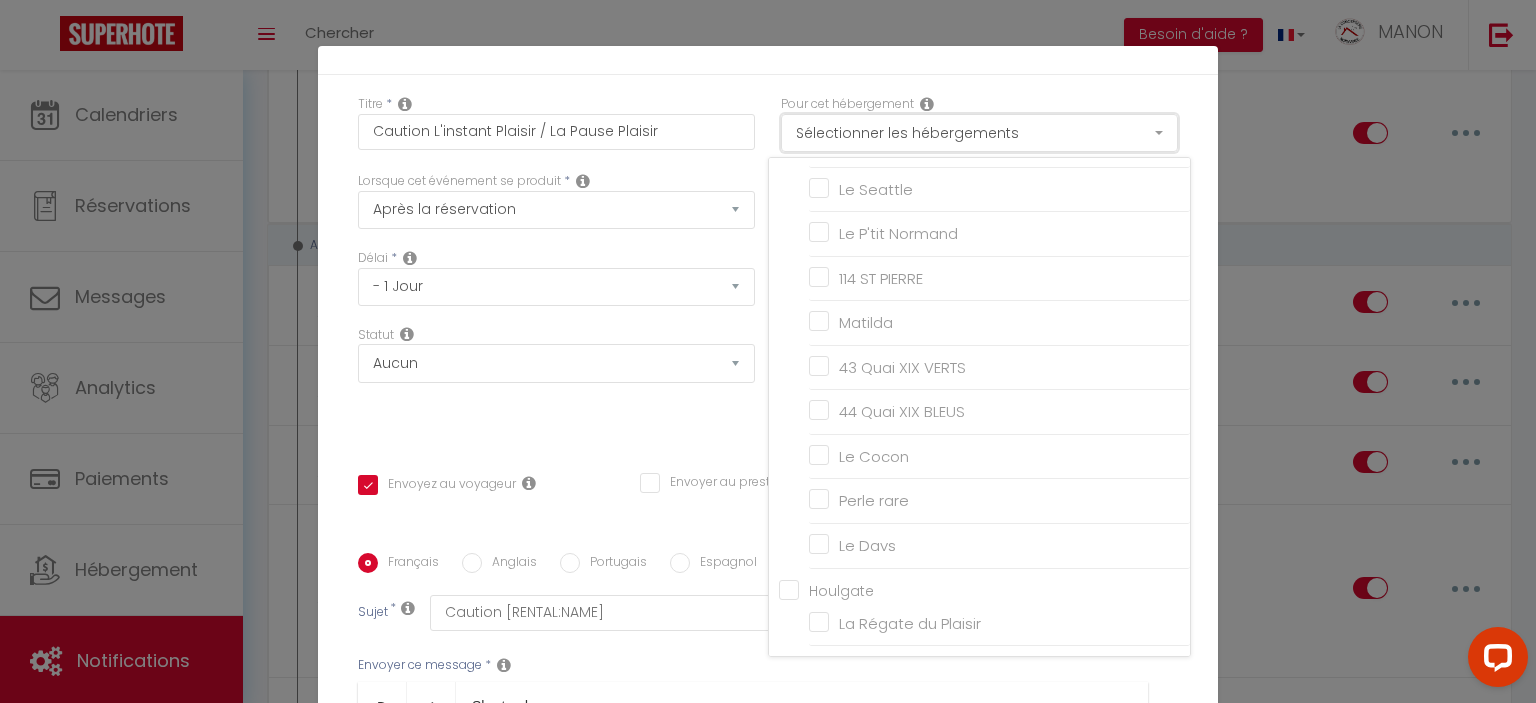 click on "Sélectionner les hébergements" at bounding box center [979, 133] 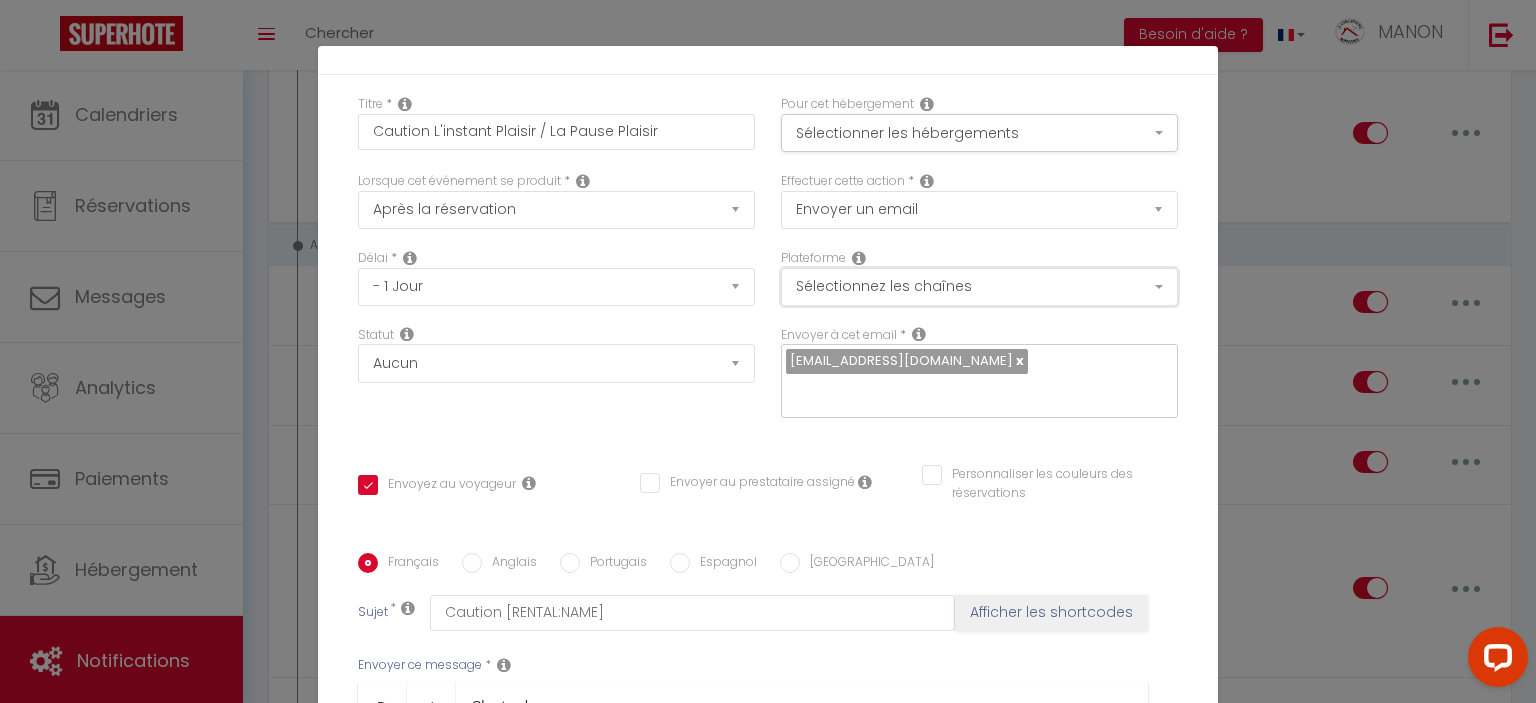 click on "Sélectionnez les chaînes" at bounding box center (979, 287) 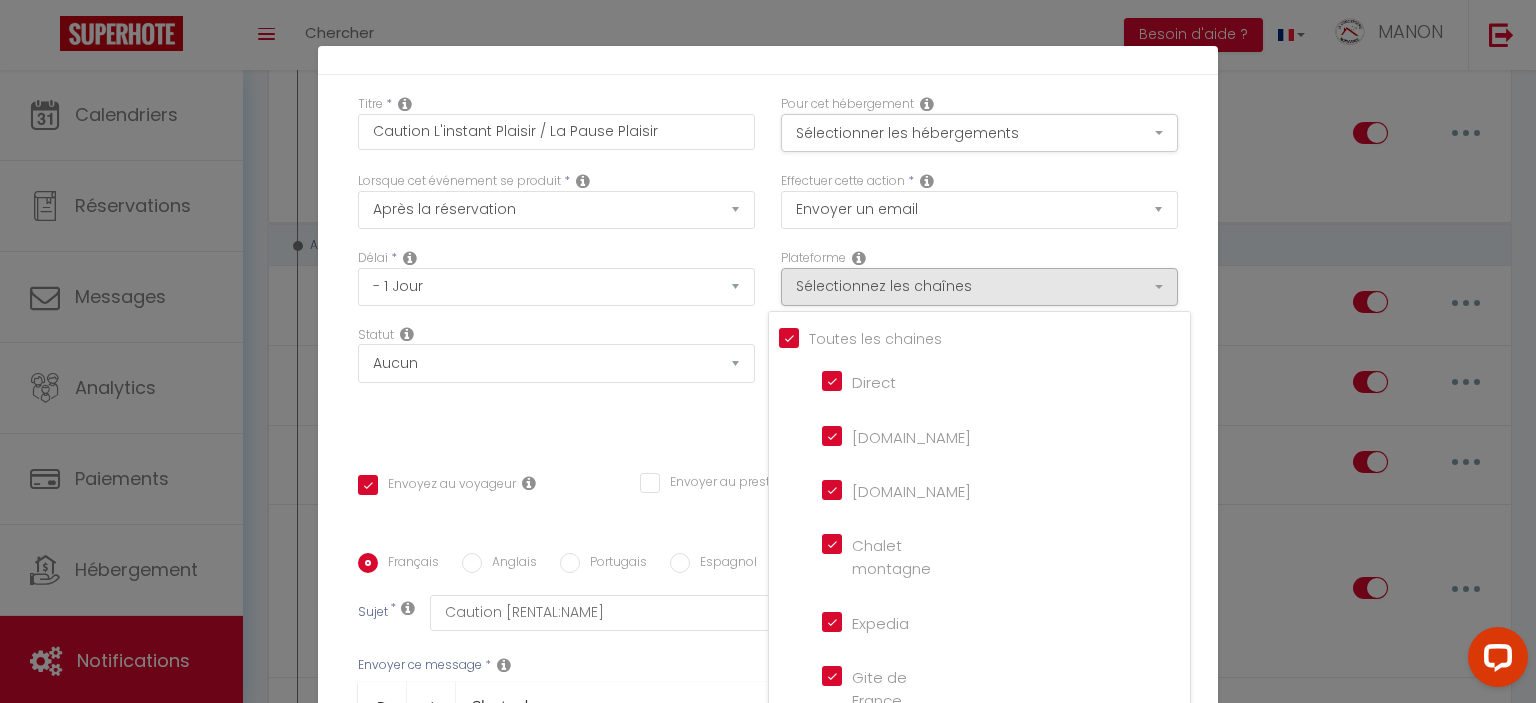 click on "[DOMAIN_NAME]" at bounding box center (906, 438) 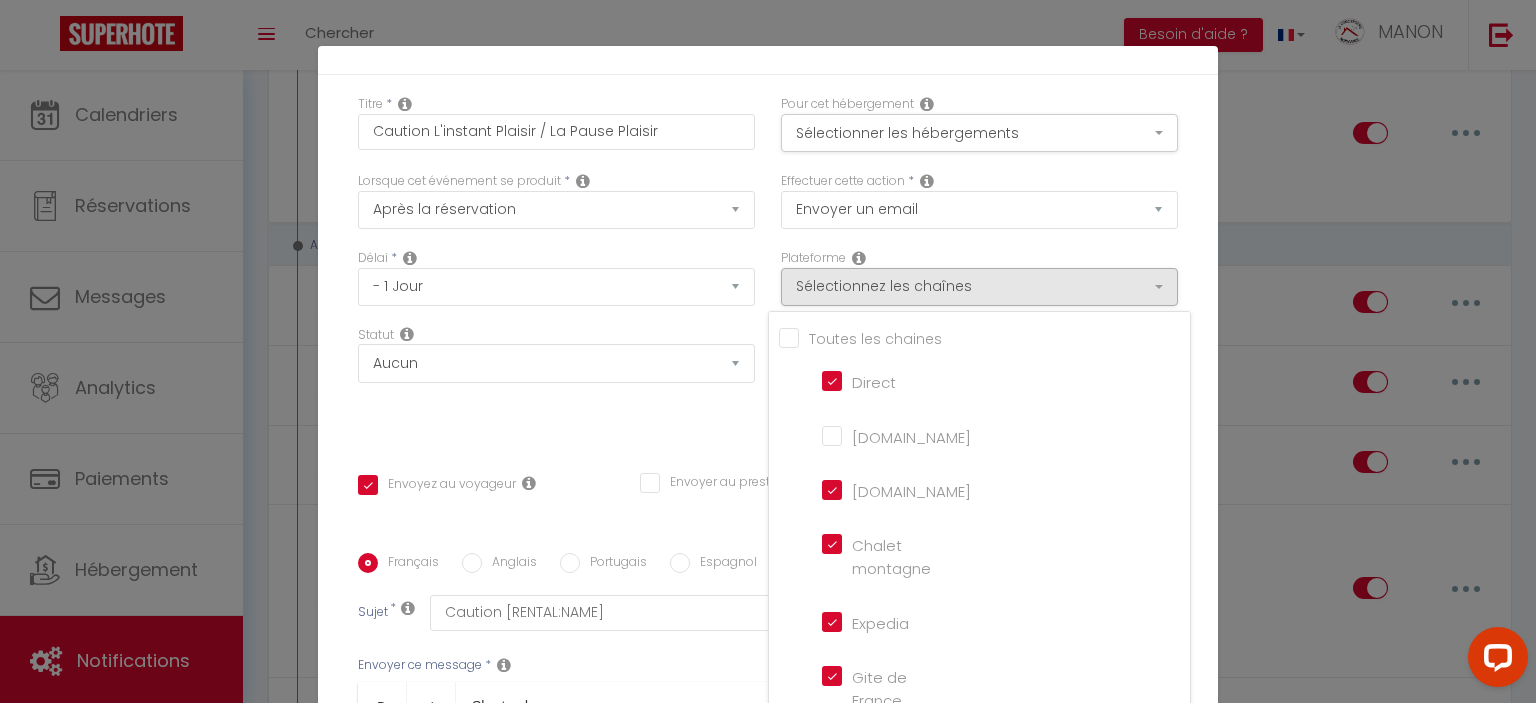checkbox on "true" 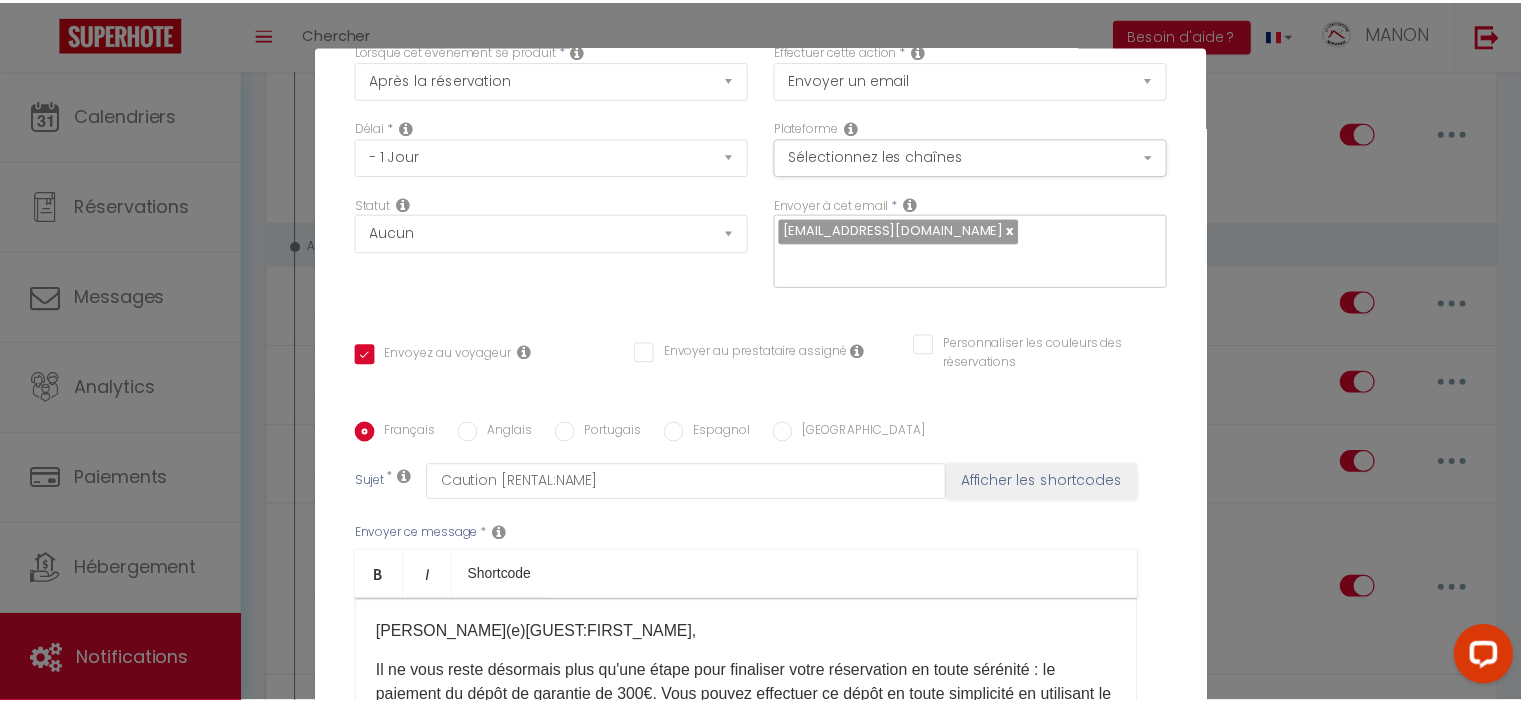scroll, scrollTop: 388, scrollLeft: 0, axis: vertical 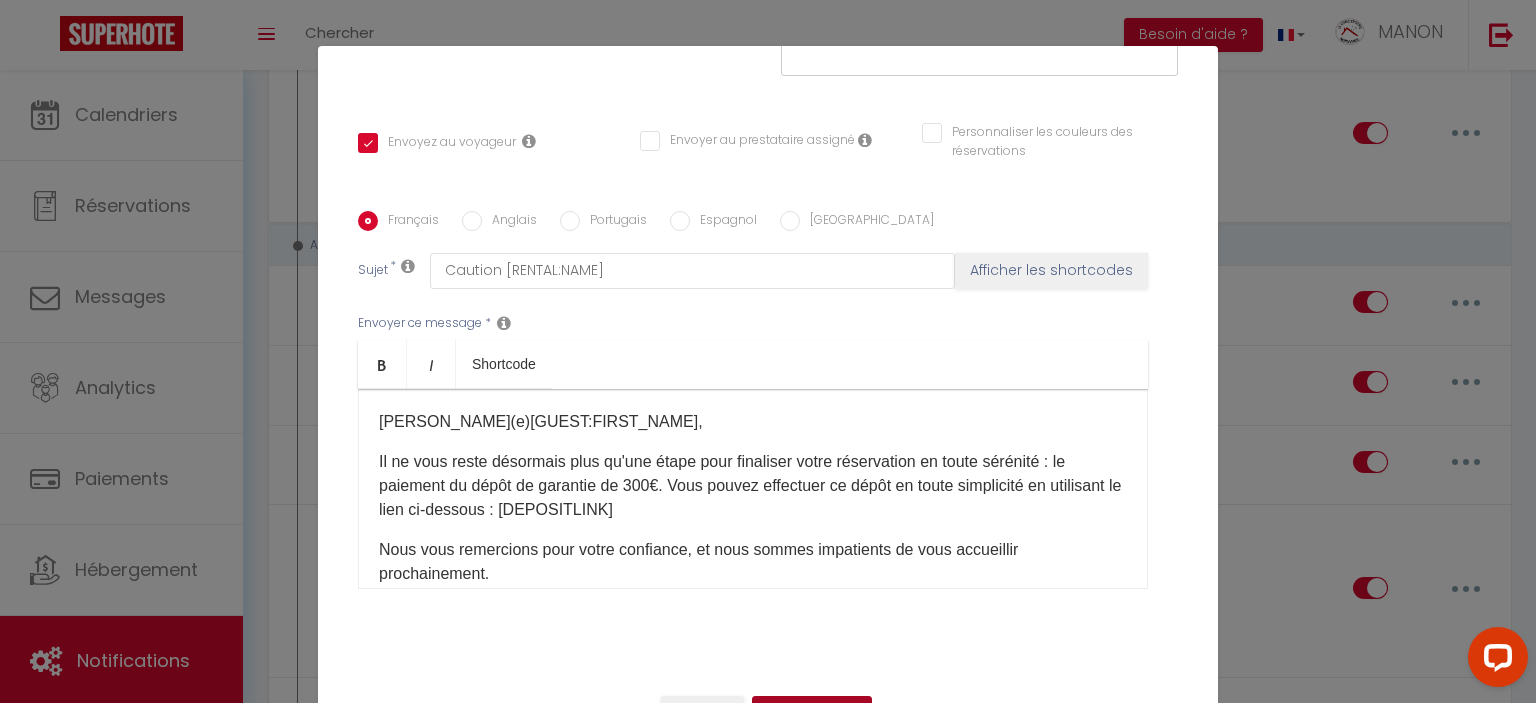 click on "Mettre à jour" at bounding box center [812, 713] 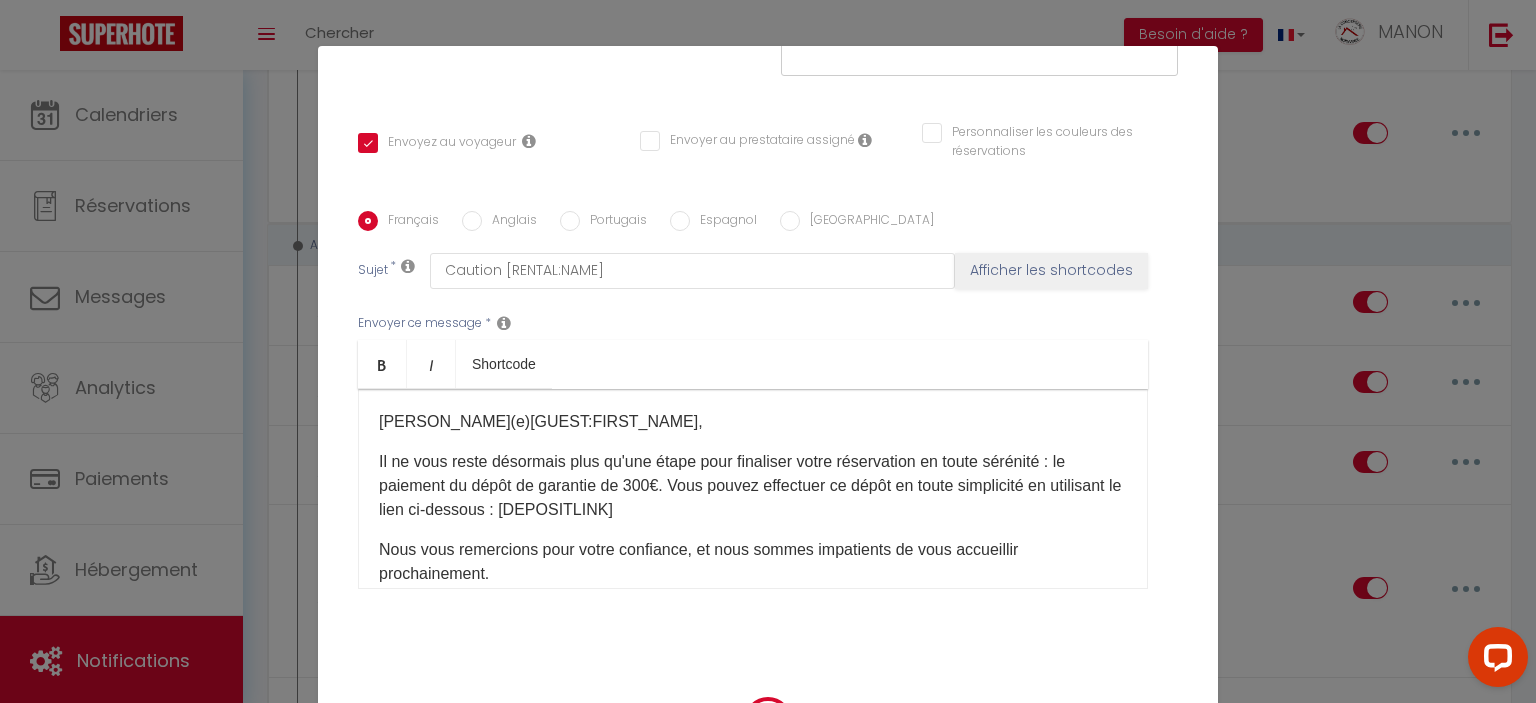 checkbox on "true" 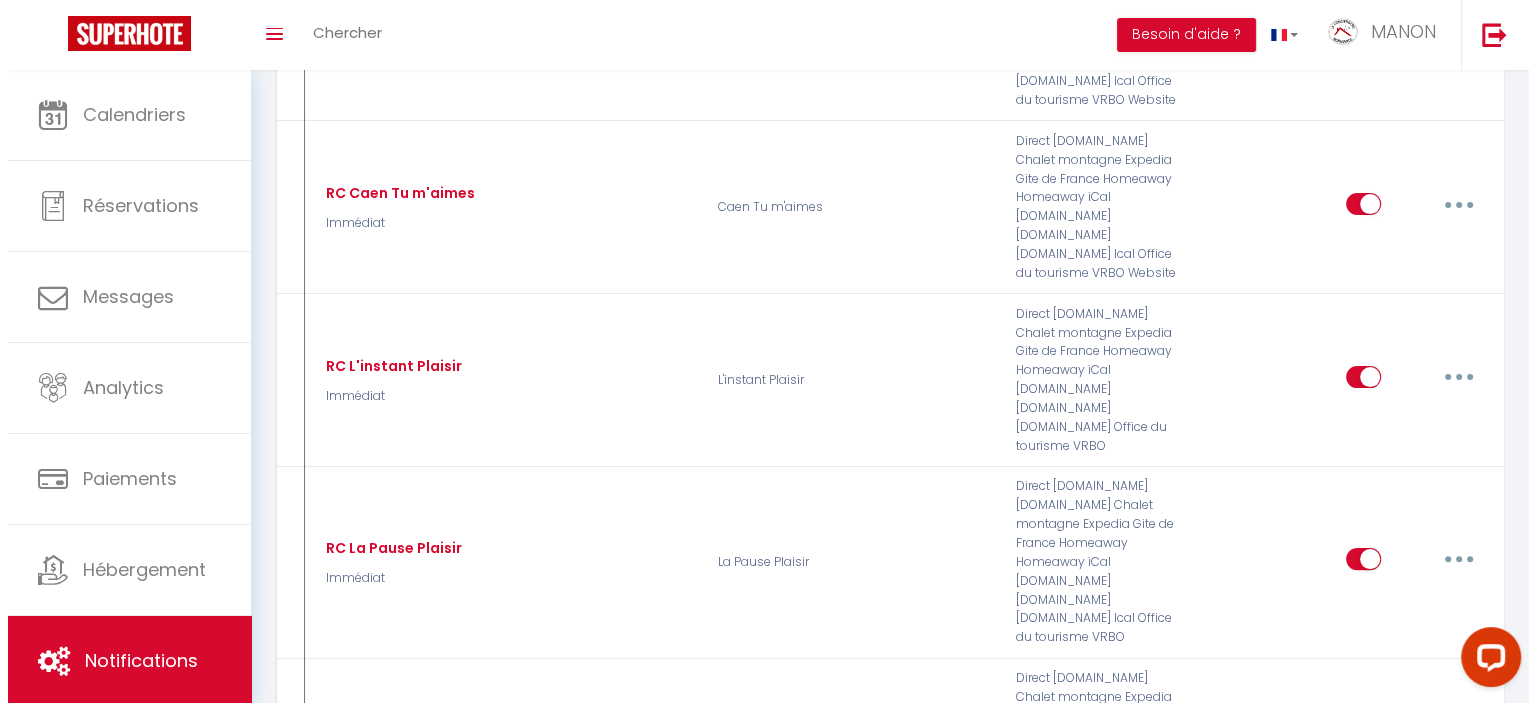 scroll, scrollTop: 416, scrollLeft: 0, axis: vertical 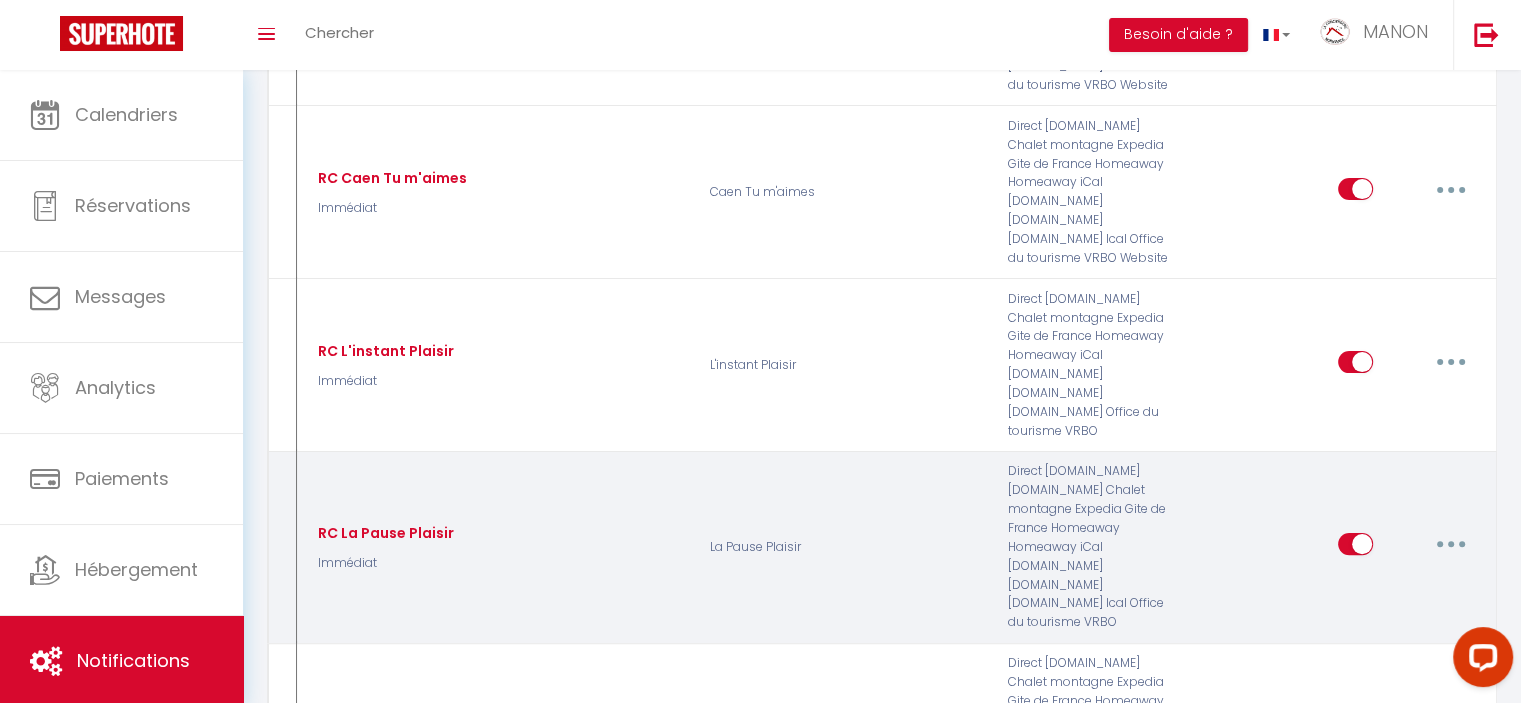 click at bounding box center [1451, 544] 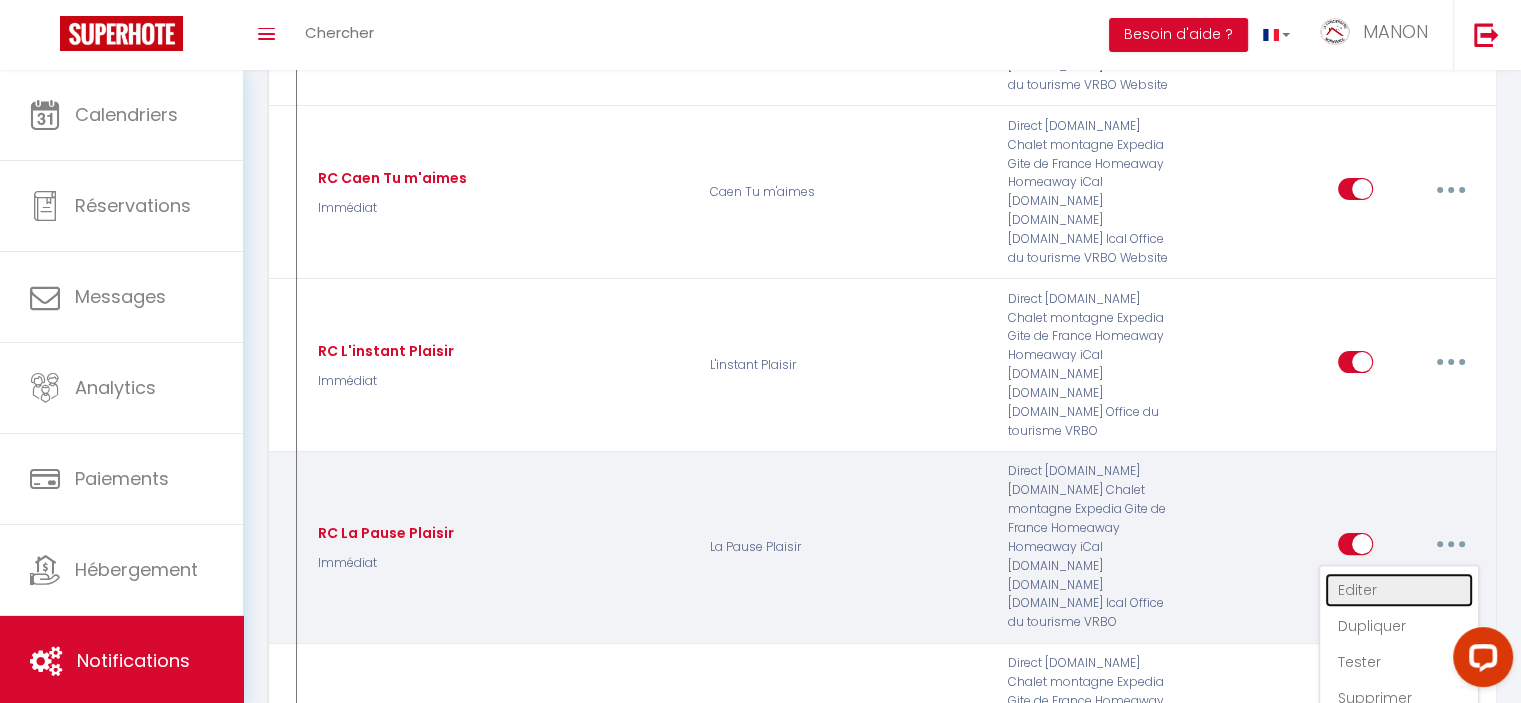 click on "Editer" at bounding box center [1399, 590] 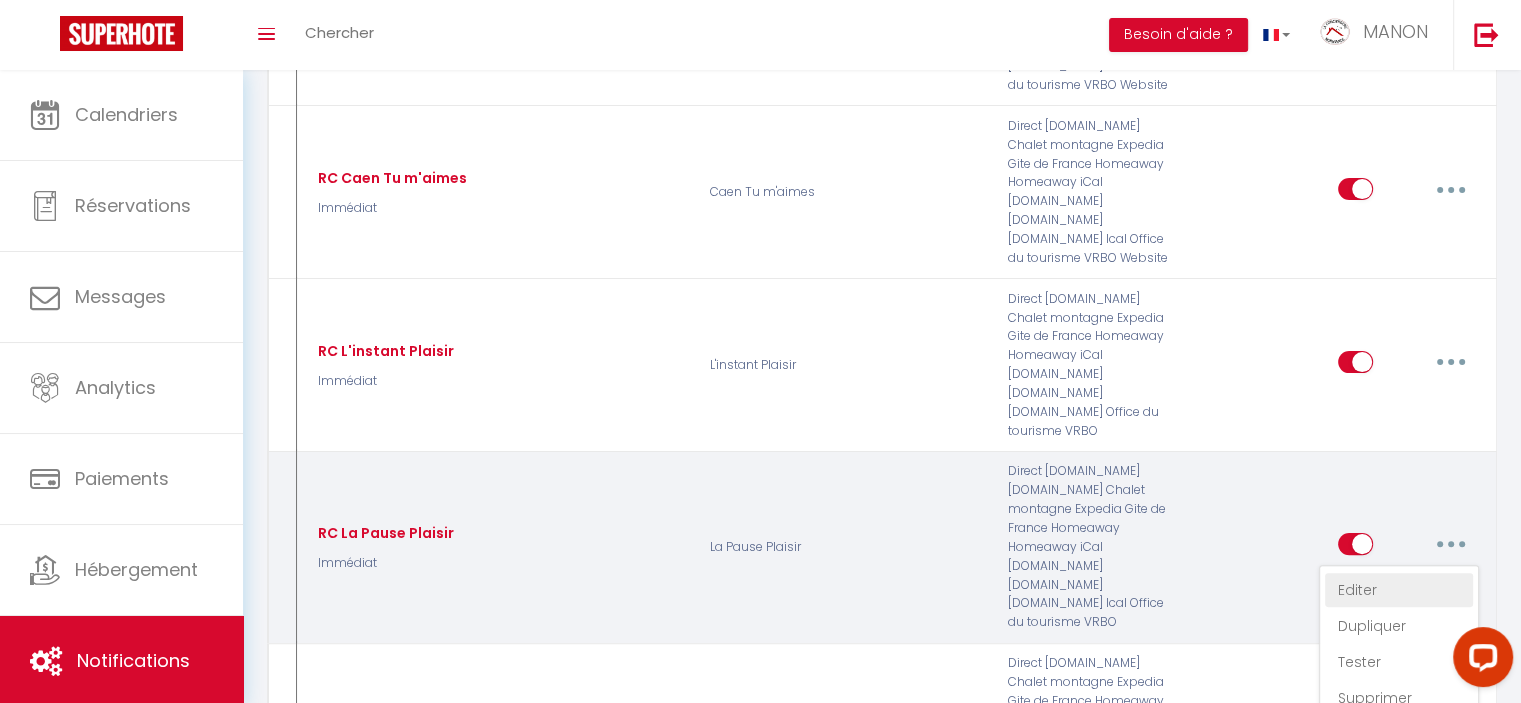 type on "RC La Pause Plaisir" 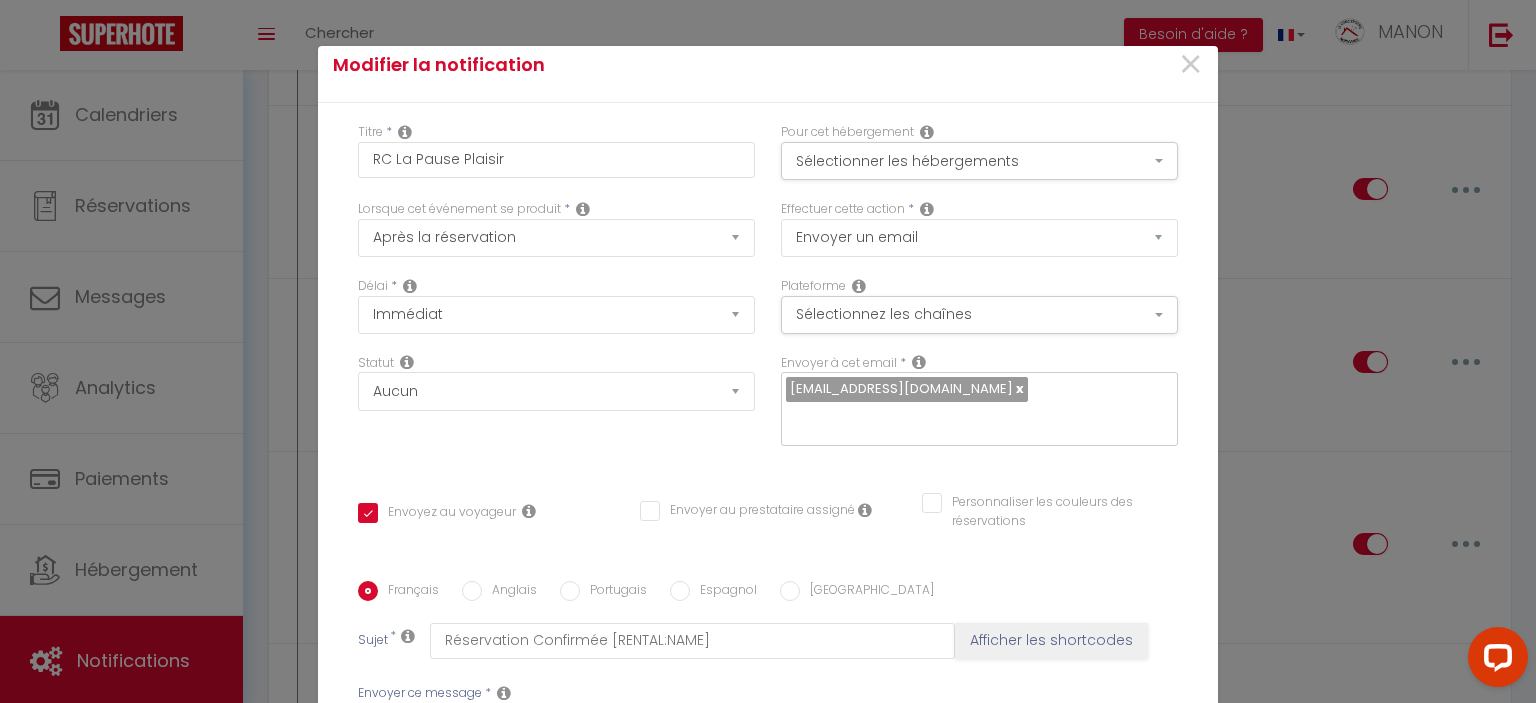 scroll, scrollTop: 0, scrollLeft: 0, axis: both 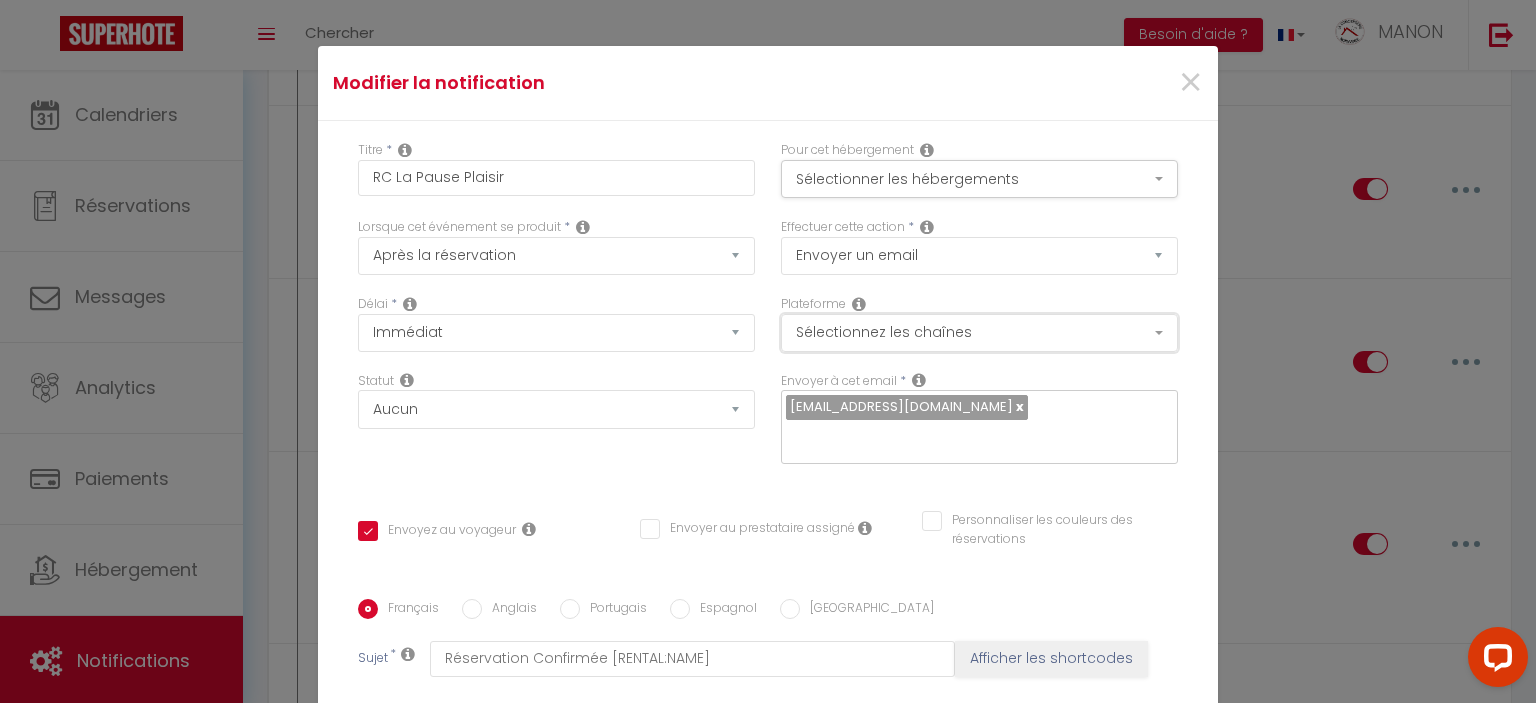 click on "Sélectionnez les chaînes" at bounding box center (979, 333) 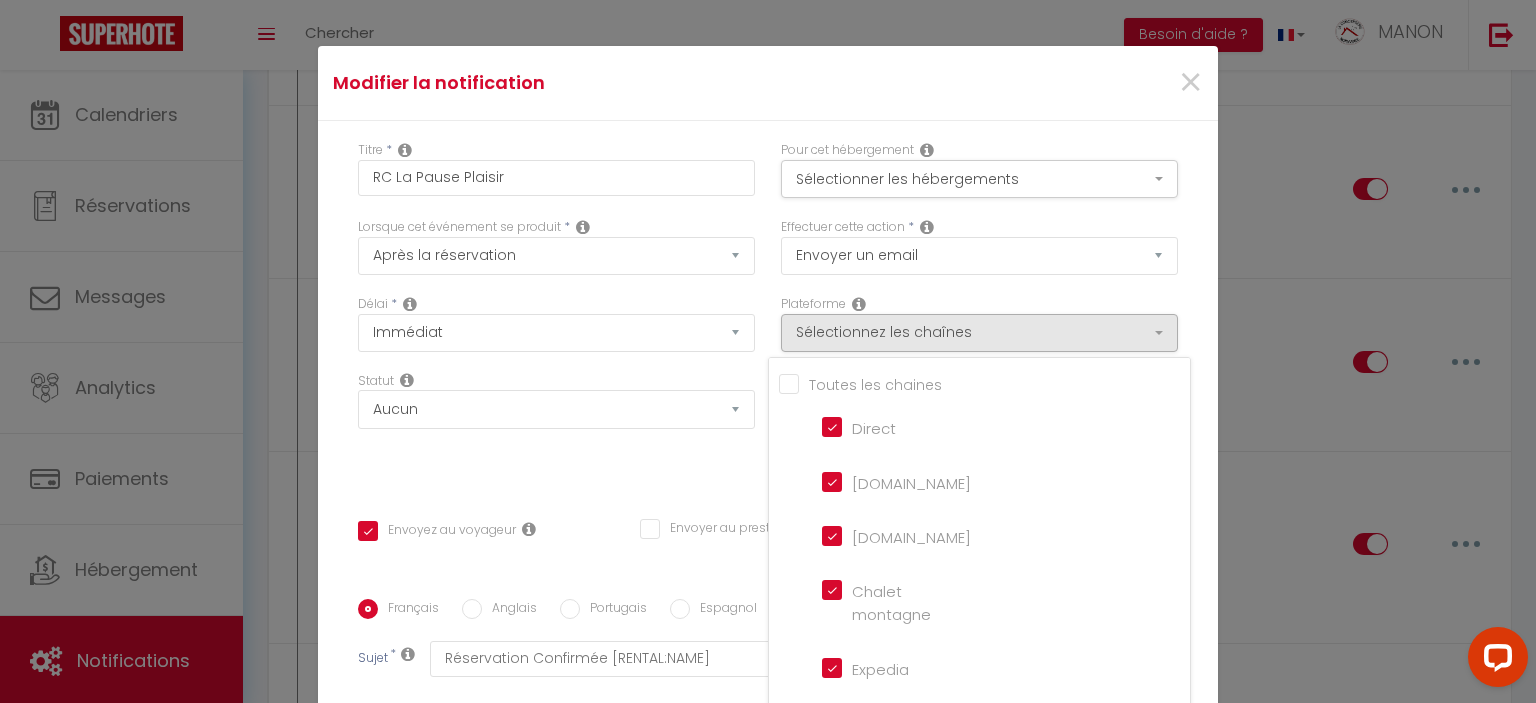 click on "[DOMAIN_NAME]" at bounding box center (879, 480) 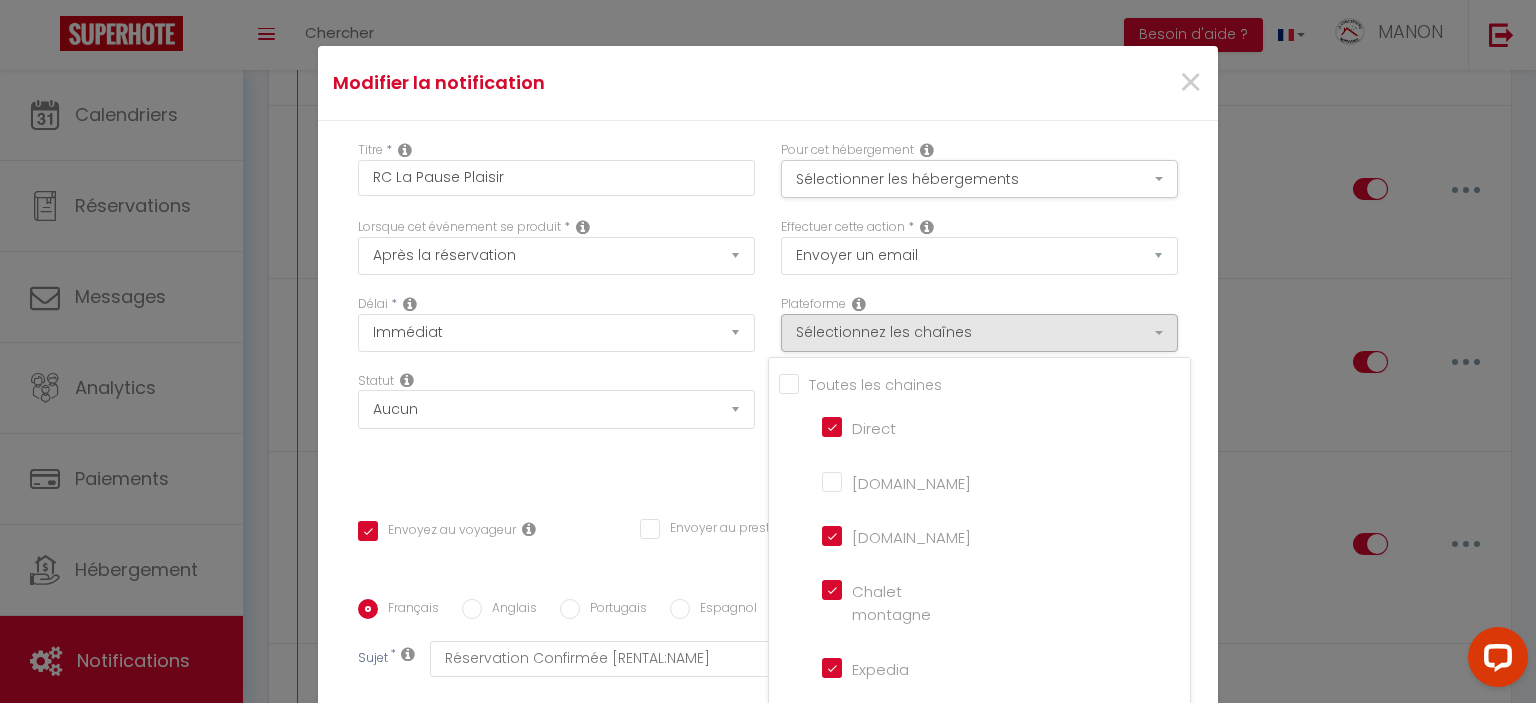 checkbox on "true" 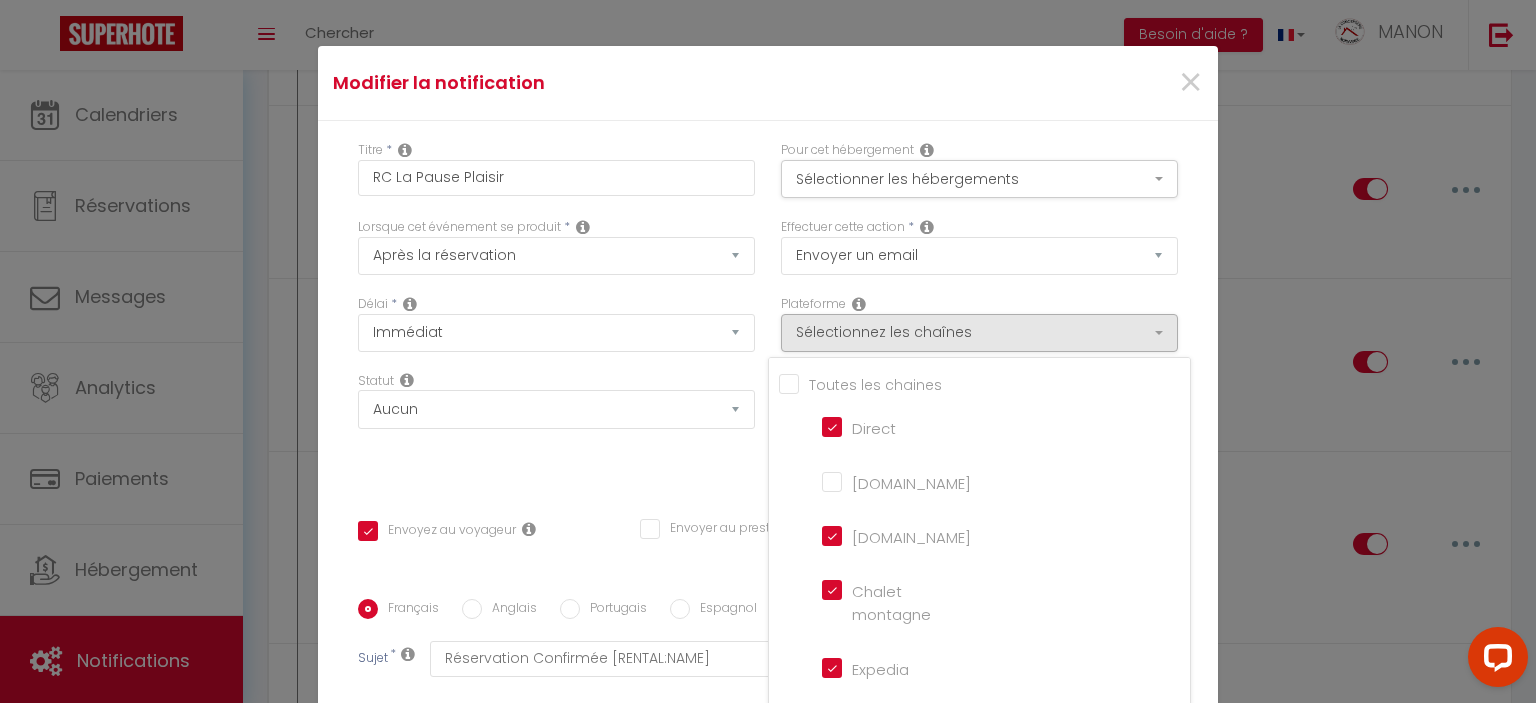 click on "Effectuer cette action   *     Envoyer un email   Envoyer un SMS   Envoyer une notification push" at bounding box center [979, 256] 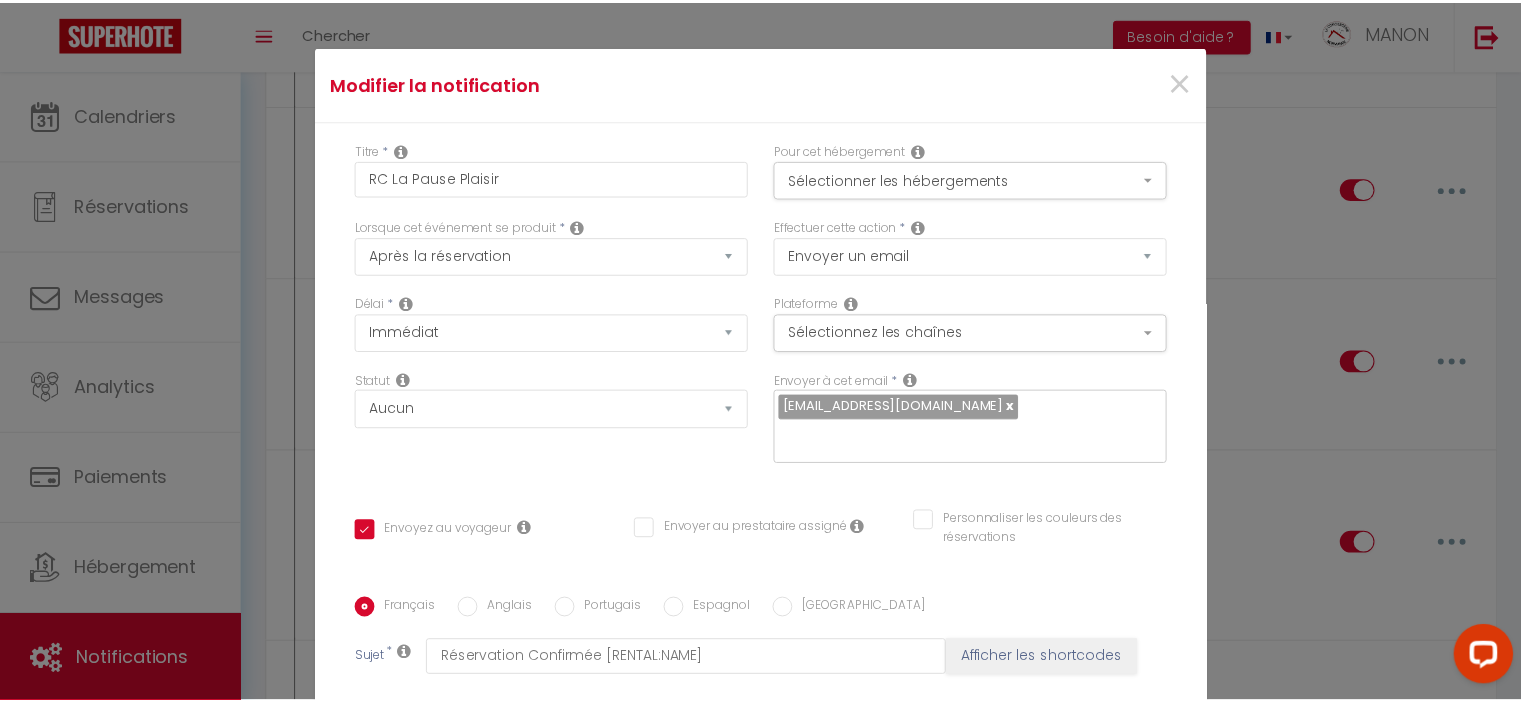 scroll, scrollTop: 388, scrollLeft: 0, axis: vertical 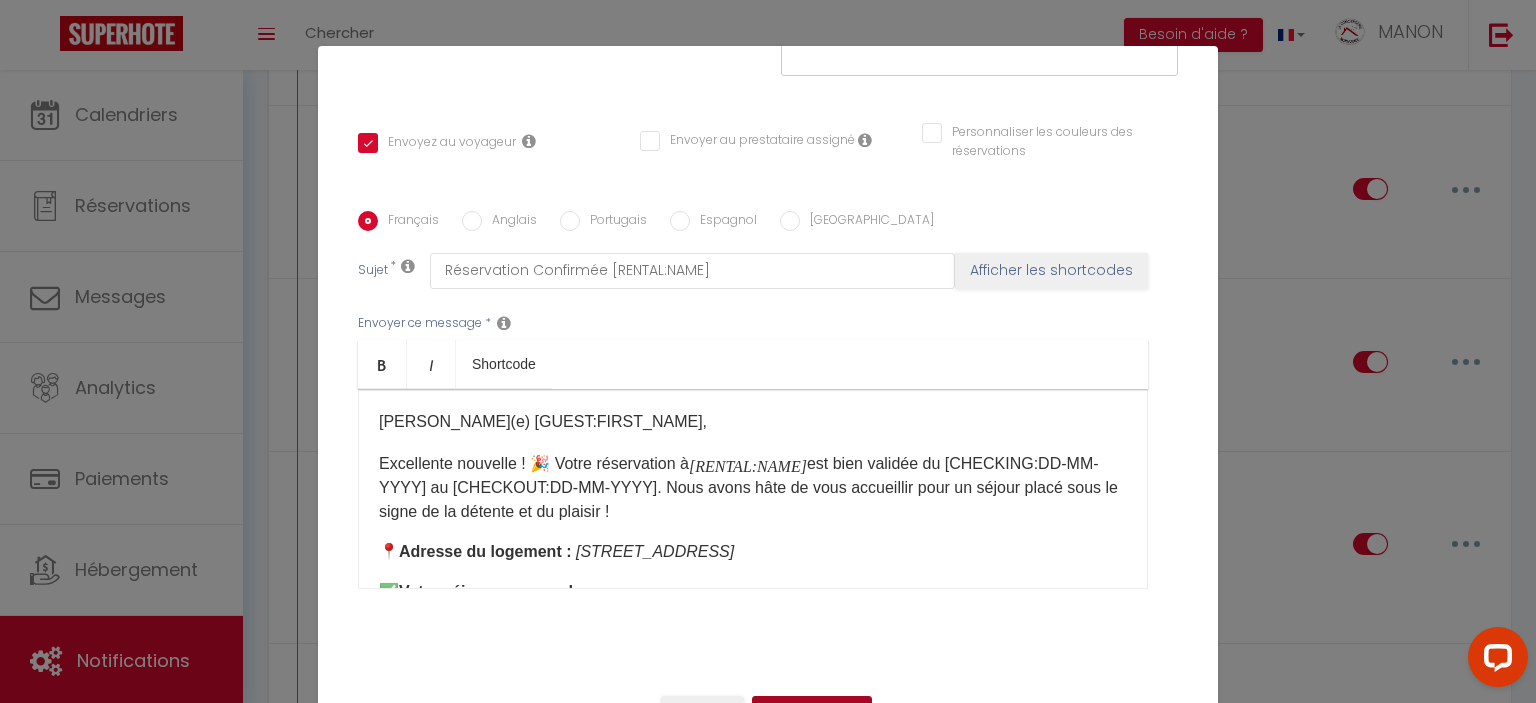 click on "Mettre à jour" at bounding box center (812, 713) 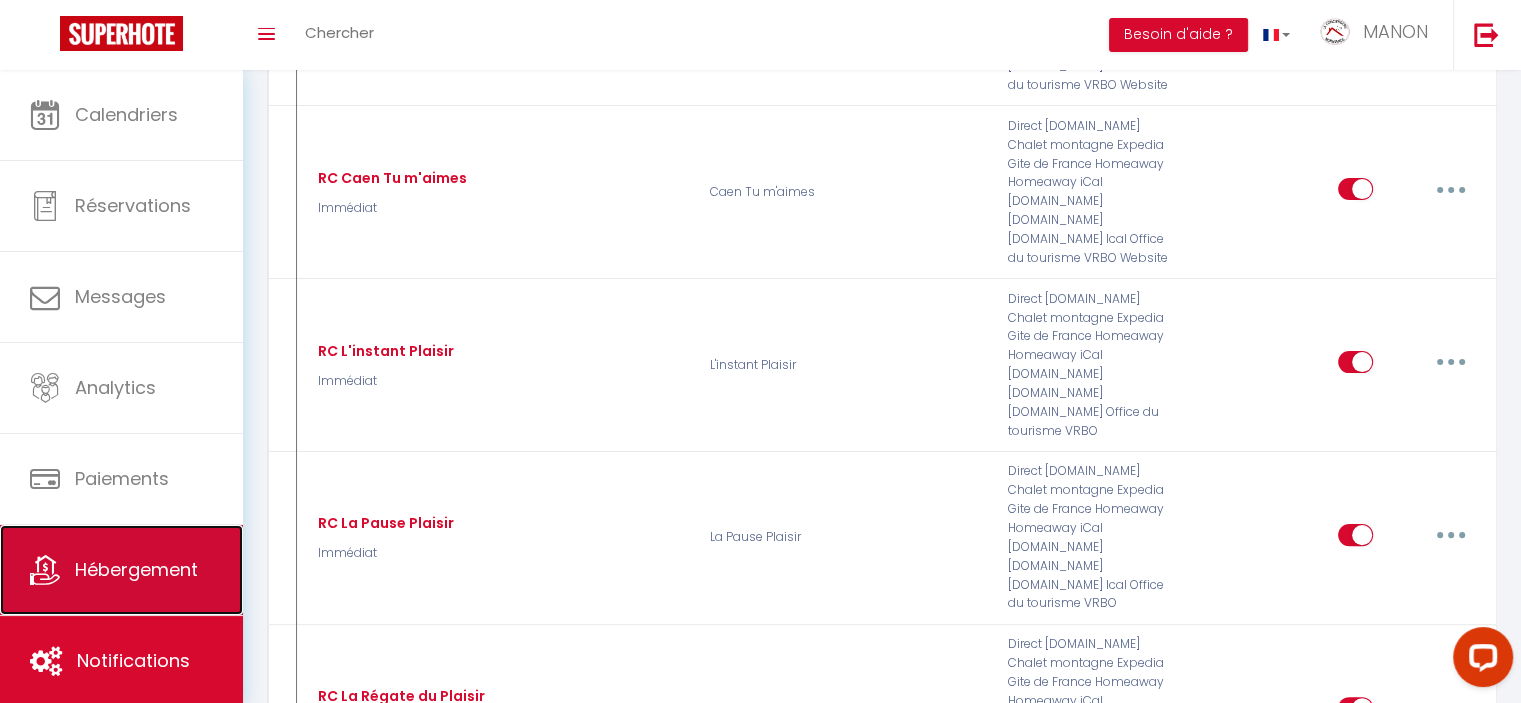 click on "Hébergement" at bounding box center [121, 570] 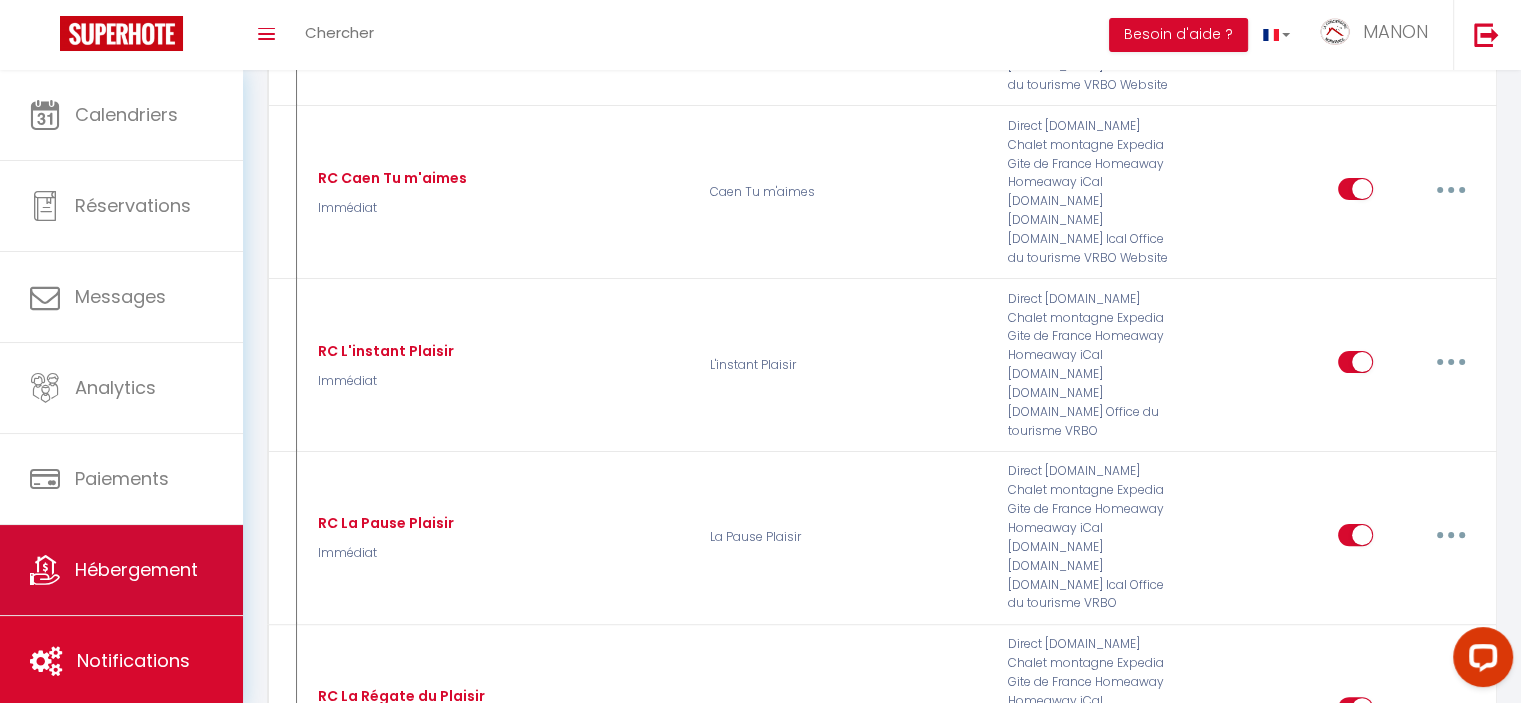 scroll, scrollTop: 0, scrollLeft: 0, axis: both 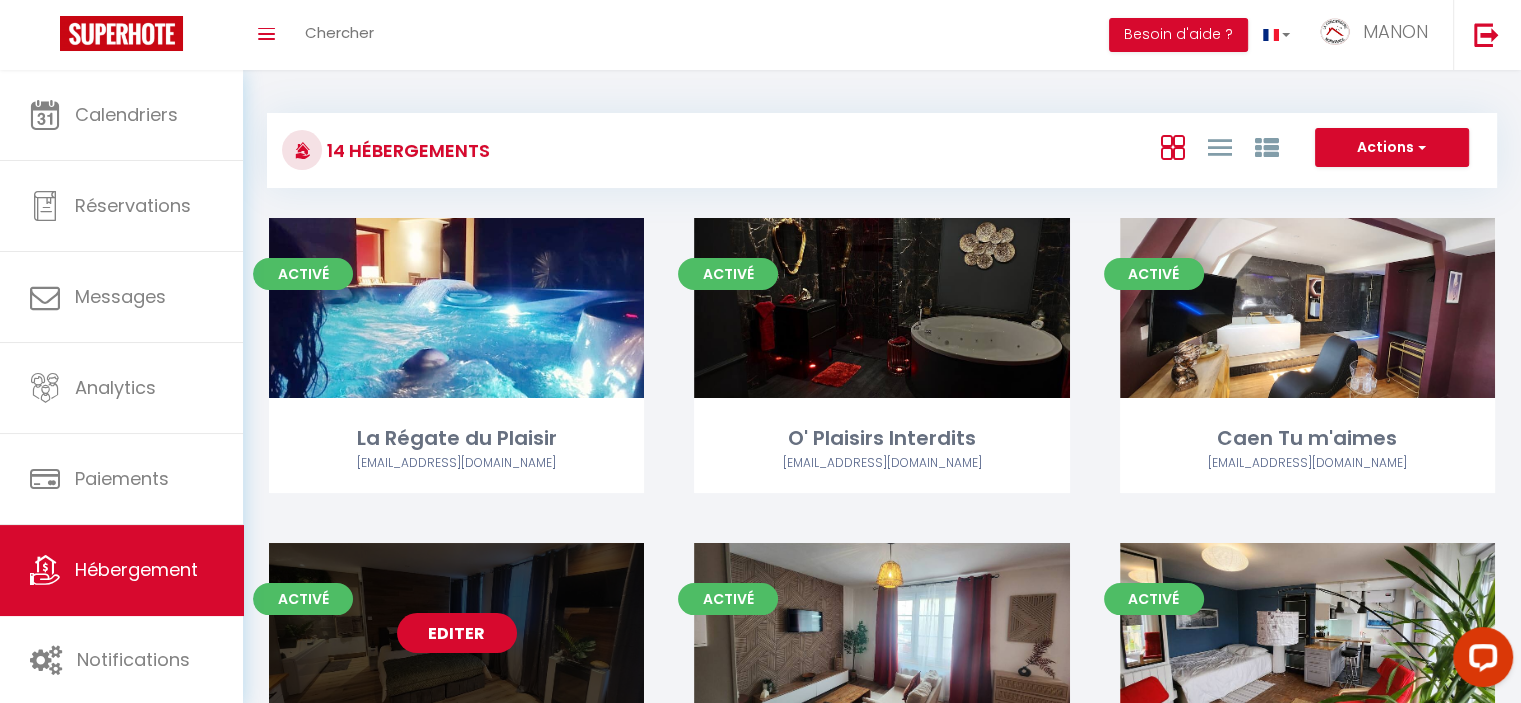 click on "Editer" at bounding box center [457, 633] 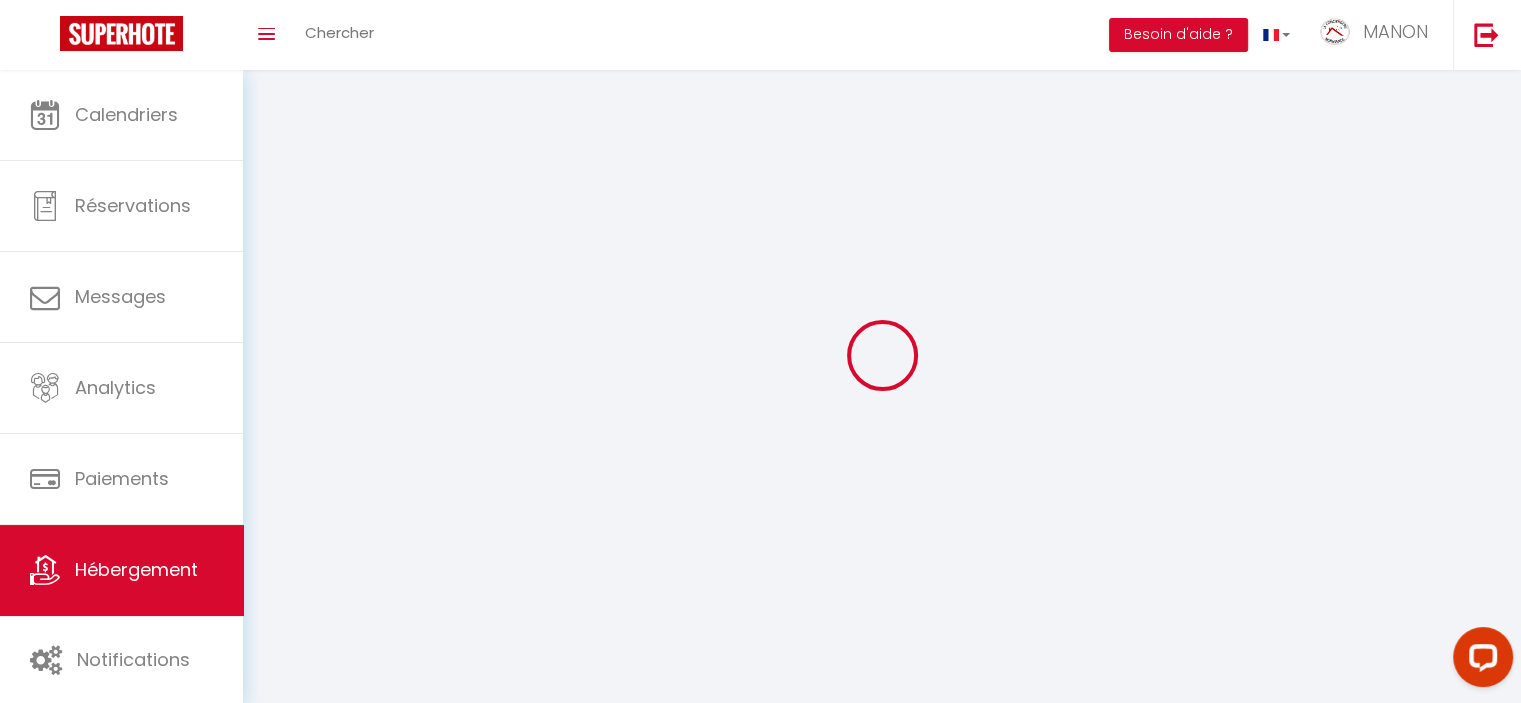 select 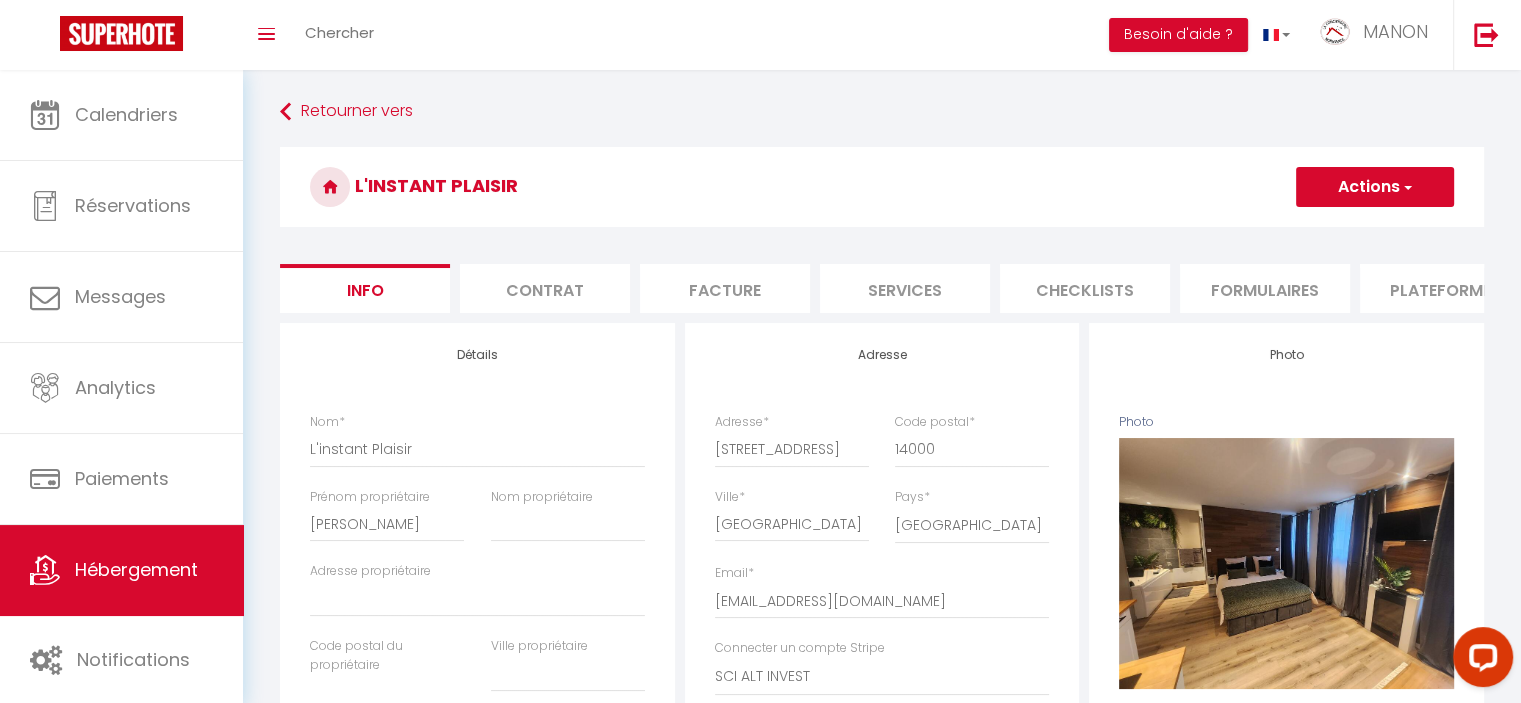 select 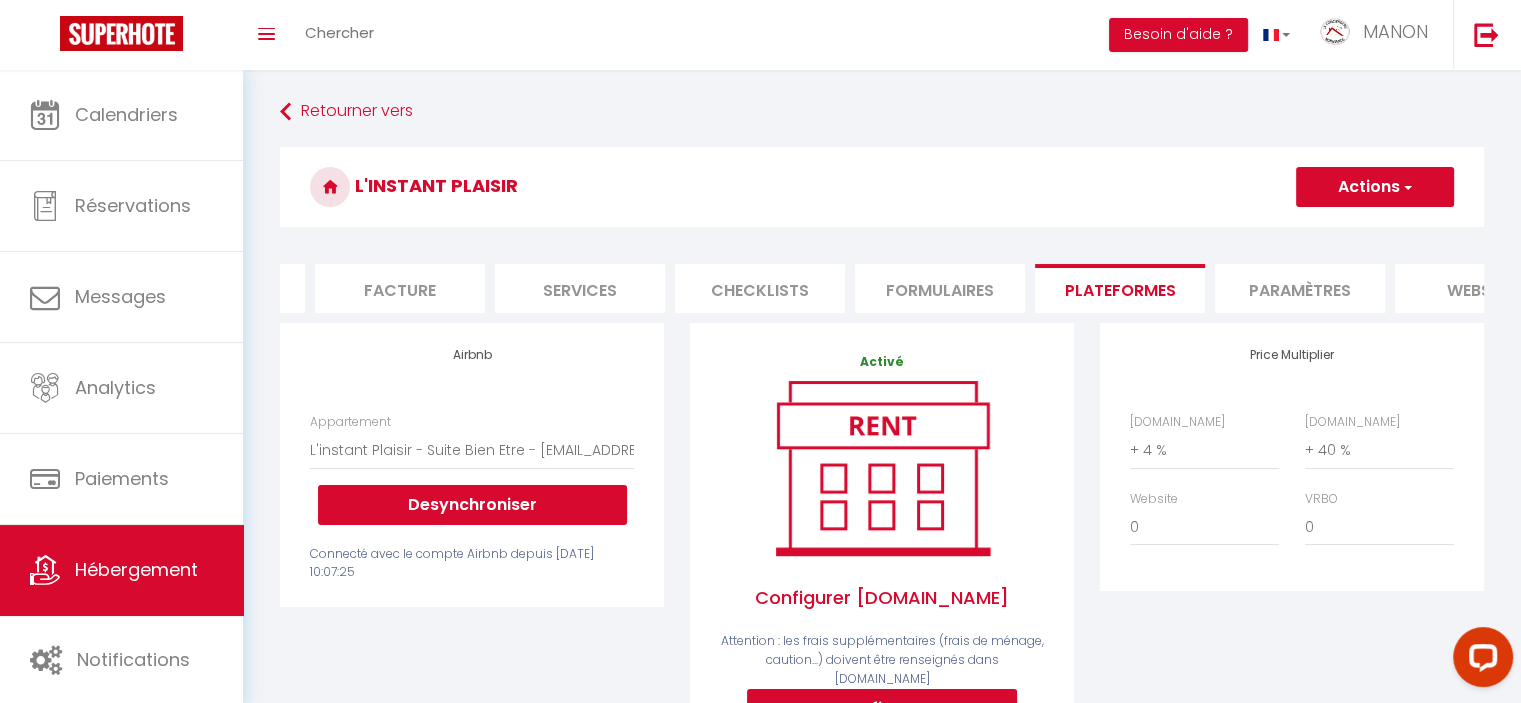 scroll, scrollTop: 0, scrollLeft: 400, axis: horizontal 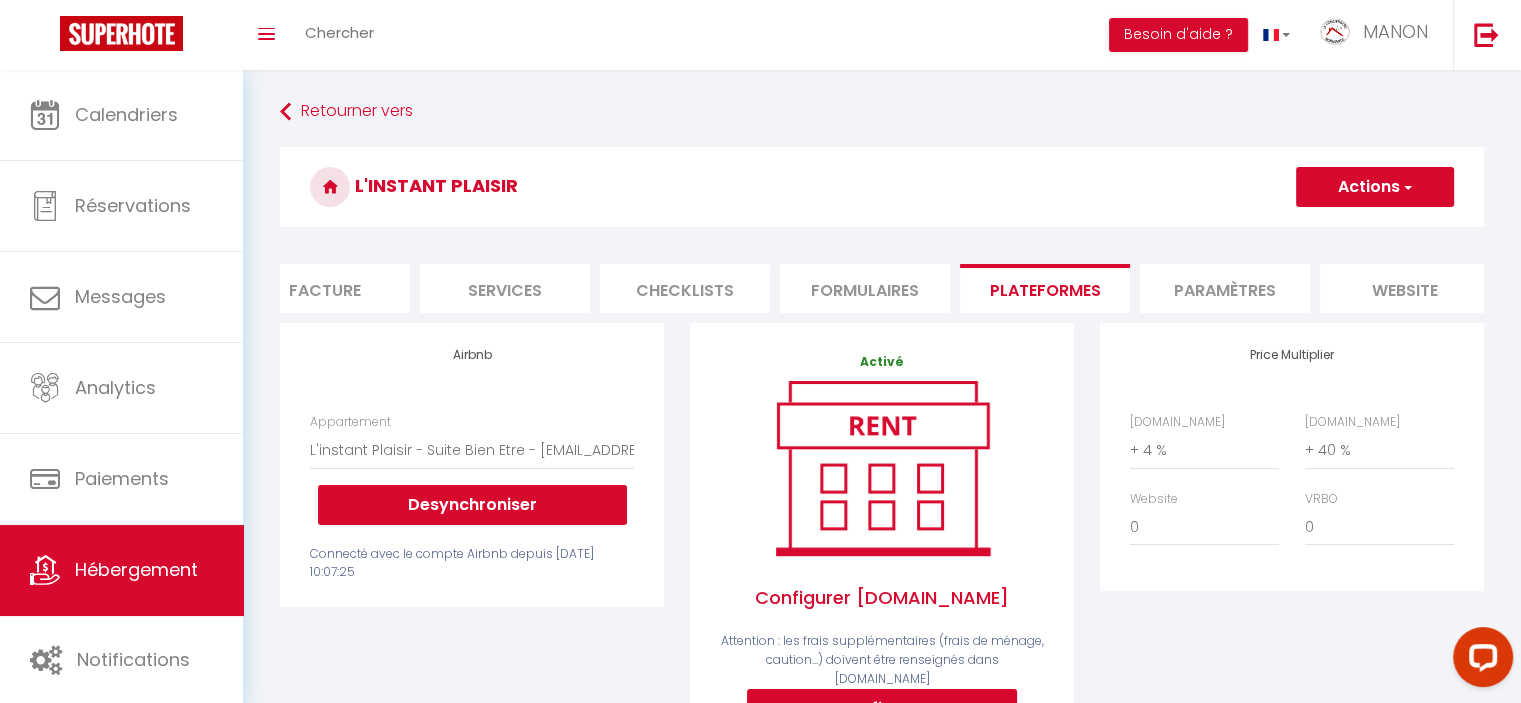 click on "Paramètres" at bounding box center (1225, 288) 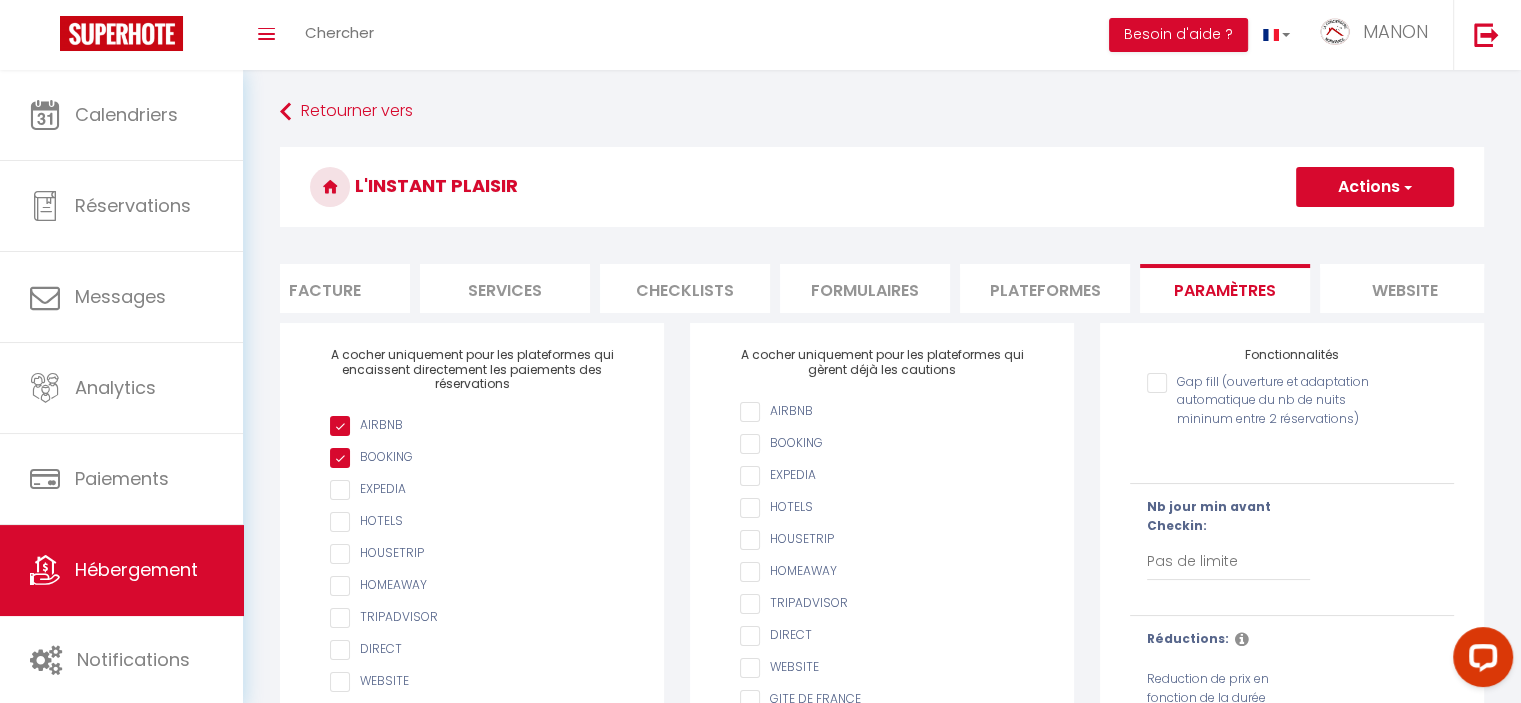 click on "AIRBNB" at bounding box center (892, 412) 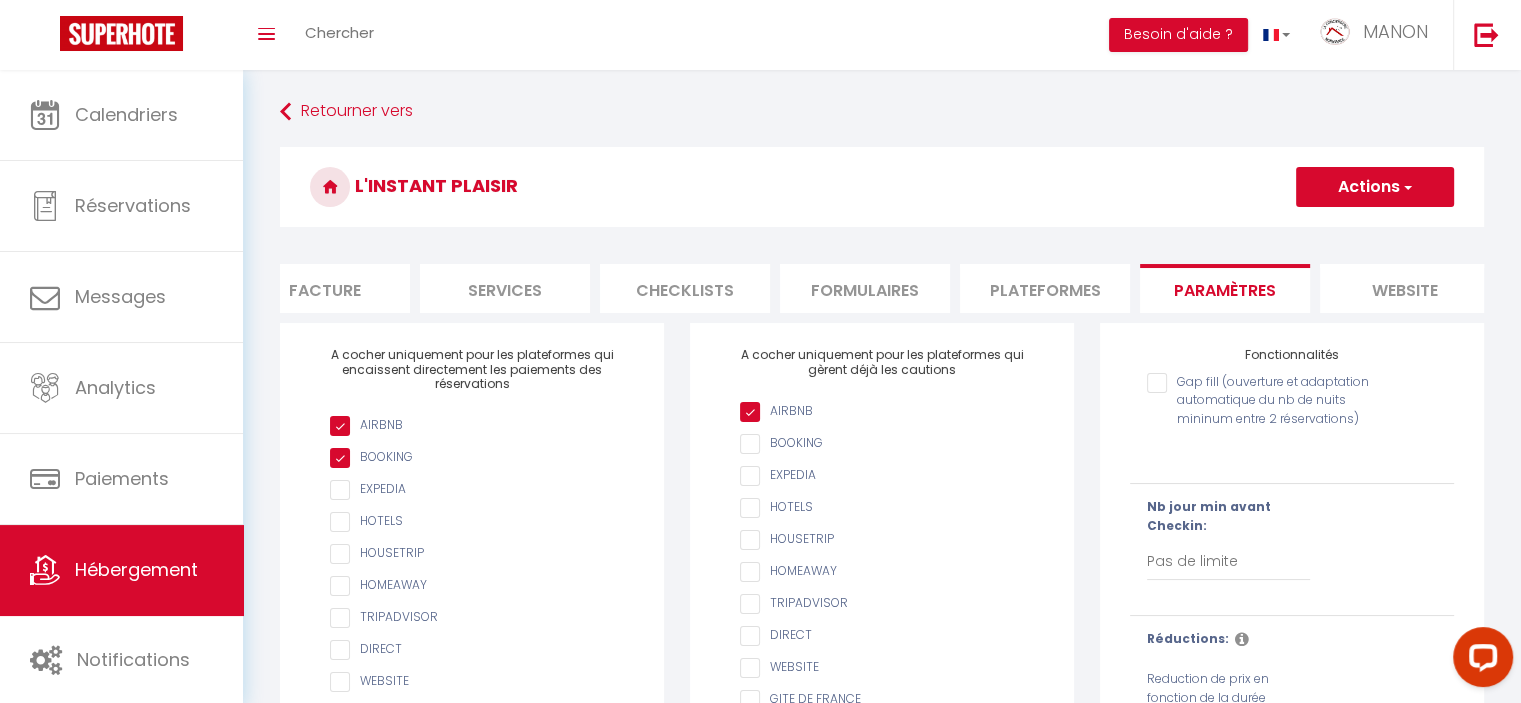 click on "Actions" at bounding box center [1375, 187] 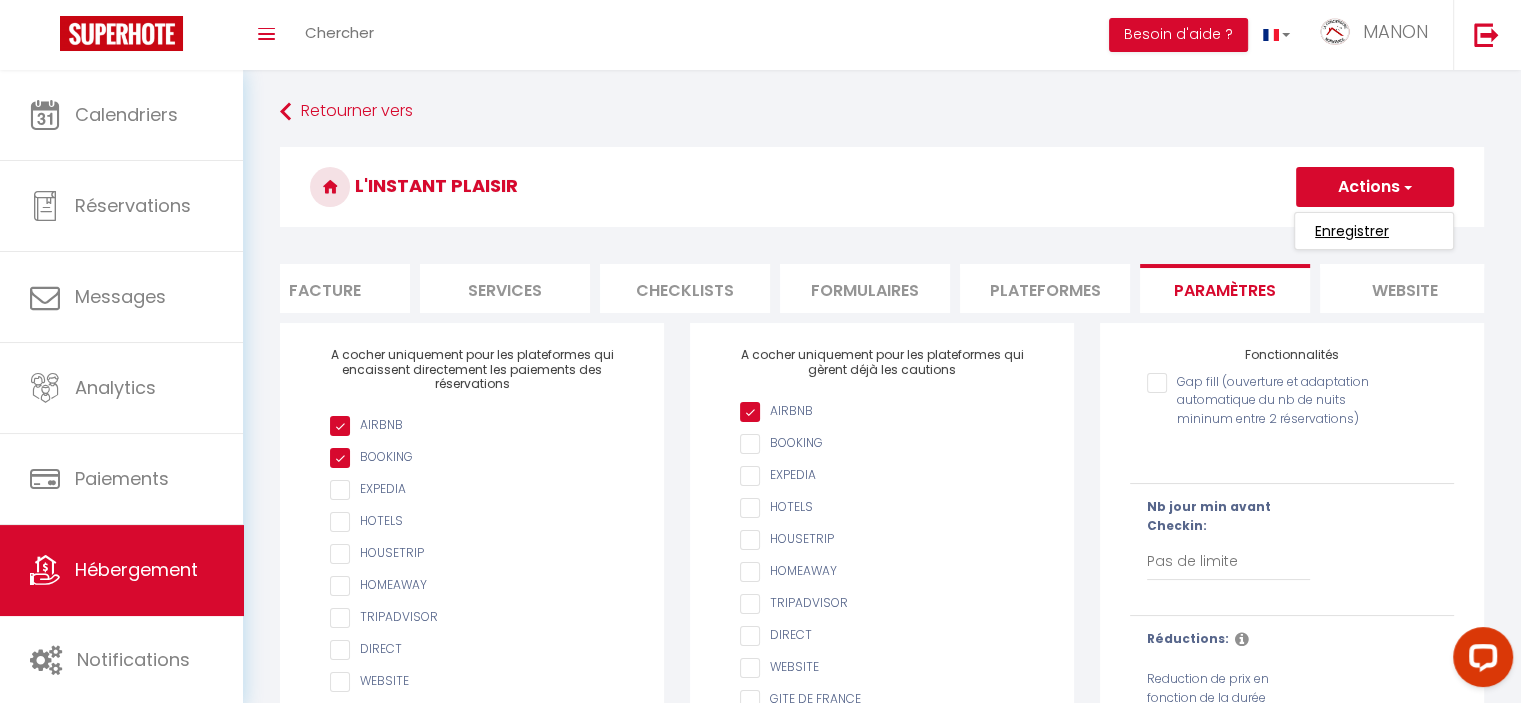 click on "Enregistrer" at bounding box center (1352, 231) 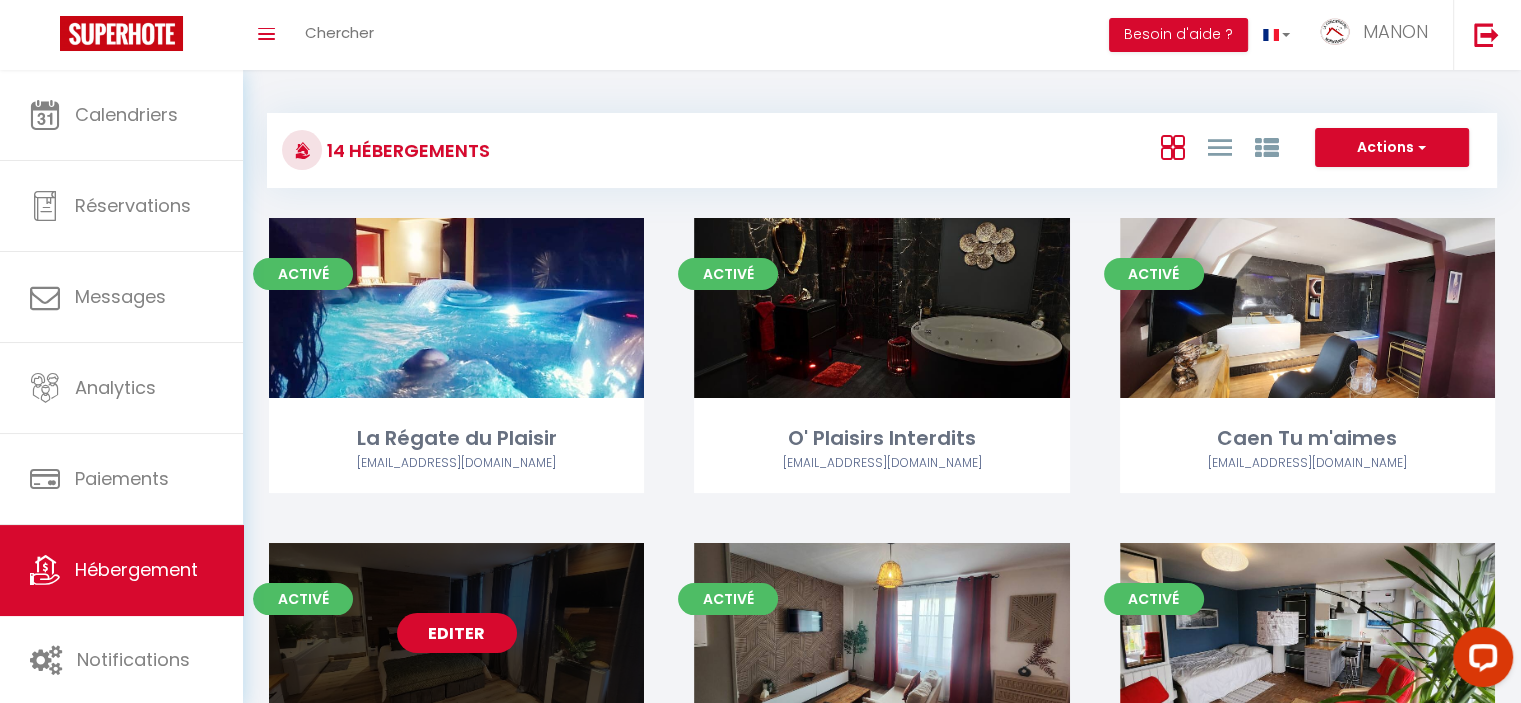 click on "Editer" at bounding box center (457, 633) 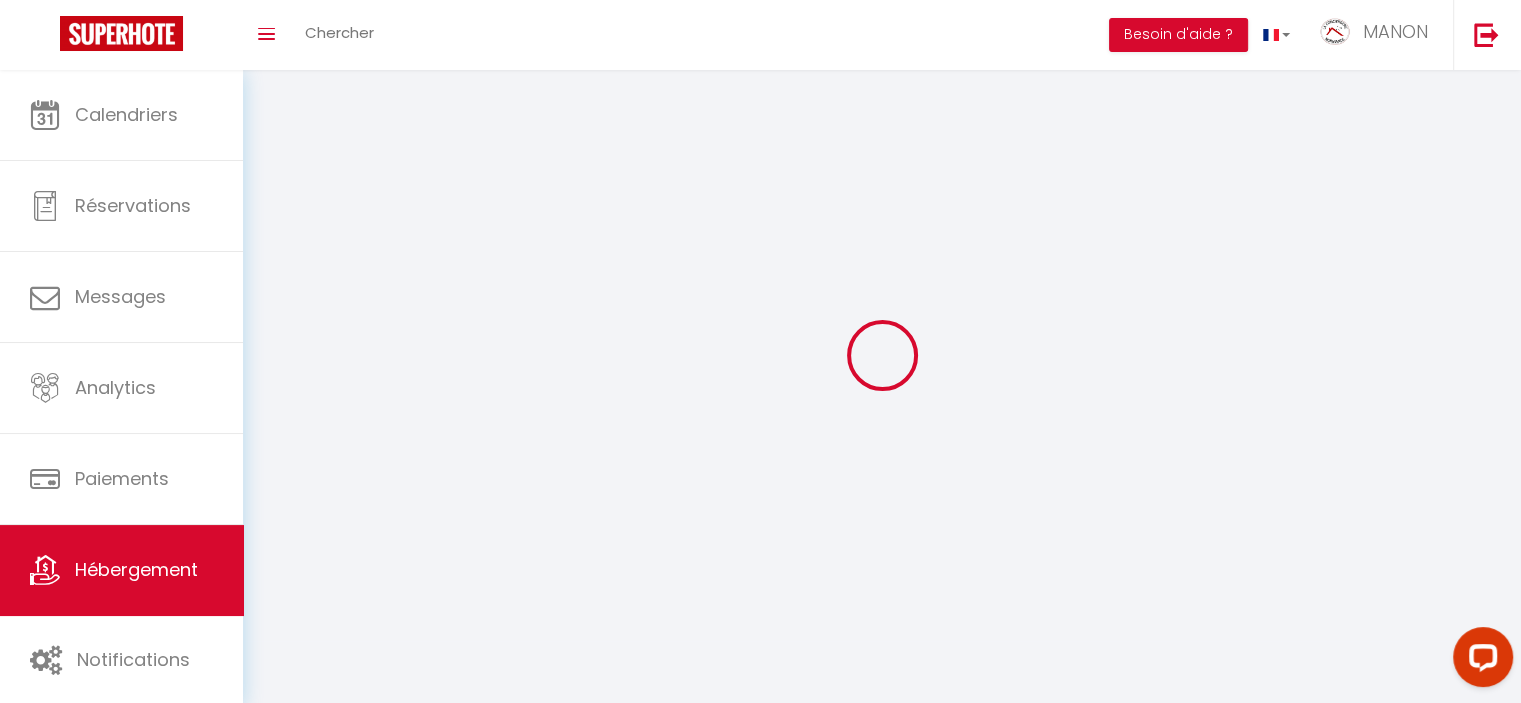 select 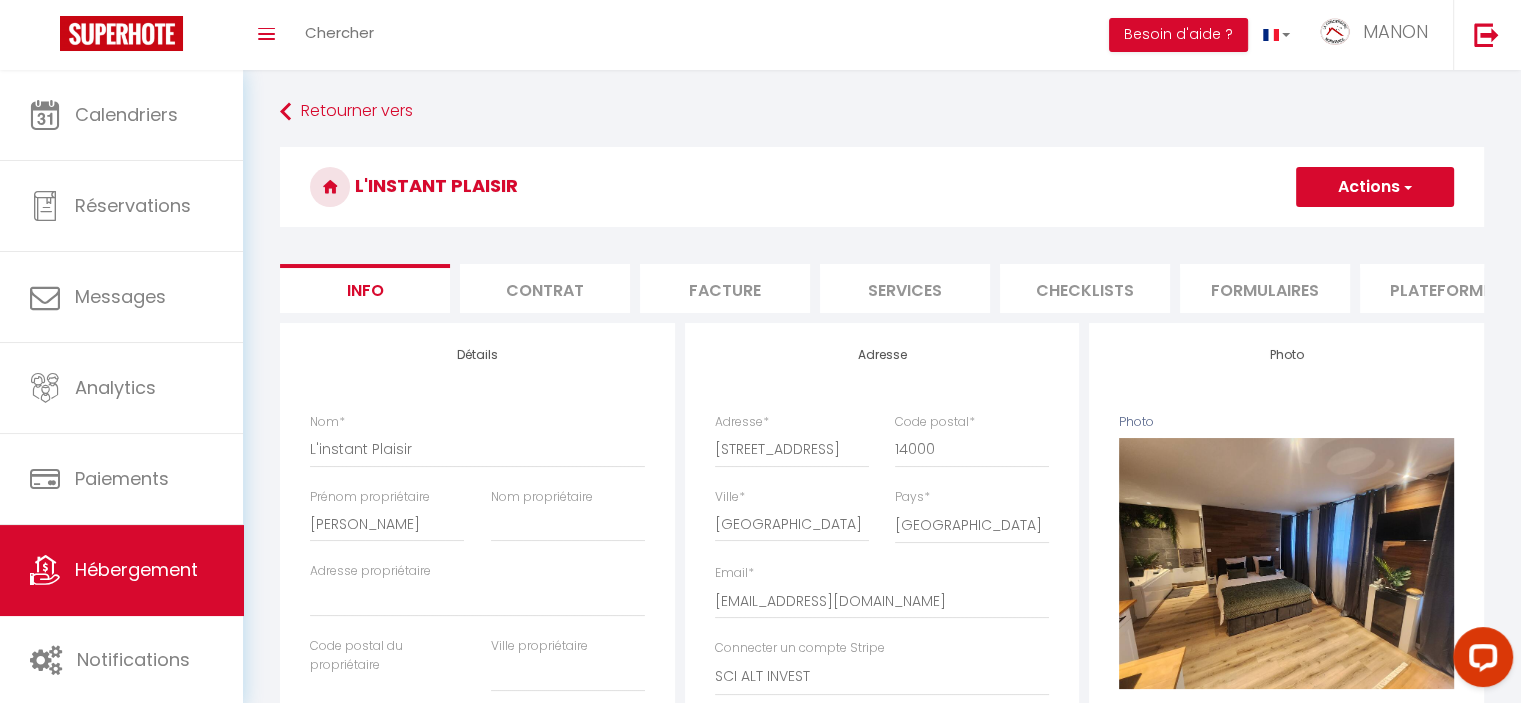 select 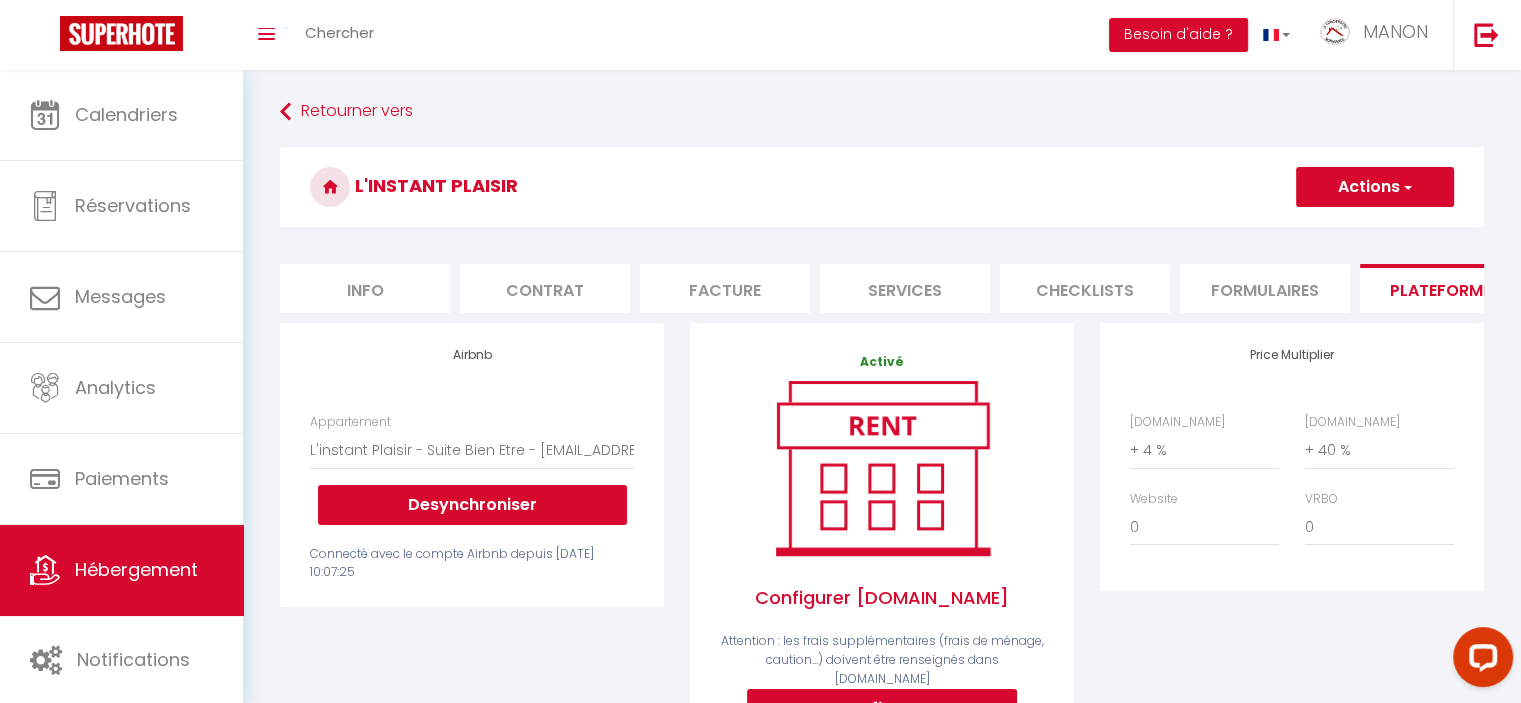 click on "Plateformes" at bounding box center [1445, 288] 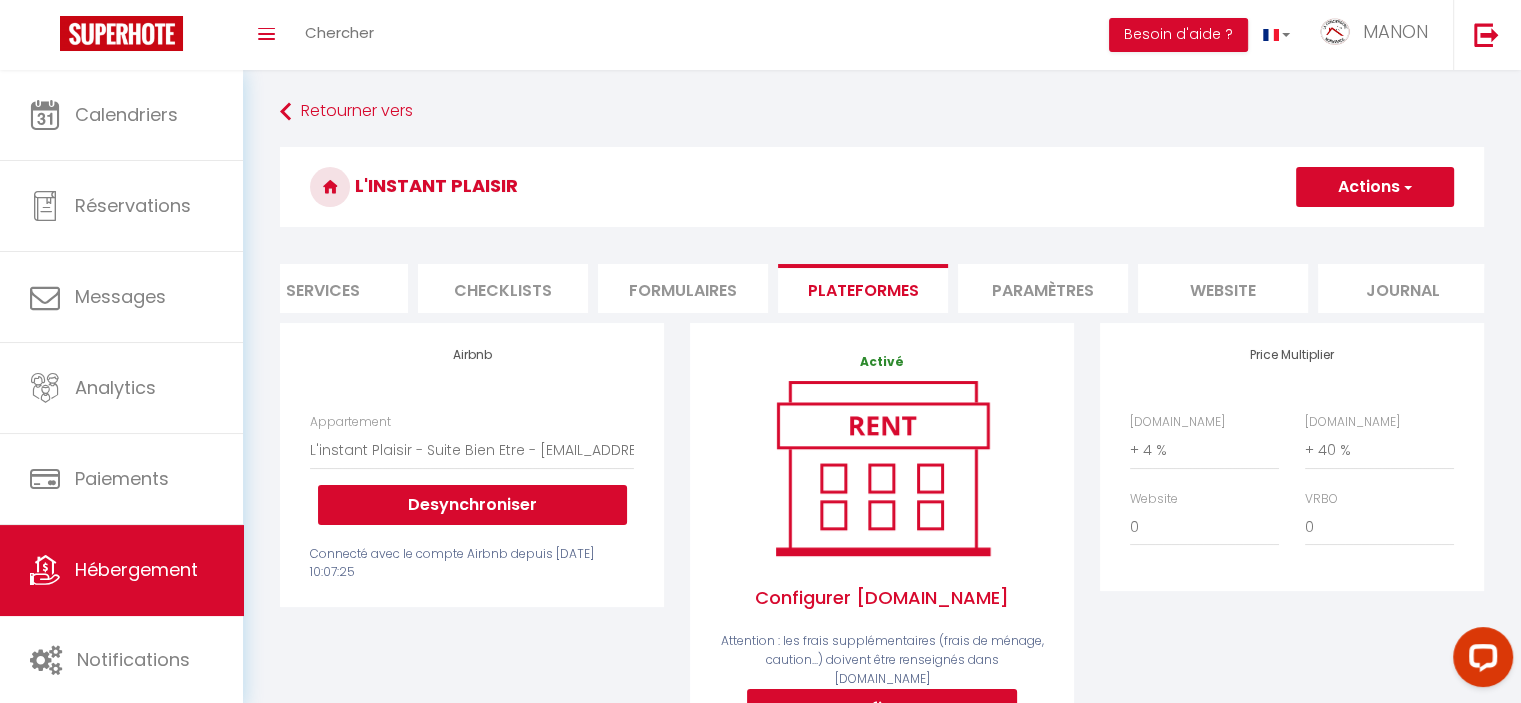 scroll, scrollTop: 0, scrollLeft: 596, axis: horizontal 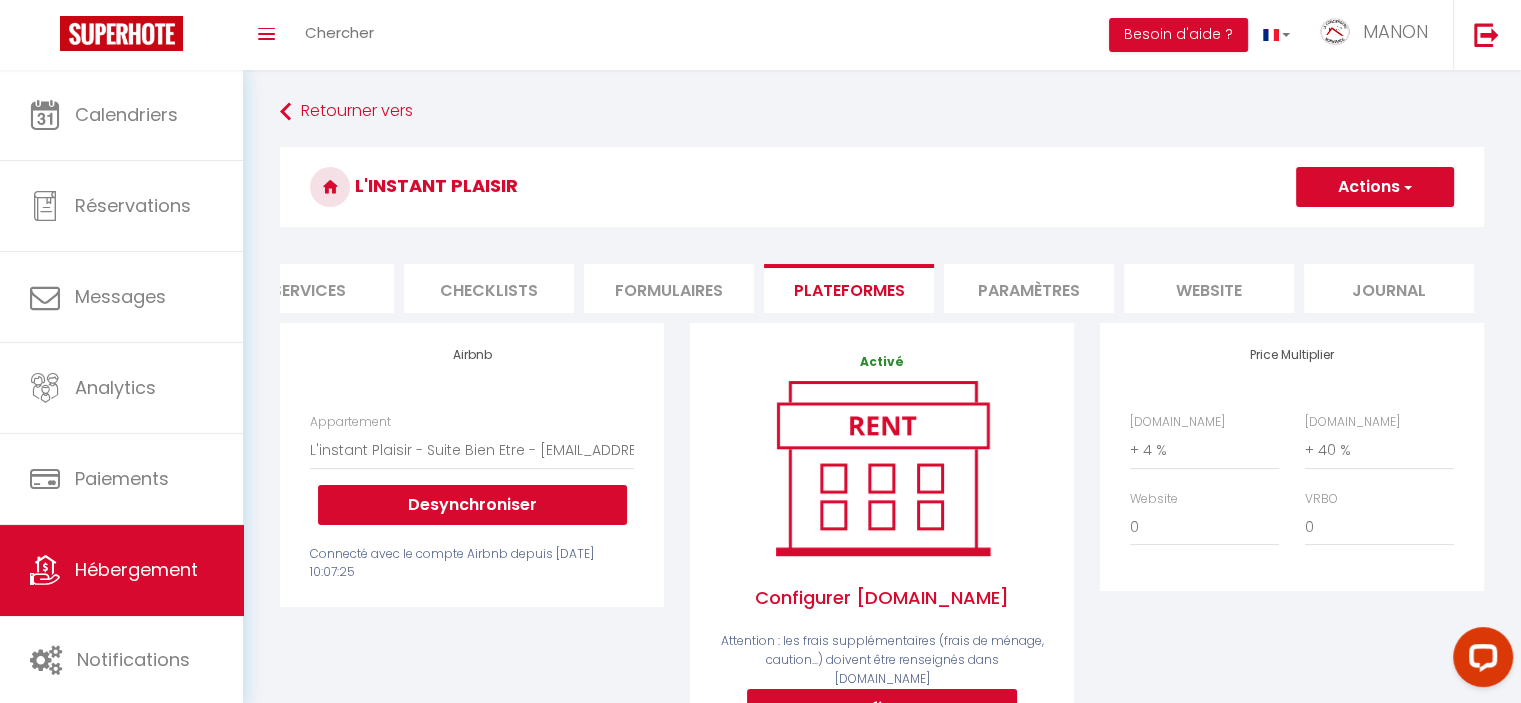 click on "Paramètres" at bounding box center [1029, 288] 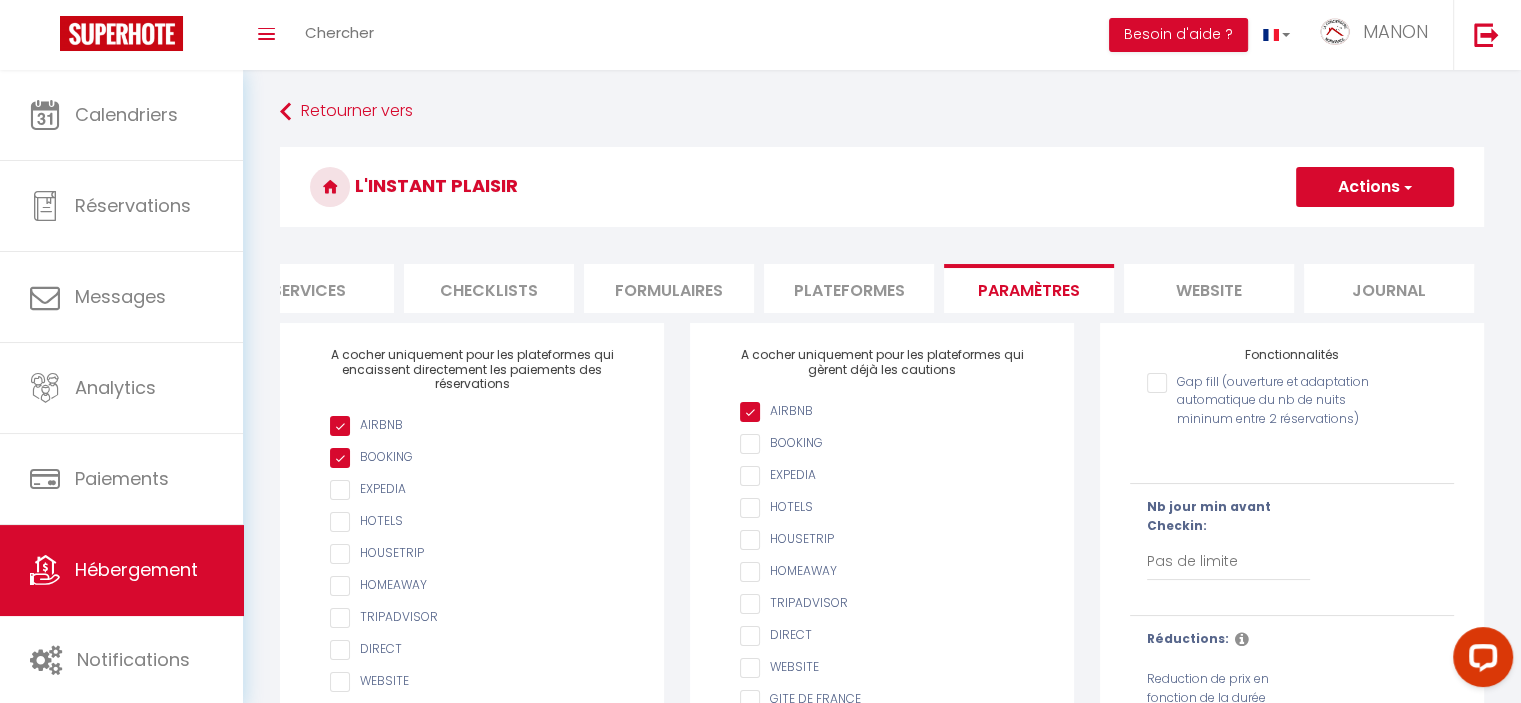 click on "Actions" at bounding box center (1375, 187) 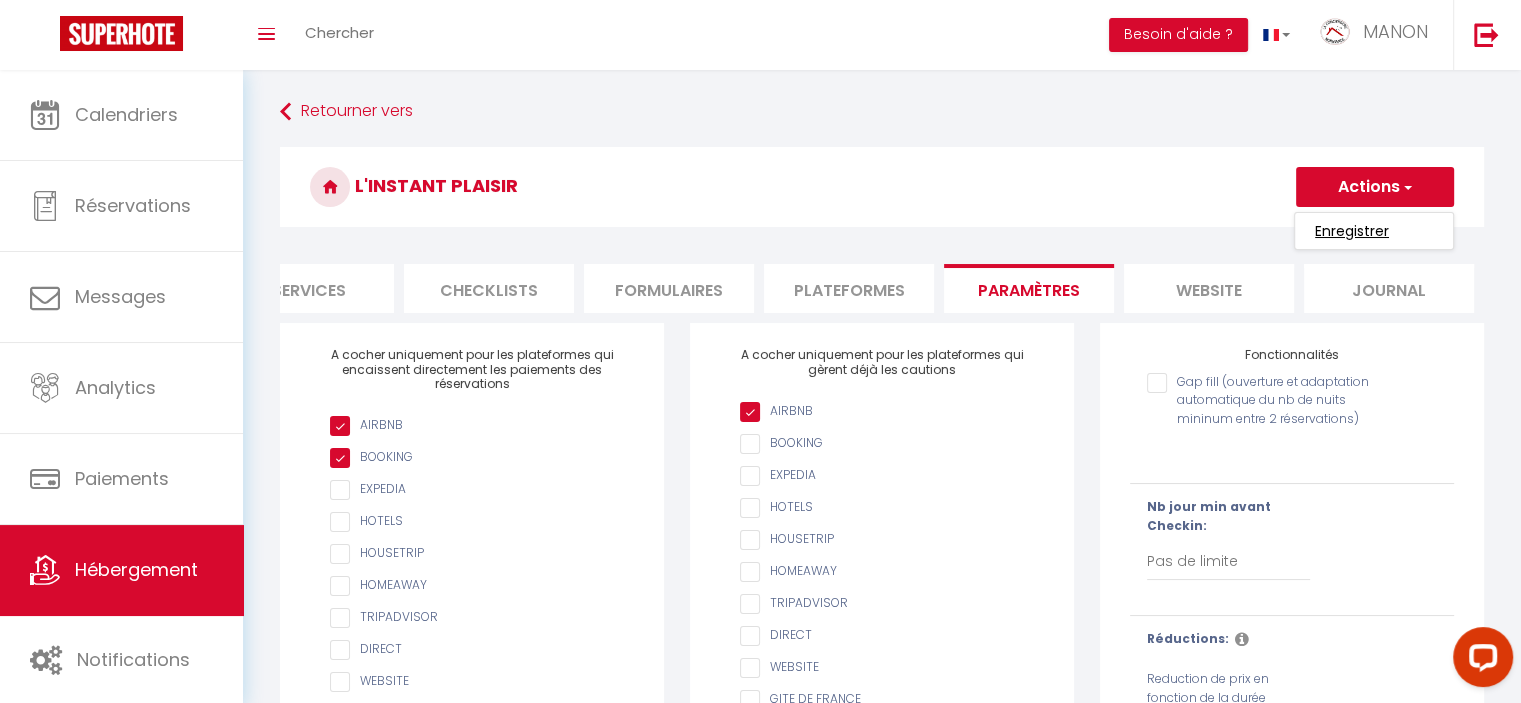 click on "Enregistrer" at bounding box center [1352, 231] 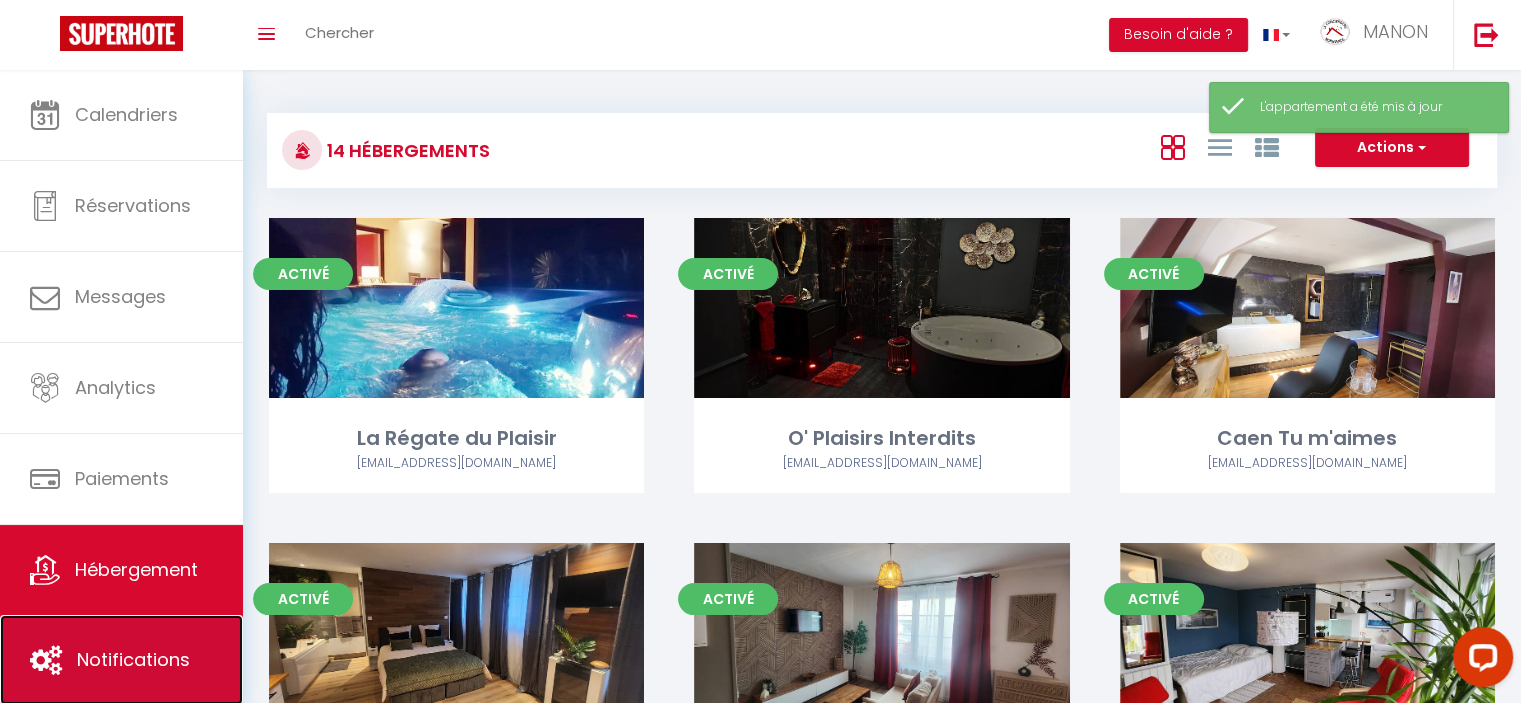 click on "Notifications" at bounding box center [133, 659] 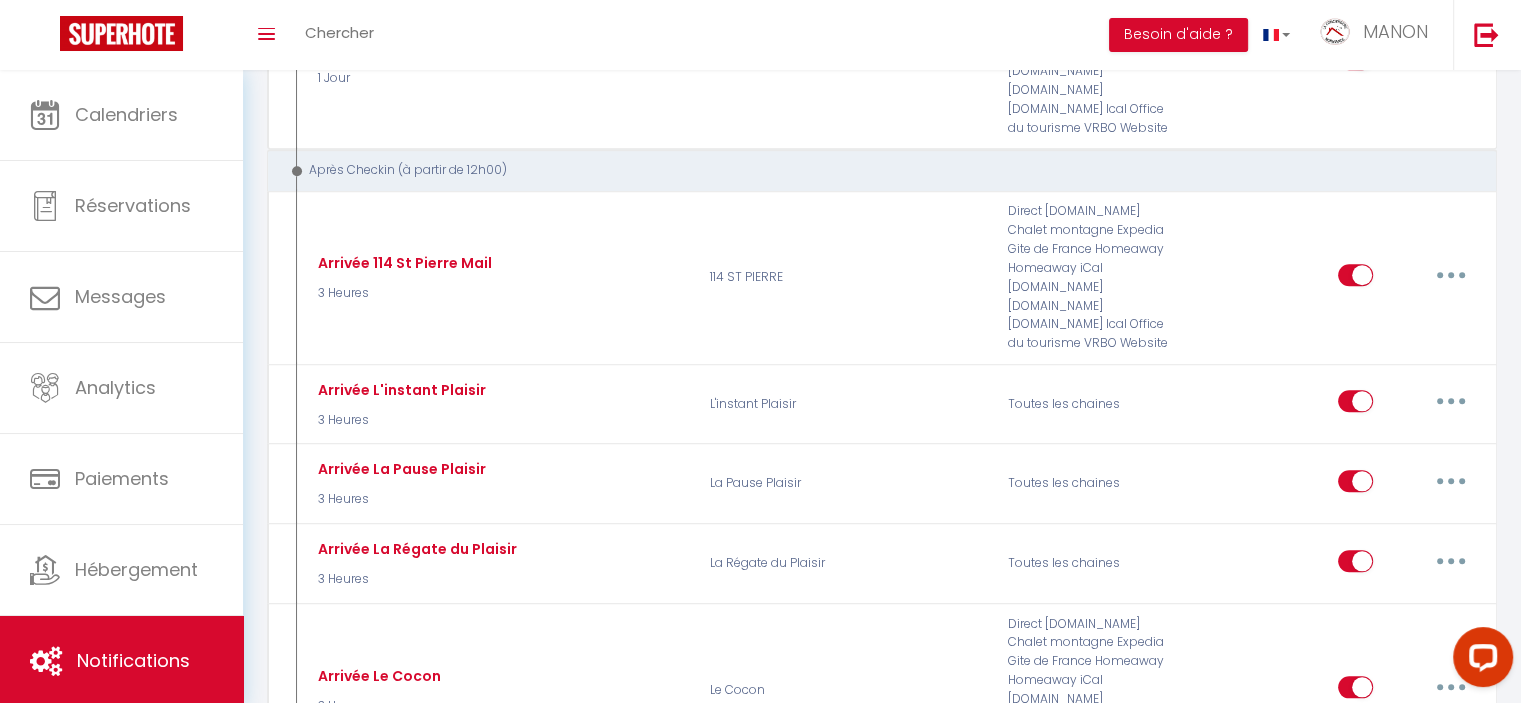 scroll, scrollTop: 1980, scrollLeft: 0, axis: vertical 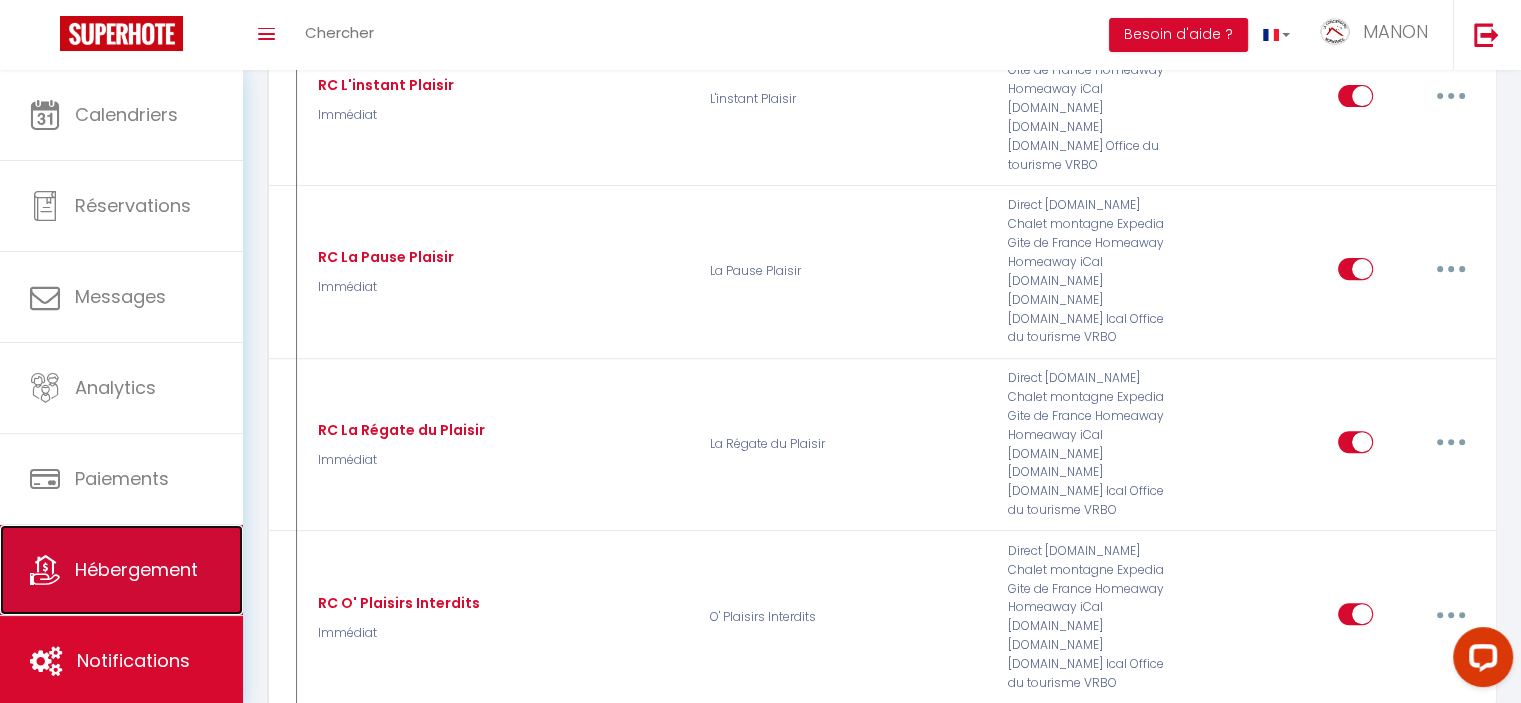 click on "Hébergement" at bounding box center (136, 569) 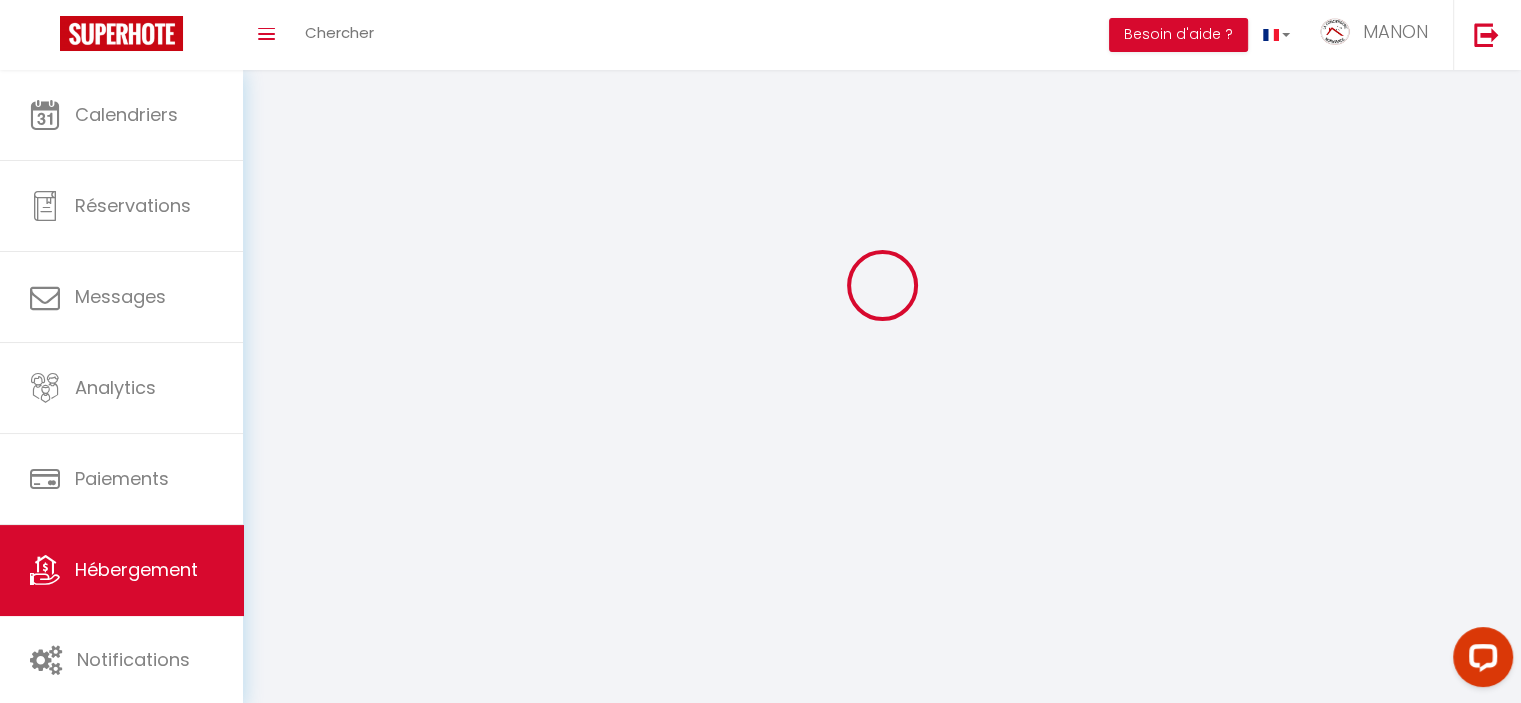 scroll, scrollTop: 0, scrollLeft: 0, axis: both 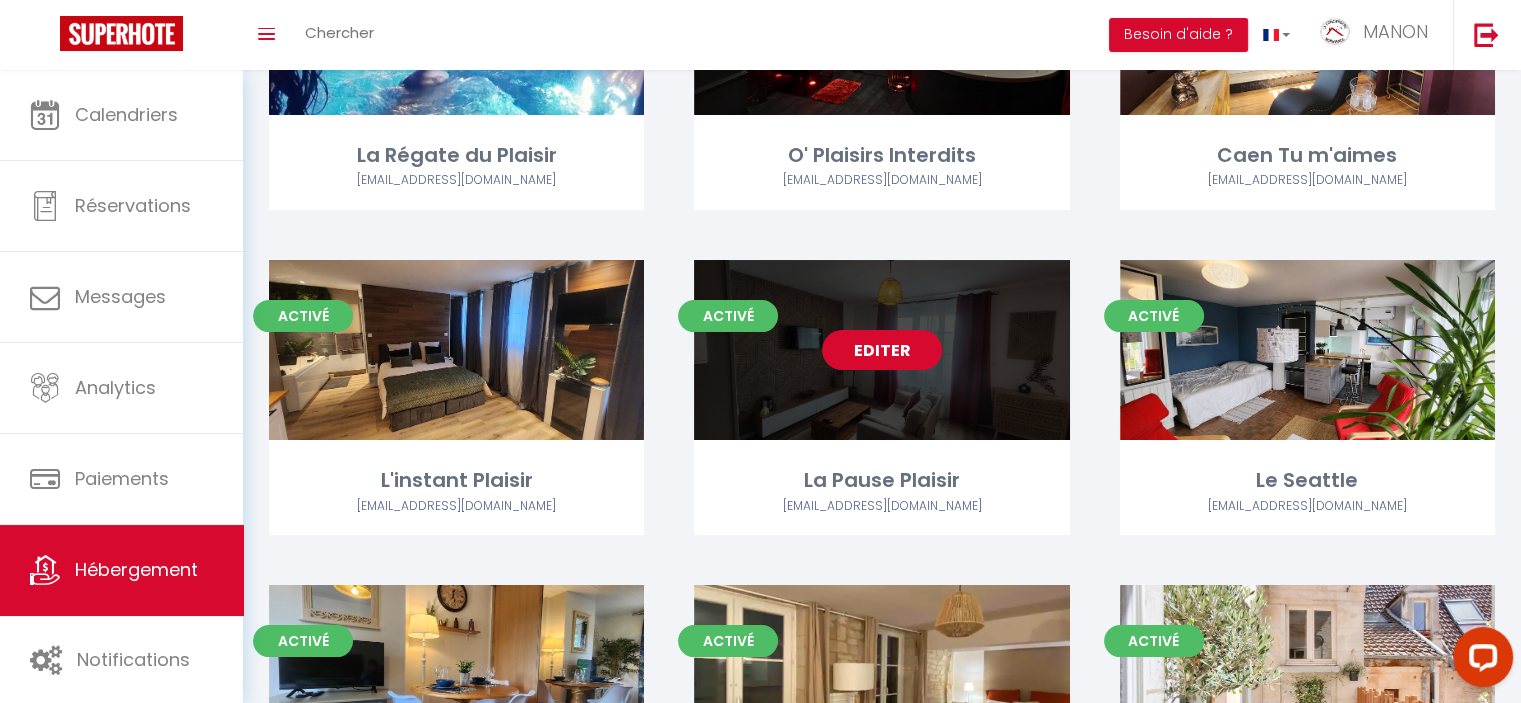 click on "Editer" at bounding box center (882, 350) 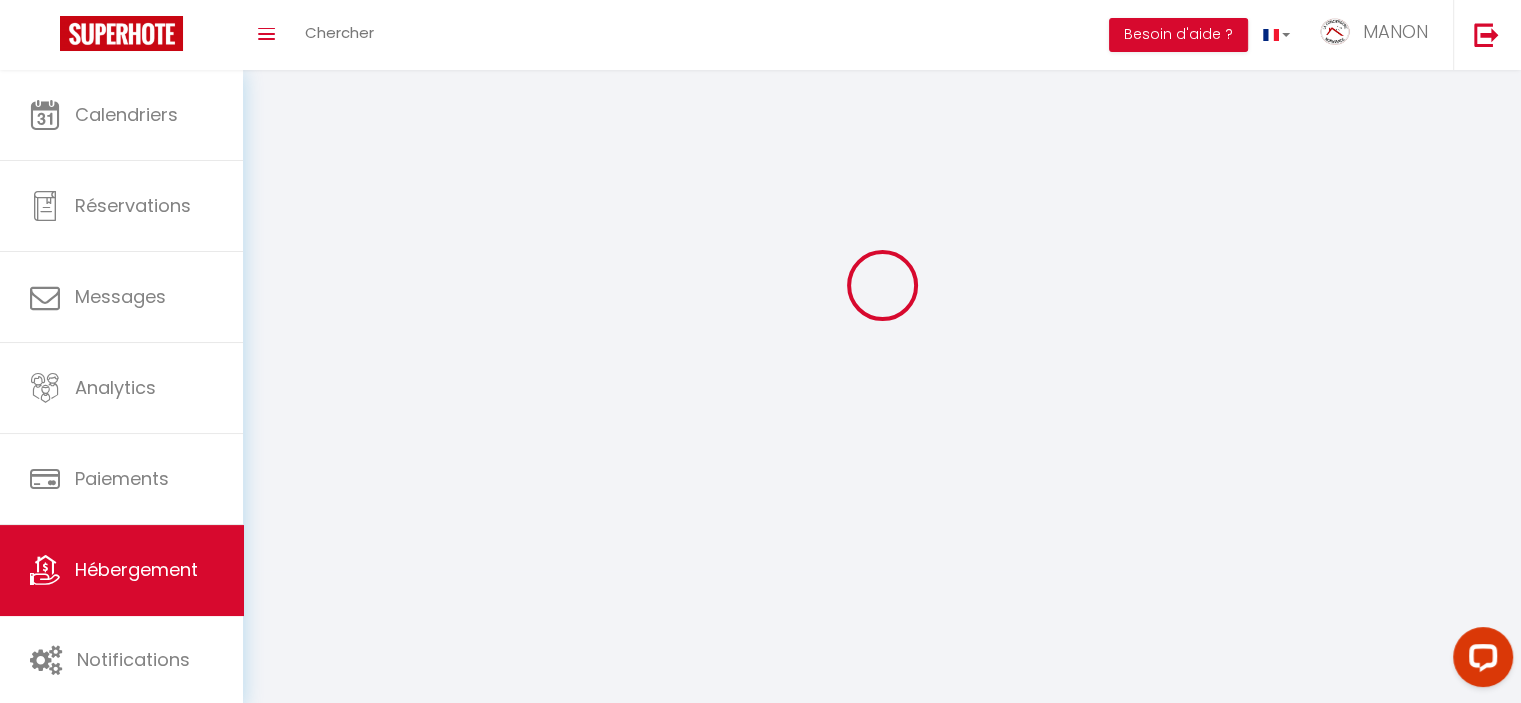 scroll, scrollTop: 0, scrollLeft: 0, axis: both 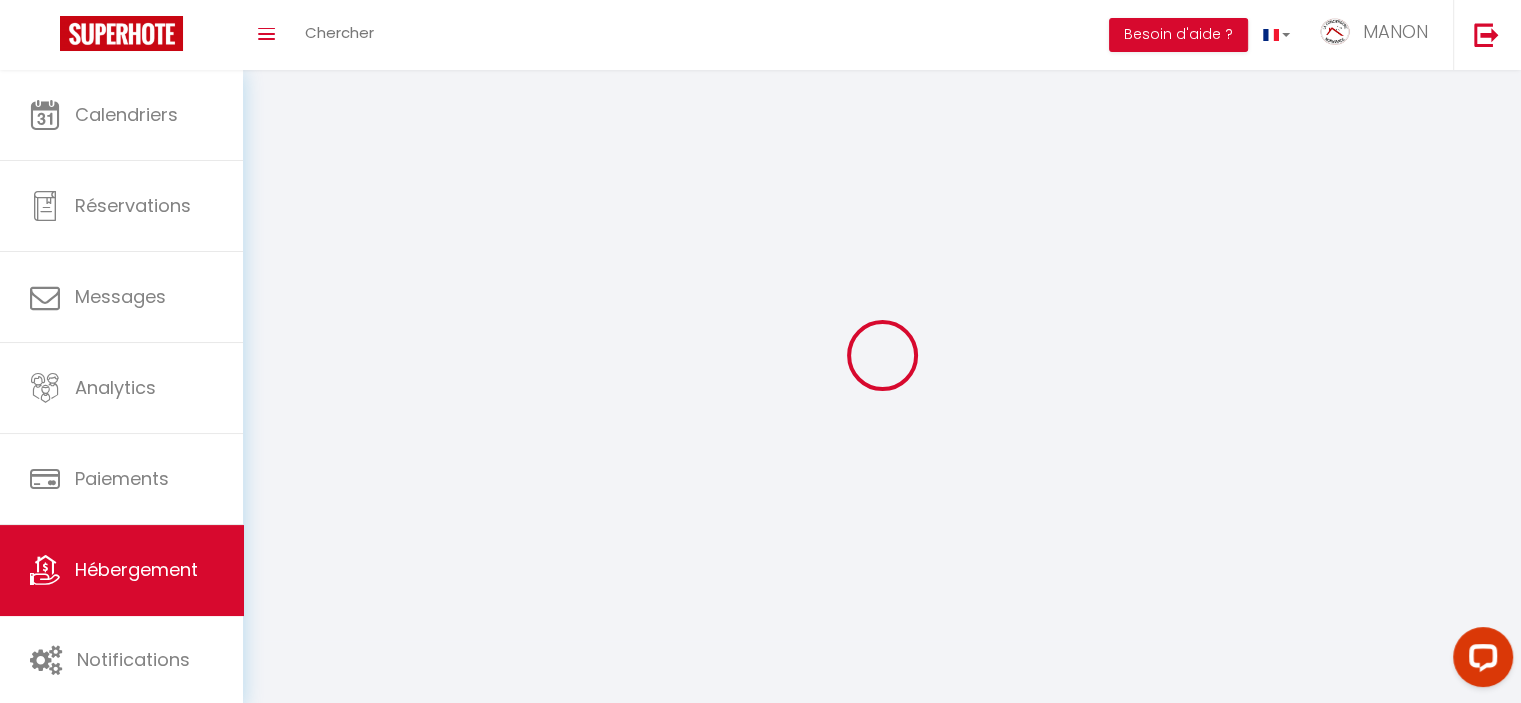 select 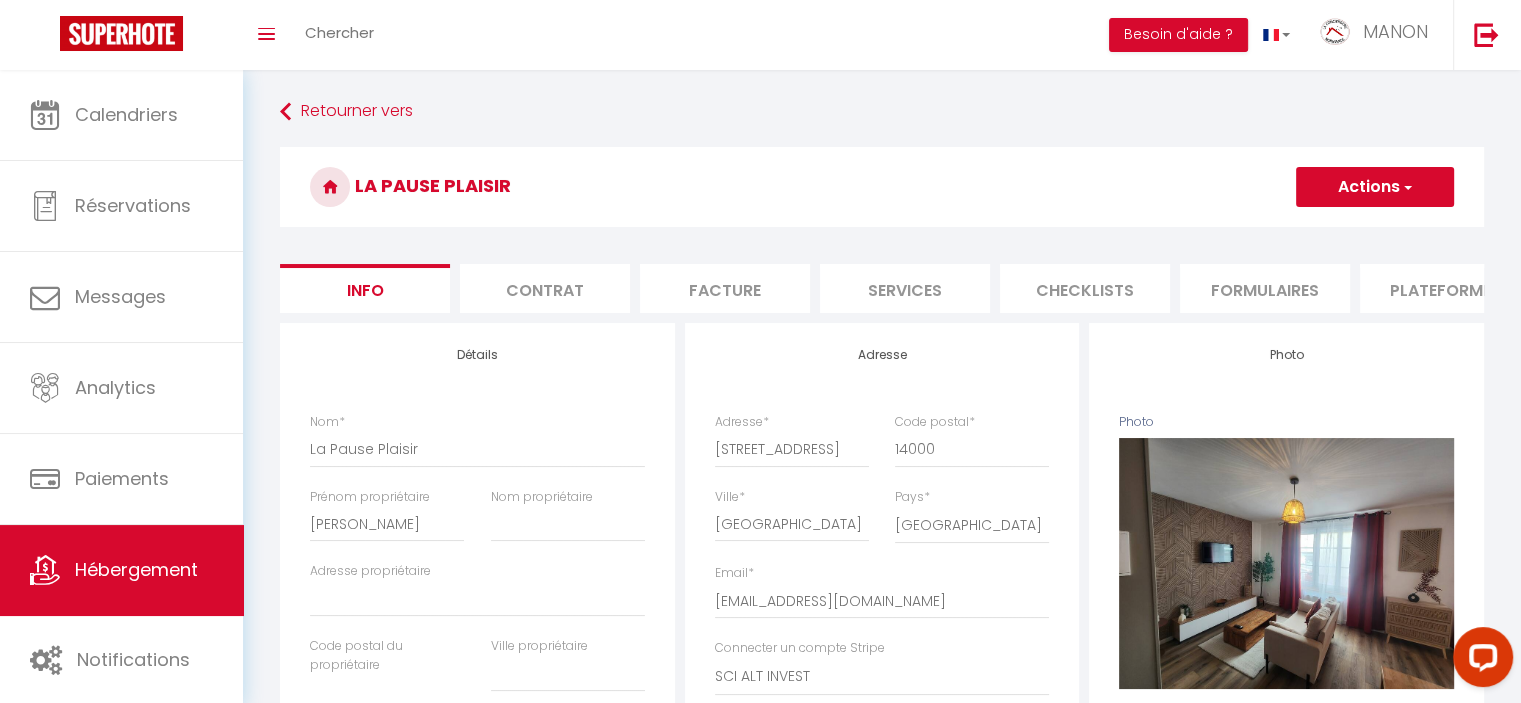 type 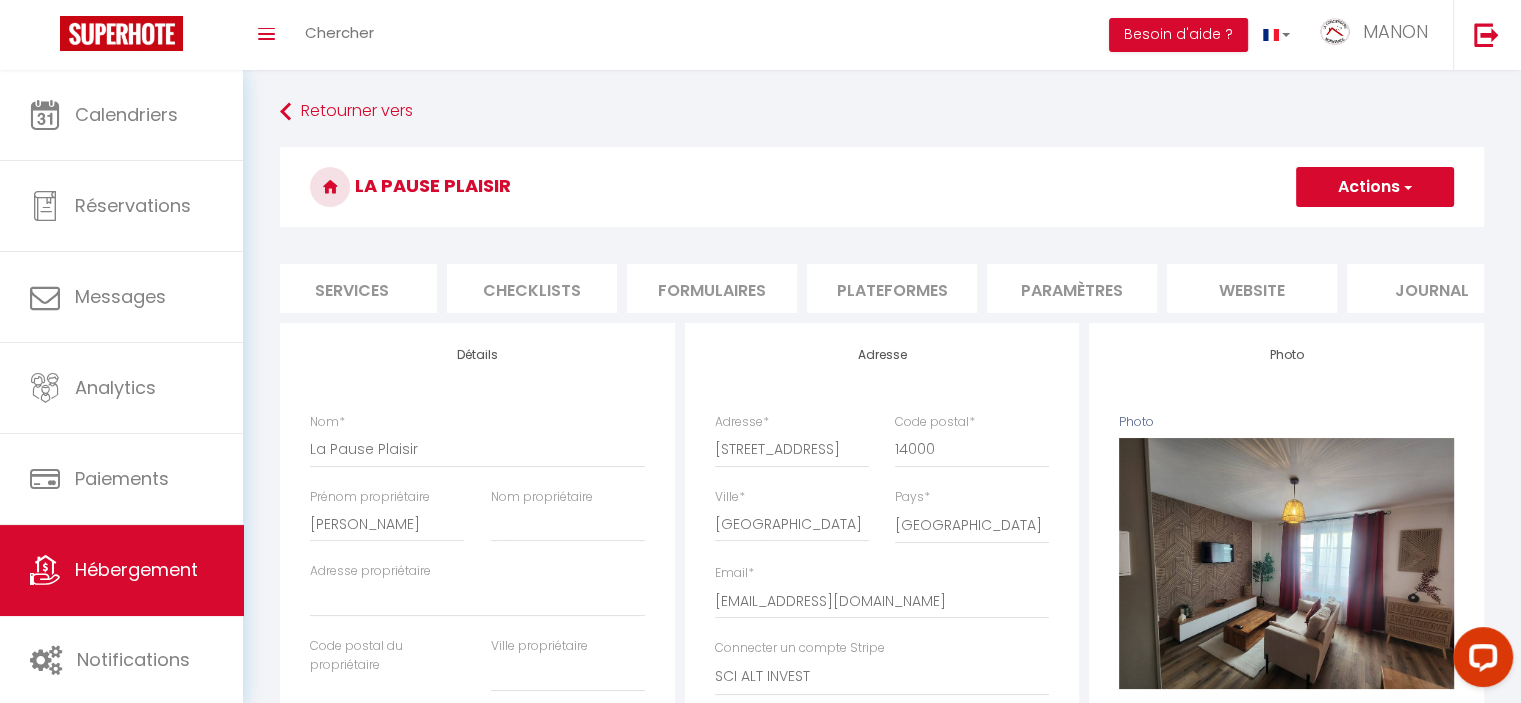 scroll, scrollTop: 0, scrollLeft: 557, axis: horizontal 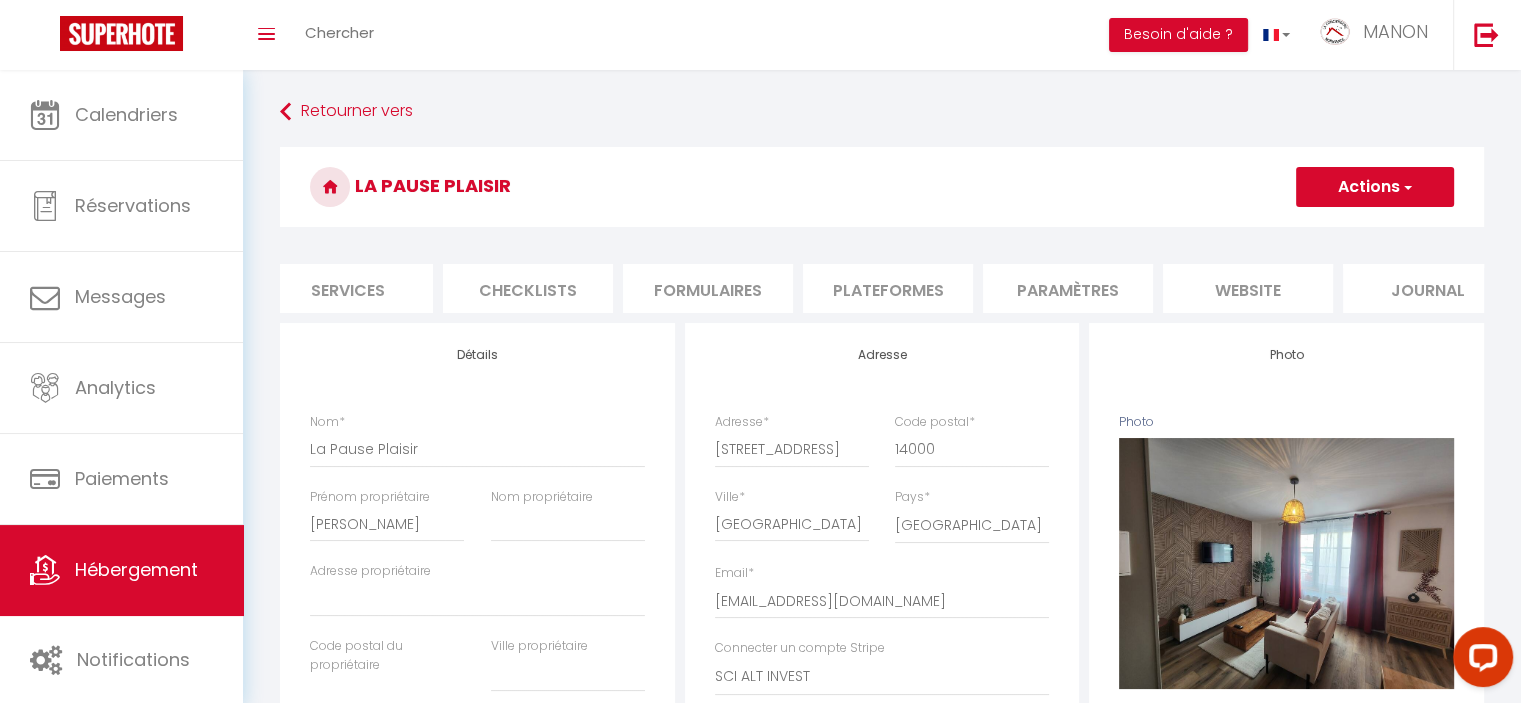 click on "Paramètres" at bounding box center [1068, 288] 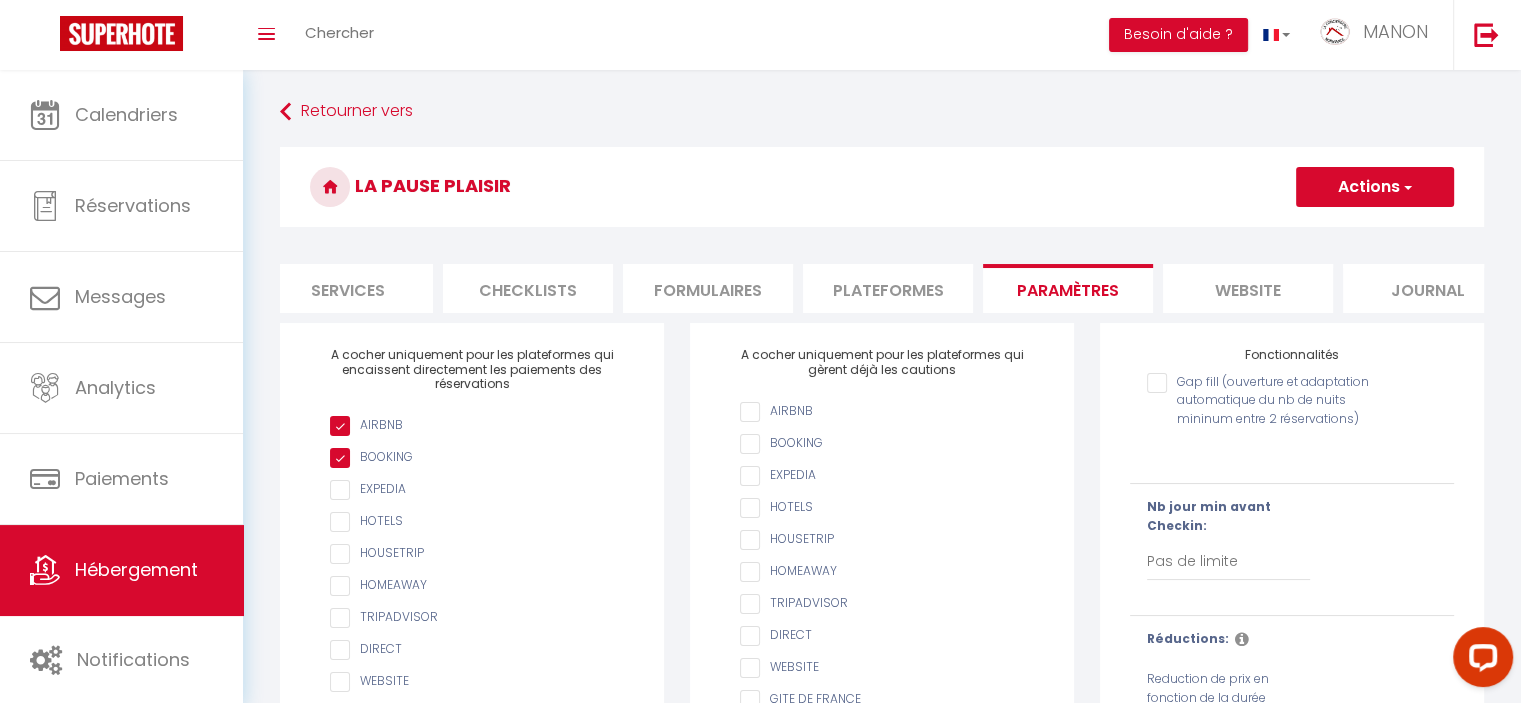 click on "AIRBNB" at bounding box center (892, 412) 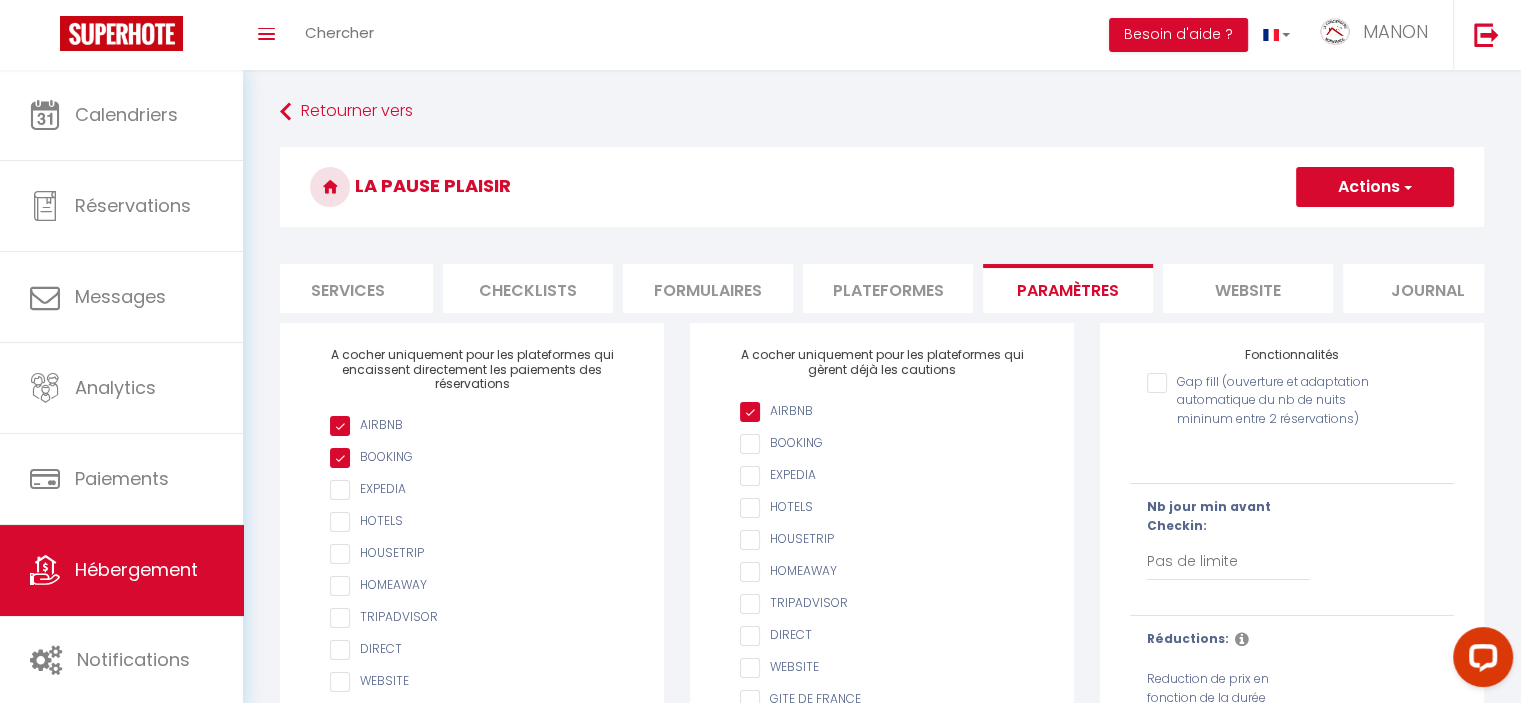 click on "Actions" at bounding box center (1375, 187) 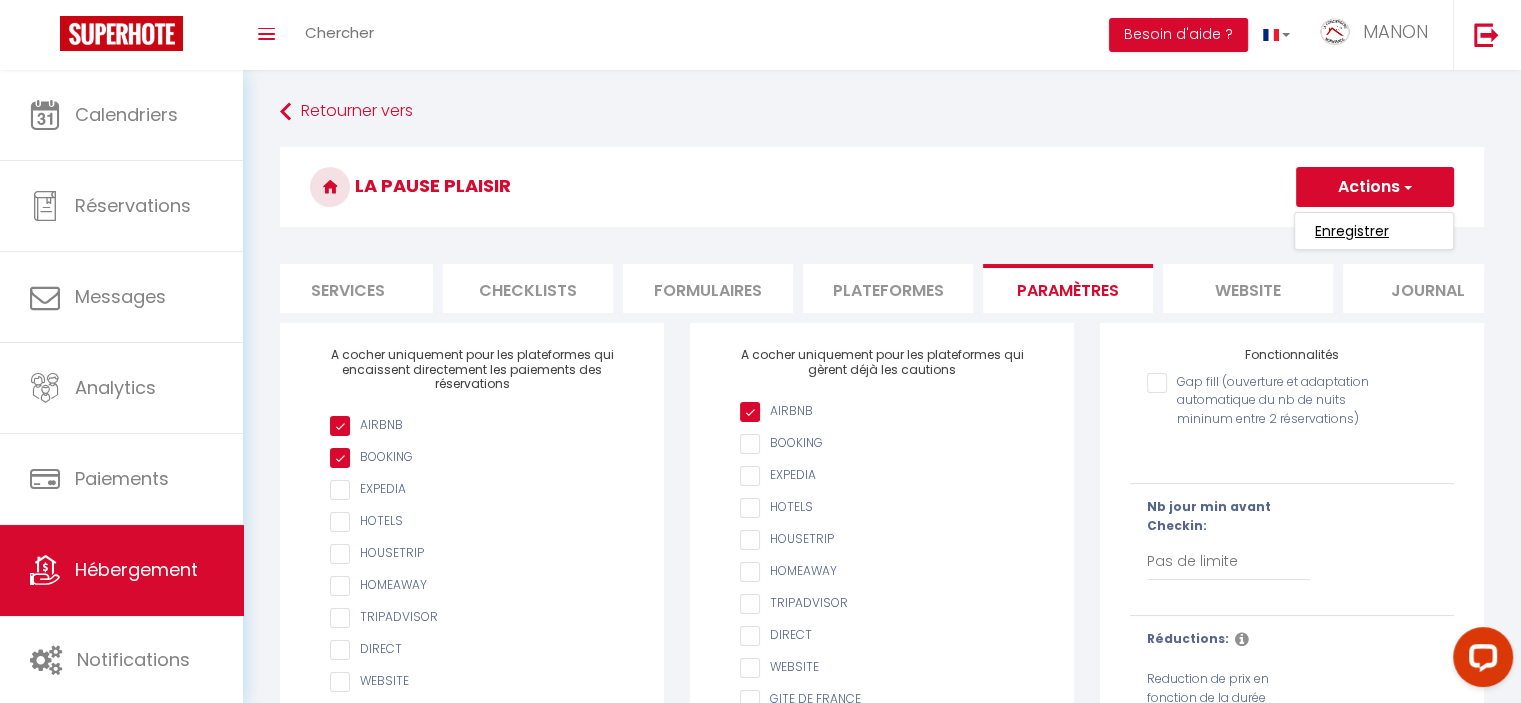 click on "Enregistrer" at bounding box center [1352, 231] 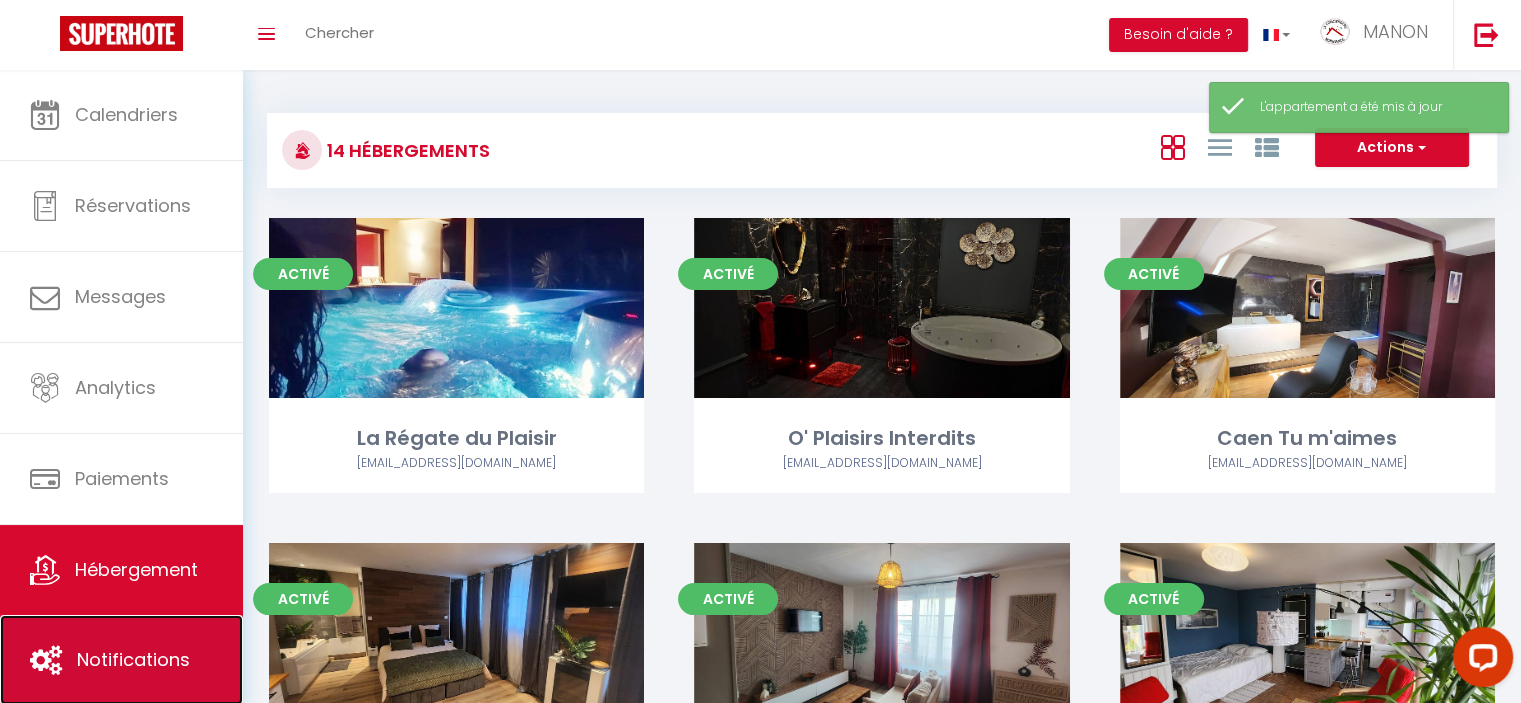 click on "Notifications" at bounding box center [121, 660] 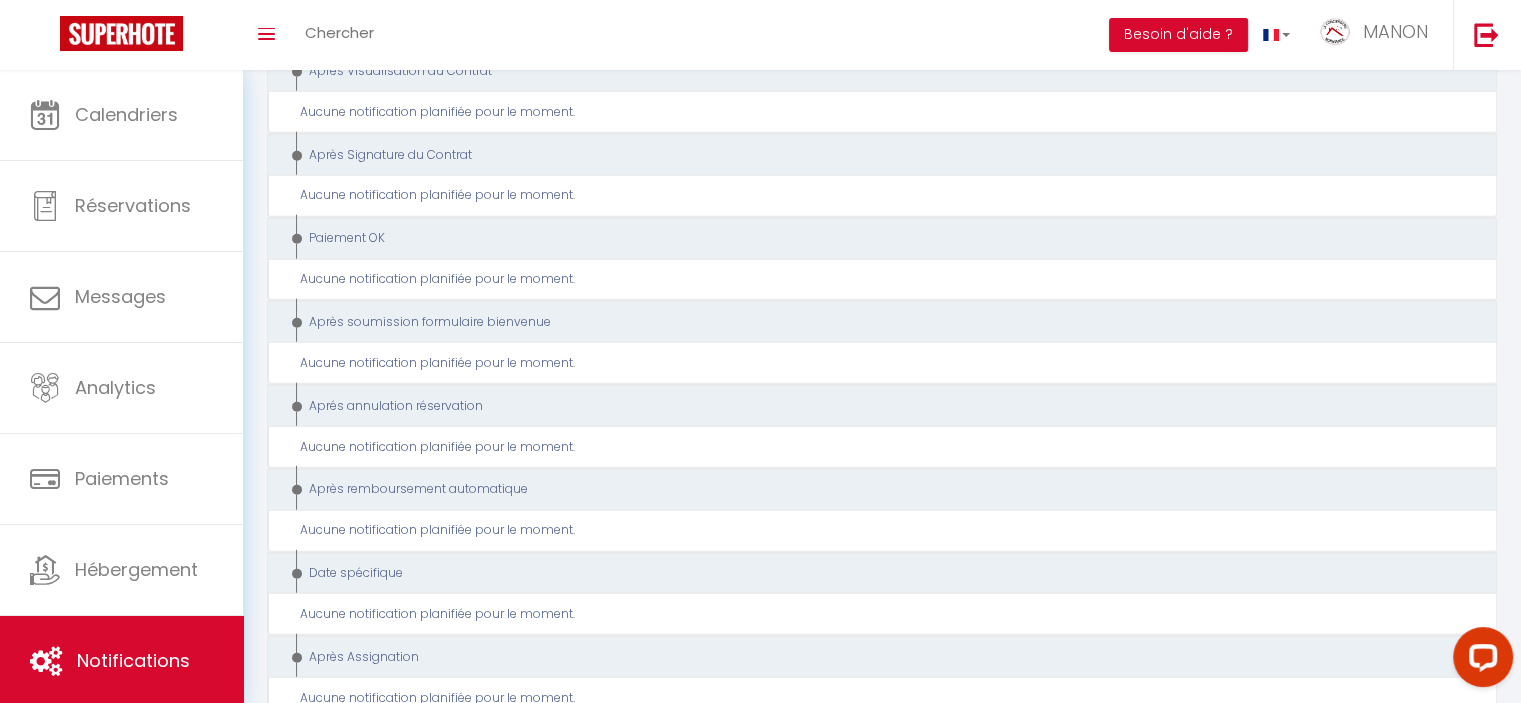 scroll, scrollTop: 5313, scrollLeft: 0, axis: vertical 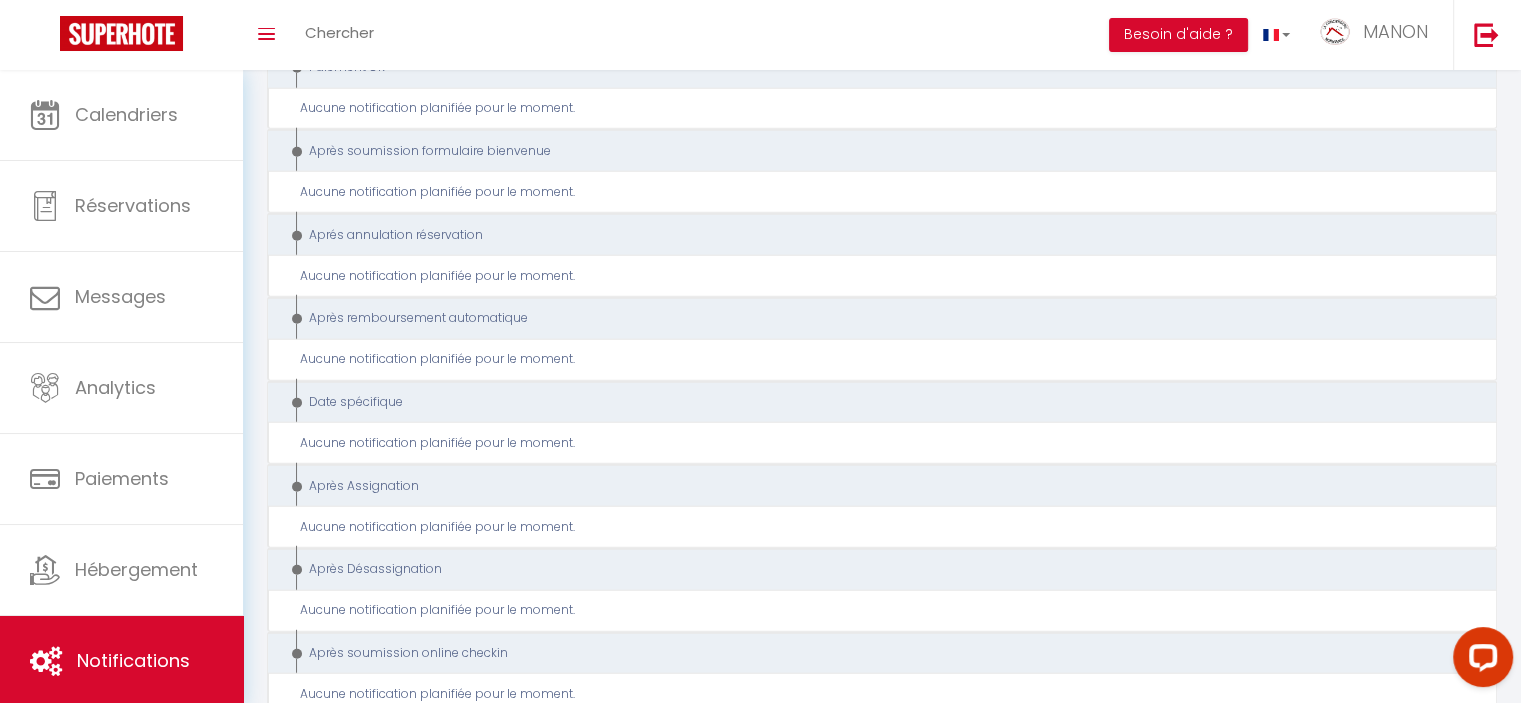 drag, startPoint x: 1532, startPoint y: 87, endPoint x: 66, endPoint y: 76, distance: 1466.0413 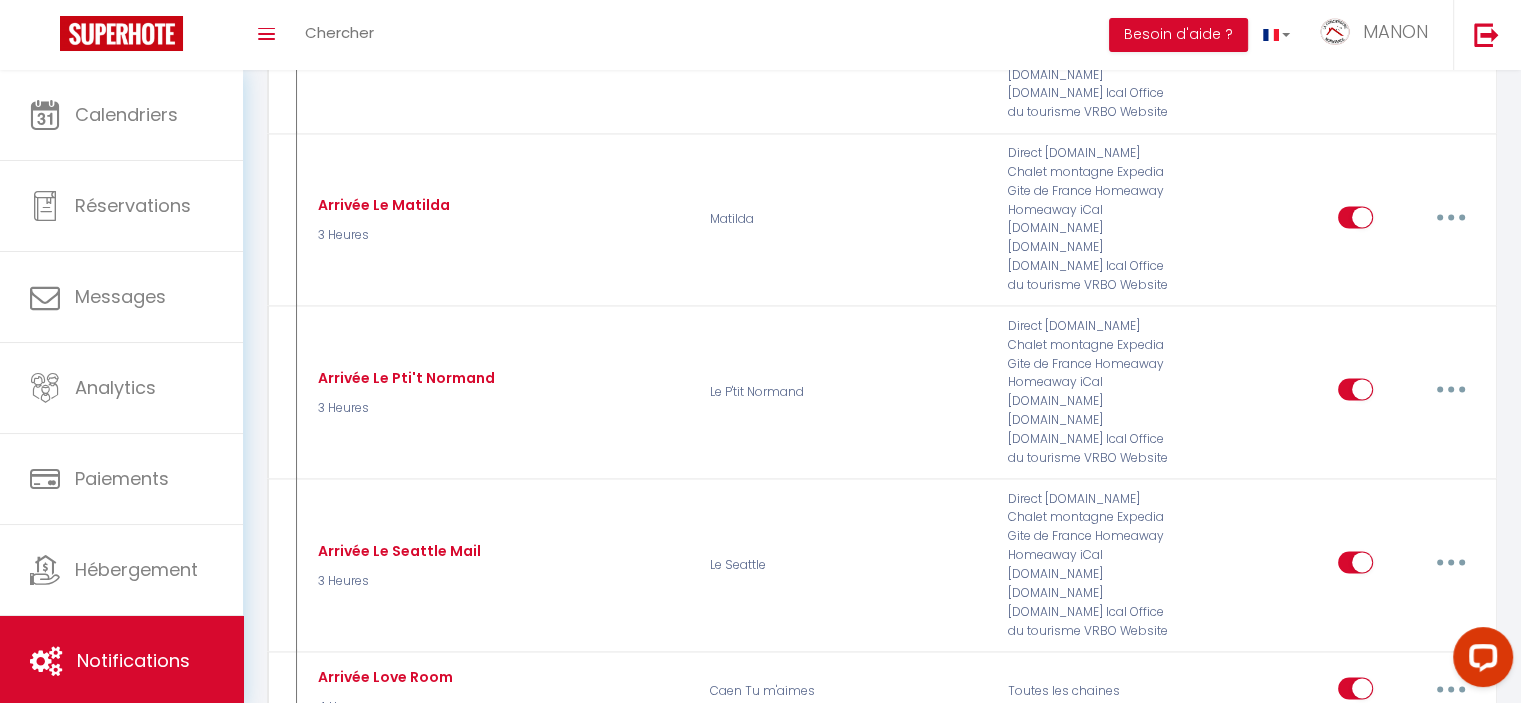 scroll, scrollTop: 2760, scrollLeft: 0, axis: vertical 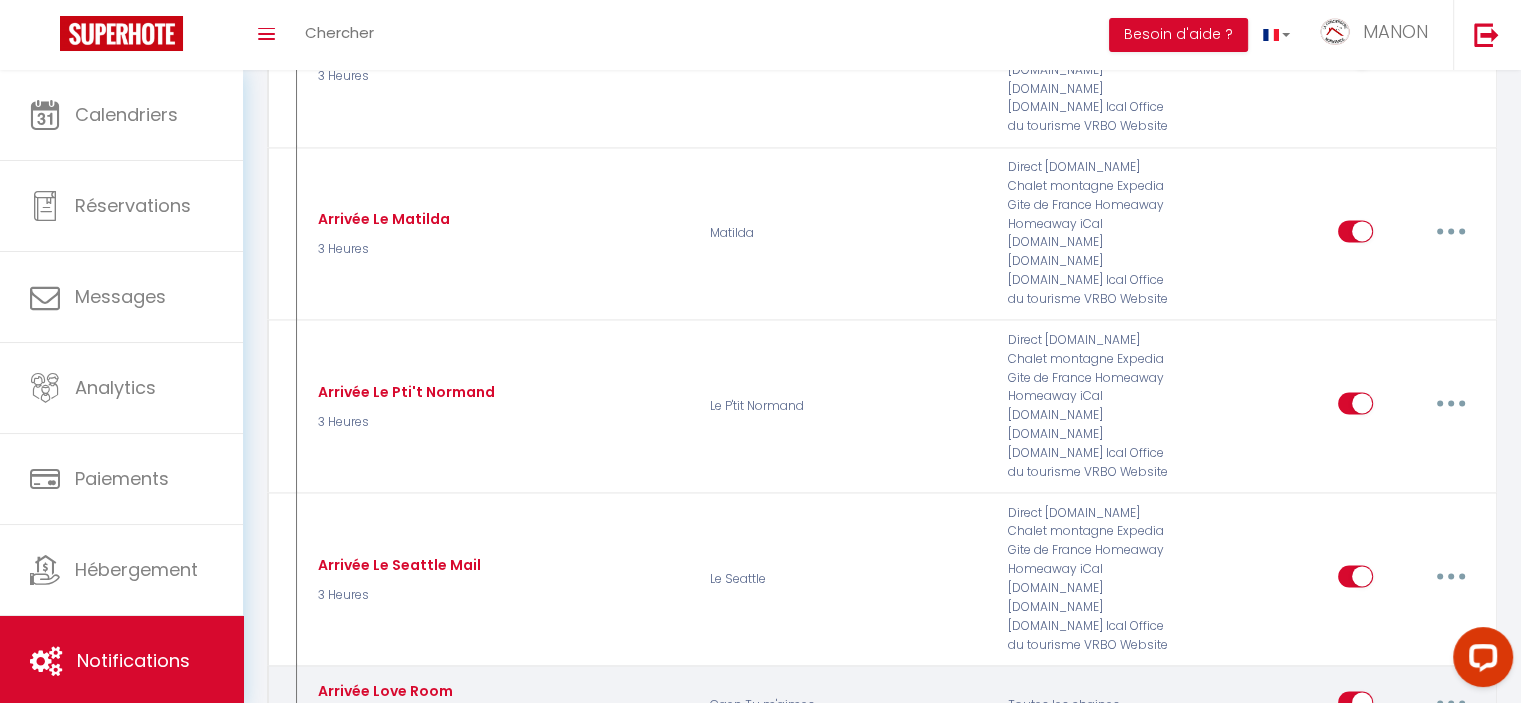 click at bounding box center (1451, 702) 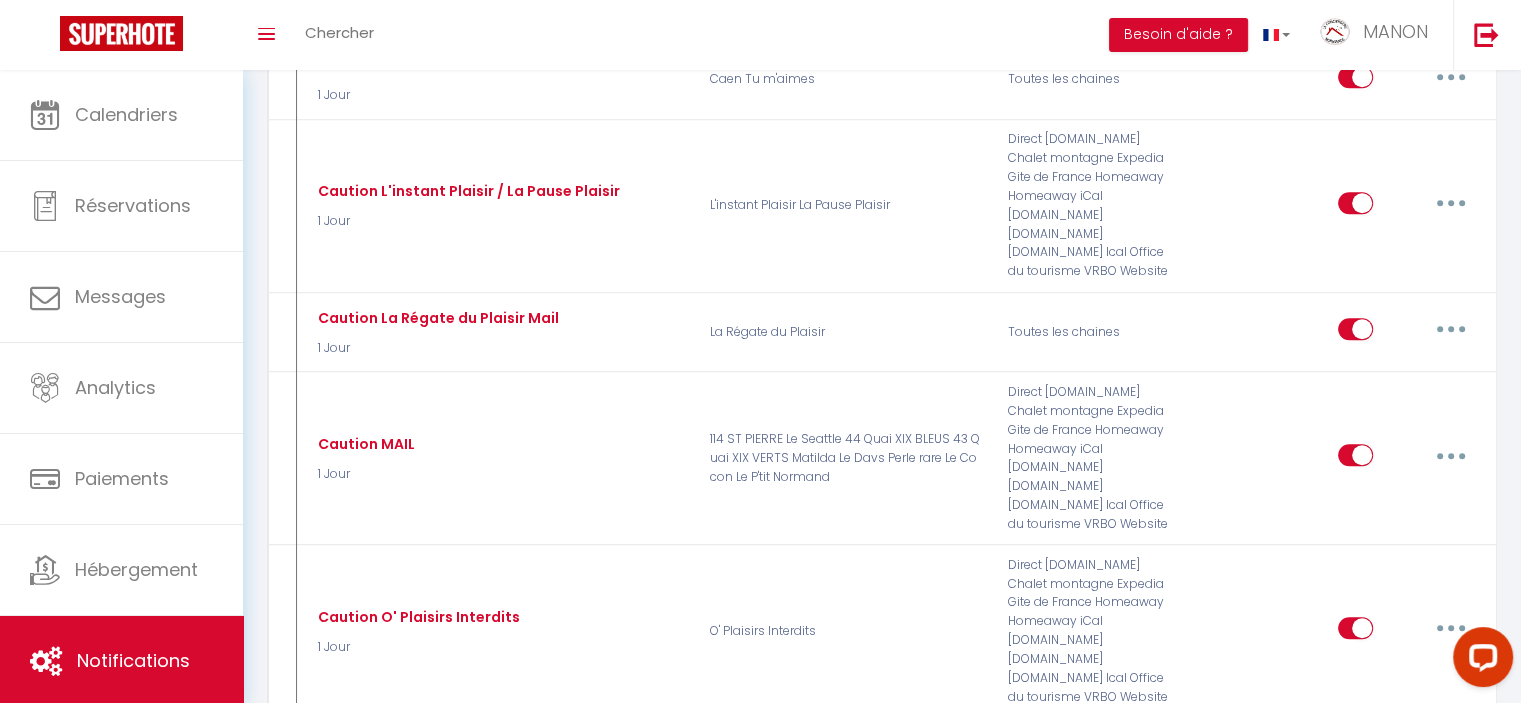 scroll, scrollTop: 1346, scrollLeft: 0, axis: vertical 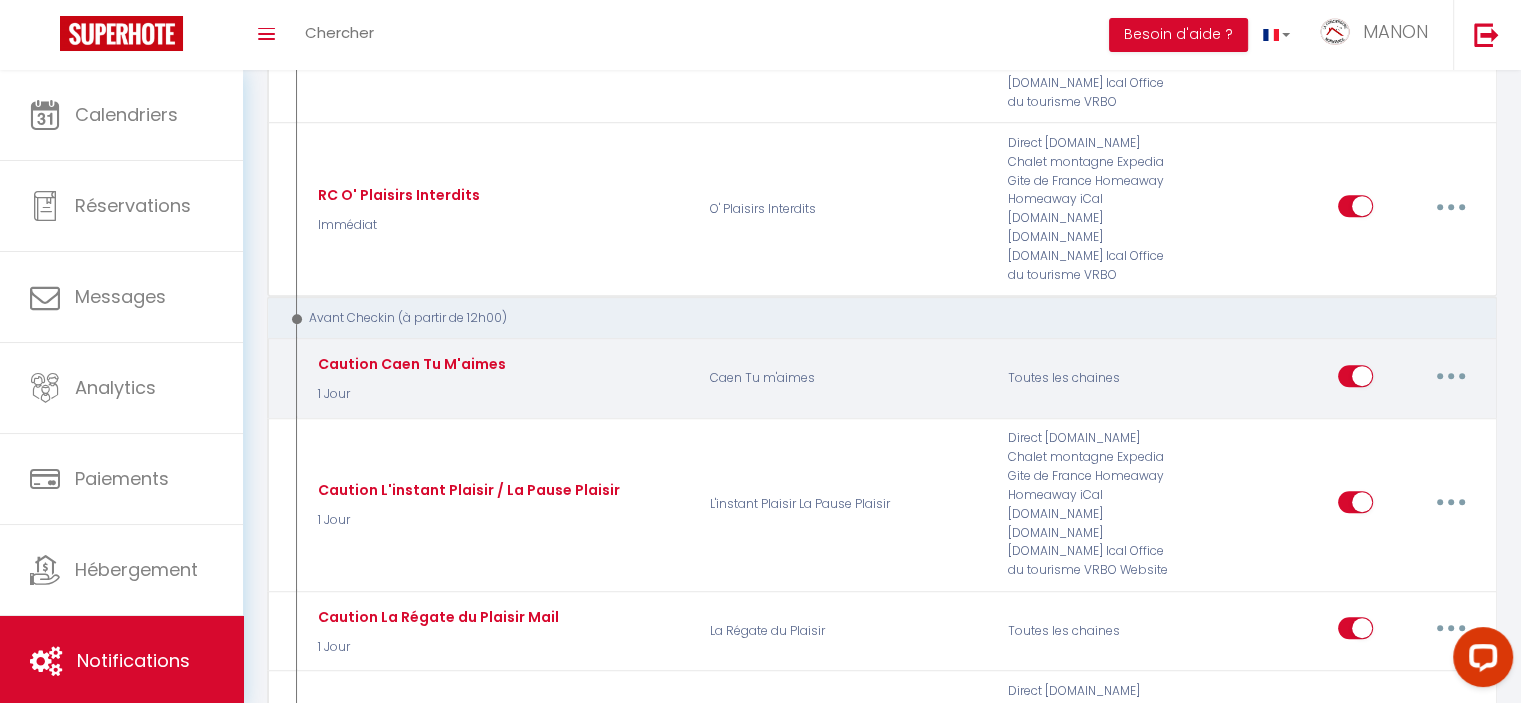 click at bounding box center [1451, 376] 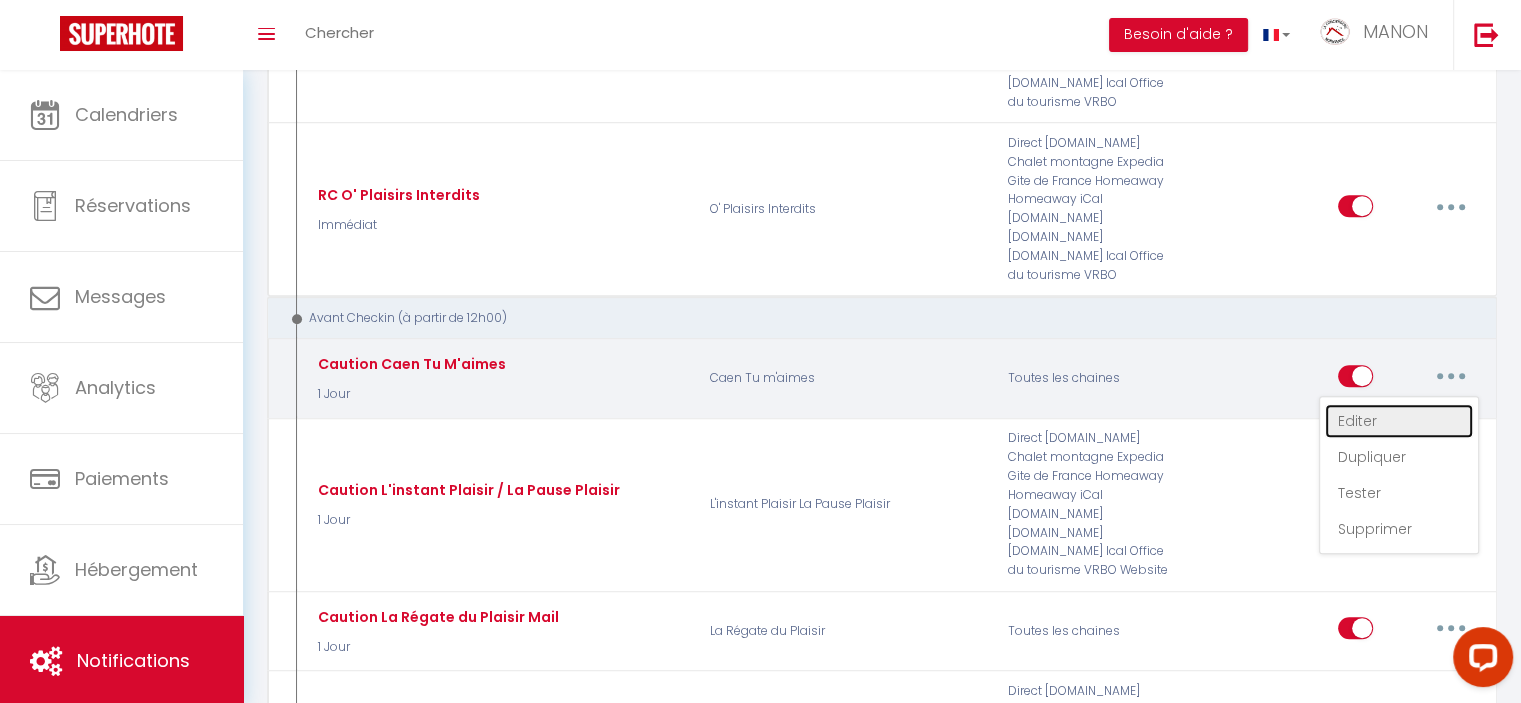 click on "Editer" at bounding box center [1399, 421] 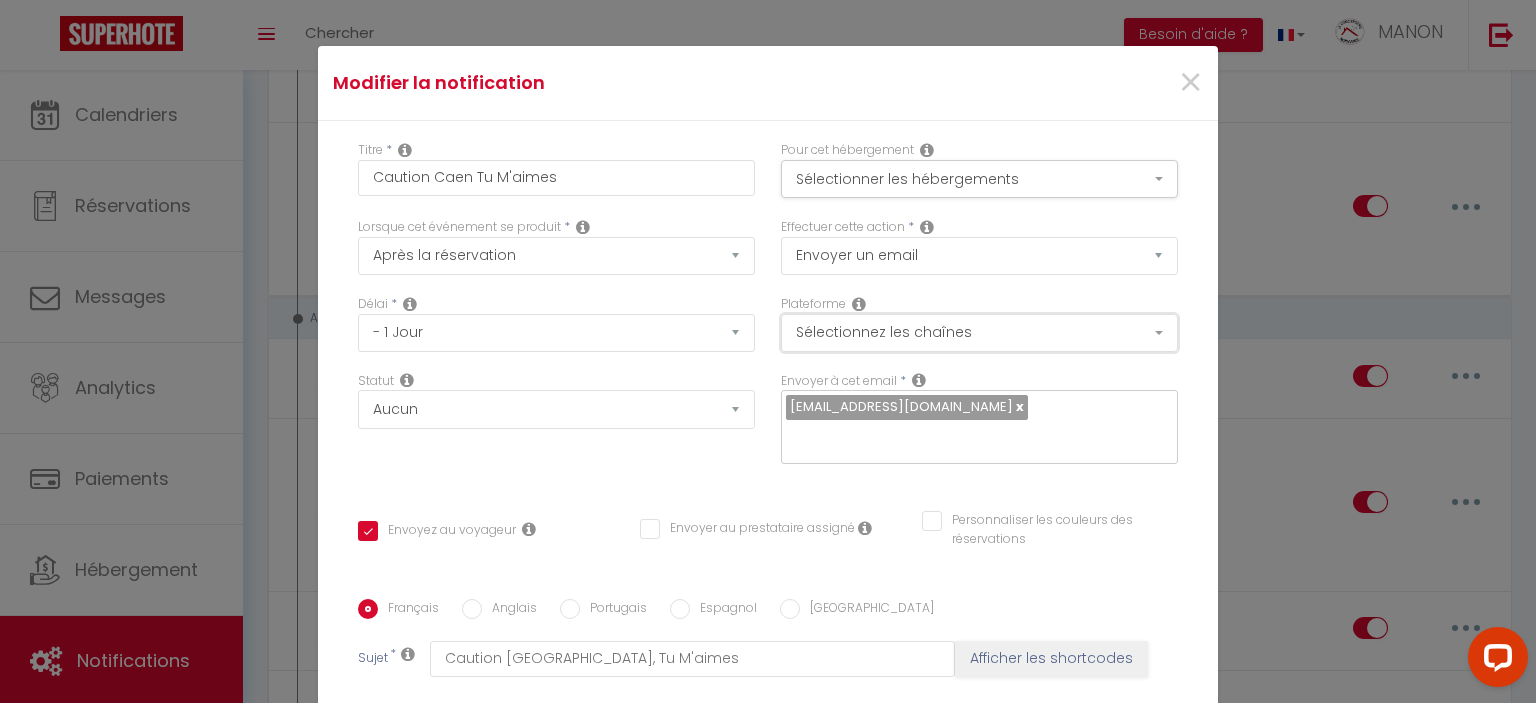 click on "Sélectionnez les chaînes" at bounding box center [979, 333] 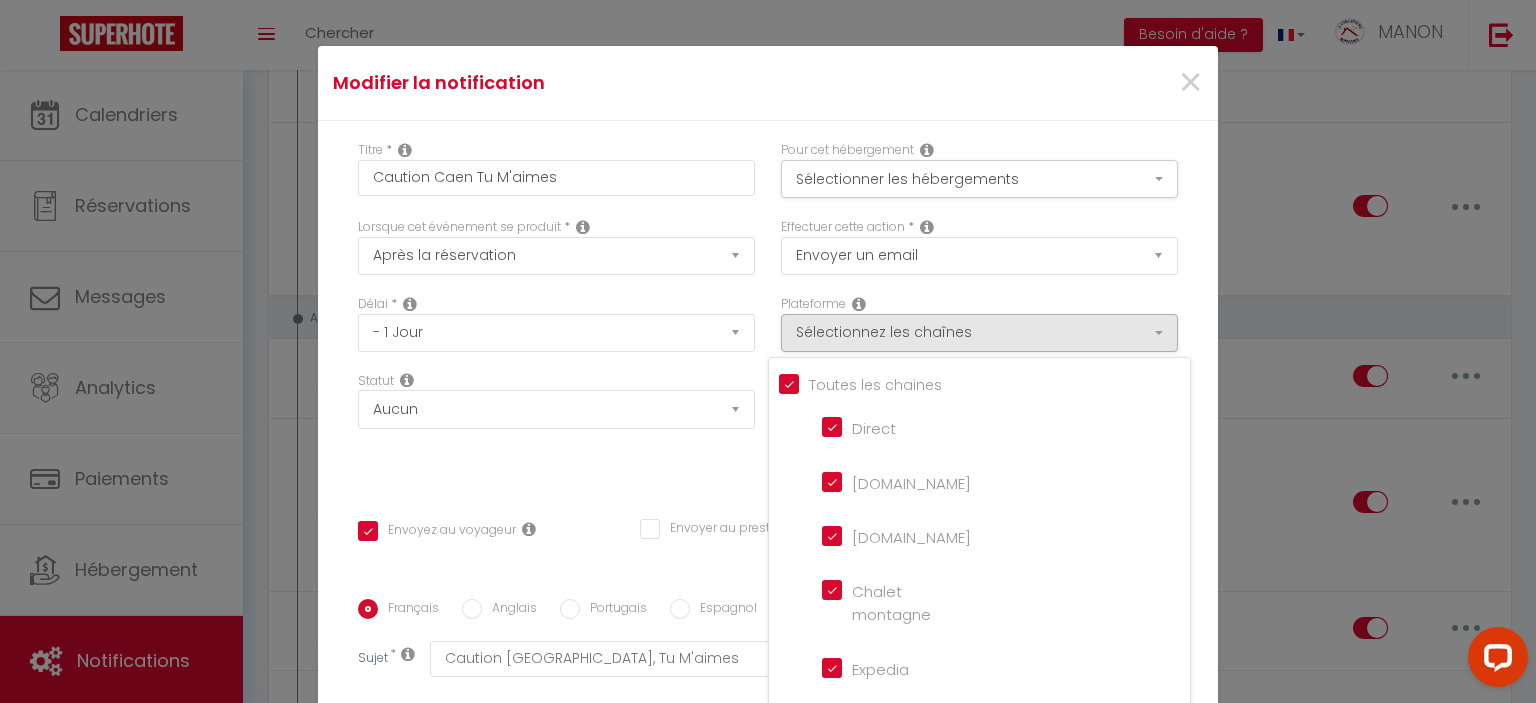 click on "[DOMAIN_NAME]" at bounding box center [879, 480] 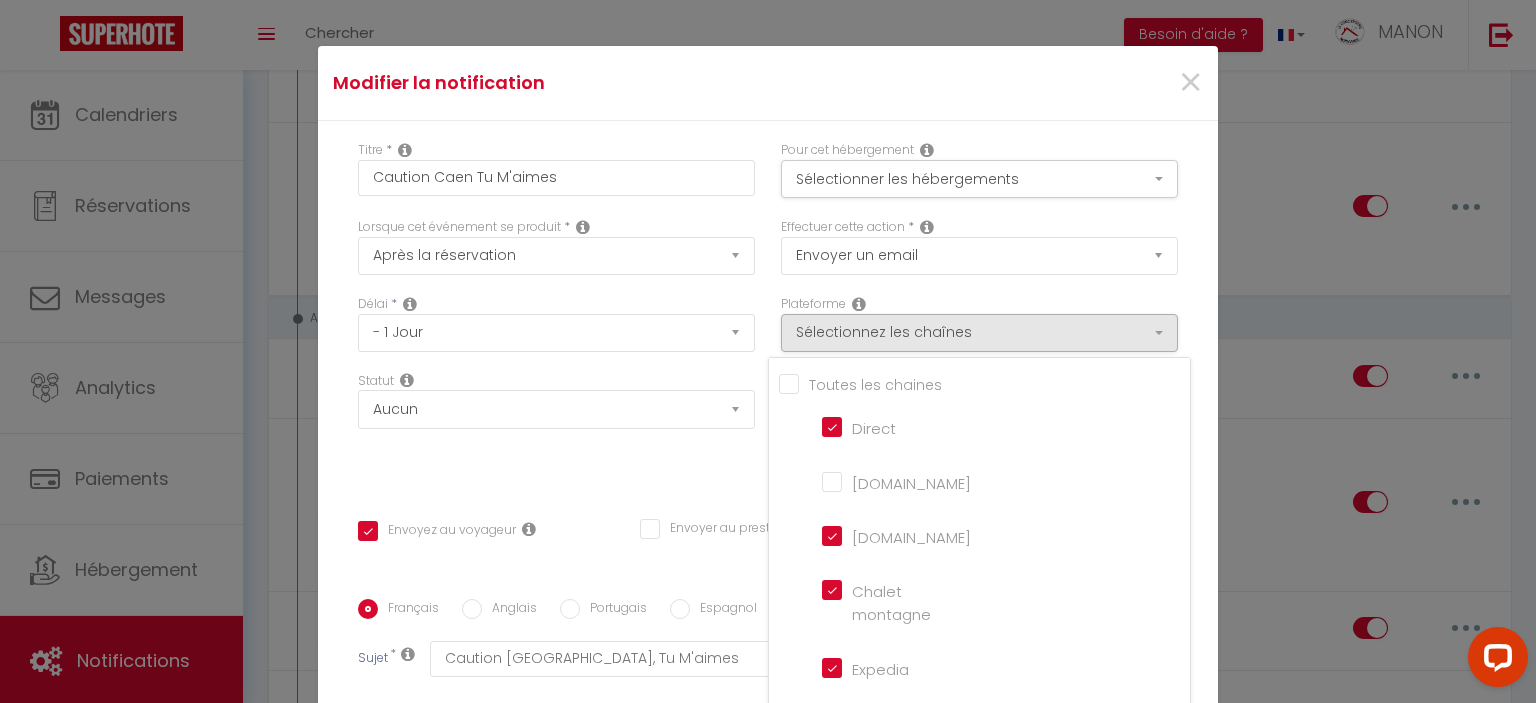 click on "Titre   *     Caution Caen Tu M'aimes   Pour cet hébergement
Sélectionner les hébergements
Tous les apparts
[GEOGRAPHIC_DATA]
O' Plaisirs Interdits
Caen Tu m'aimes
L'instant Plaisir
La Pause Plaisir
Le [GEOGRAPHIC_DATA]
Le P'tit Normand
114 ST PIERRE
Lorsque cet événement se produit   *" at bounding box center (768, 599) 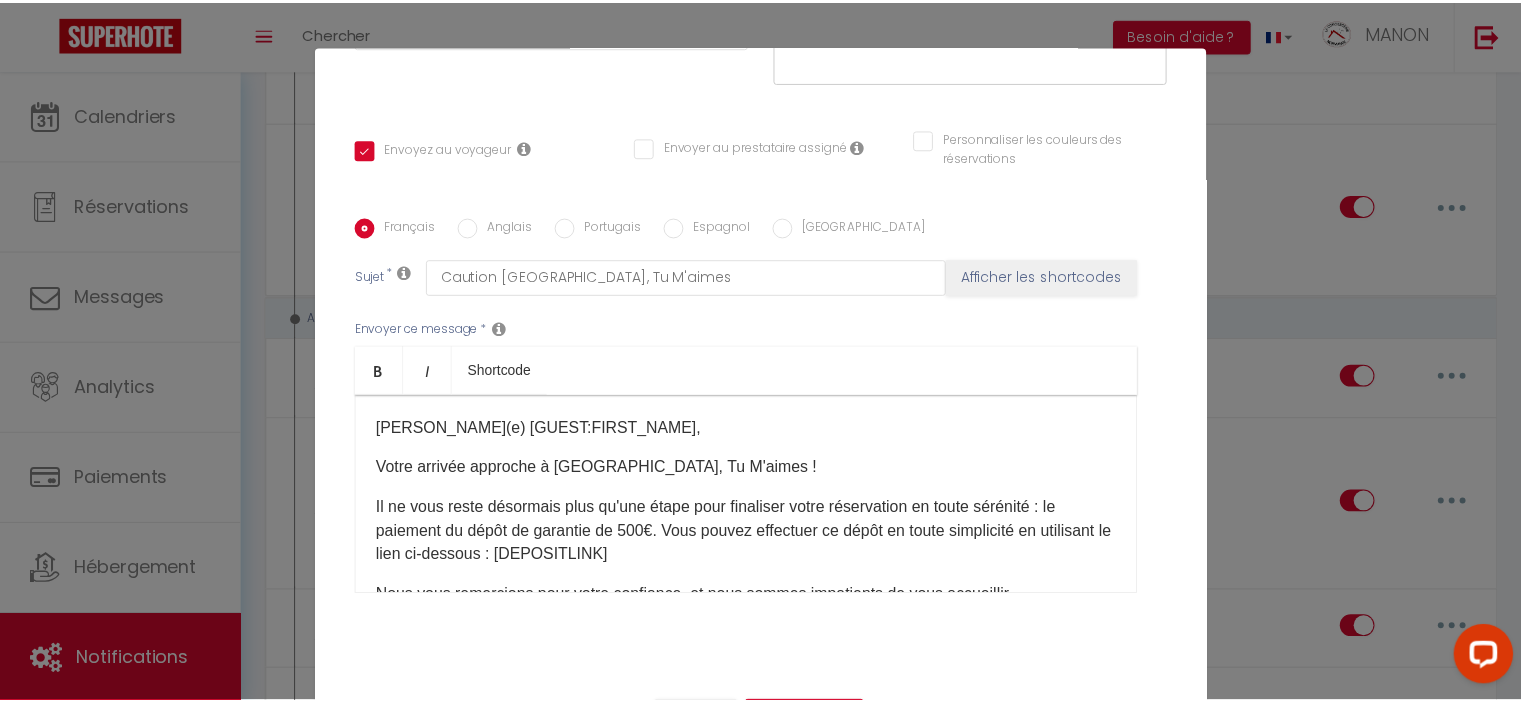 scroll, scrollTop: 388, scrollLeft: 0, axis: vertical 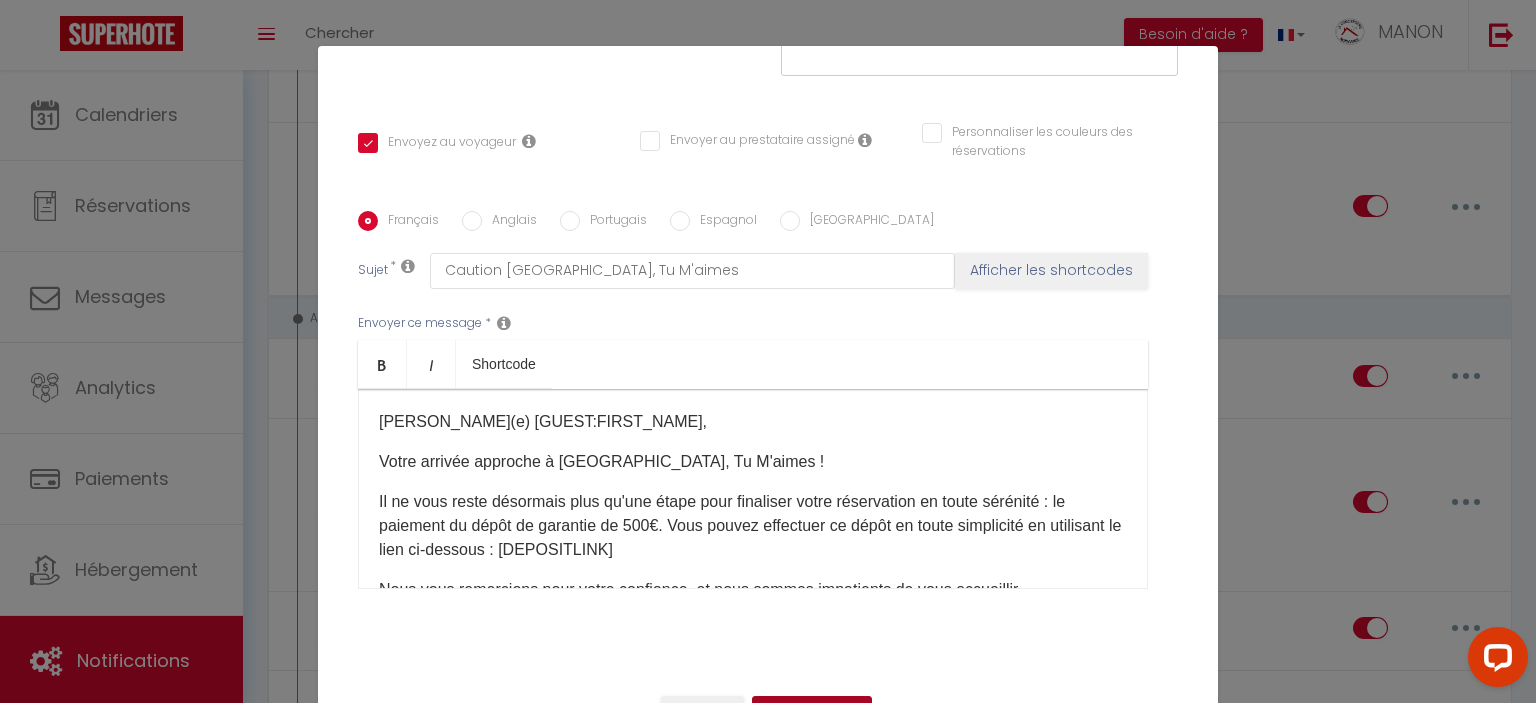 click on "Mettre à jour" at bounding box center (812, 713) 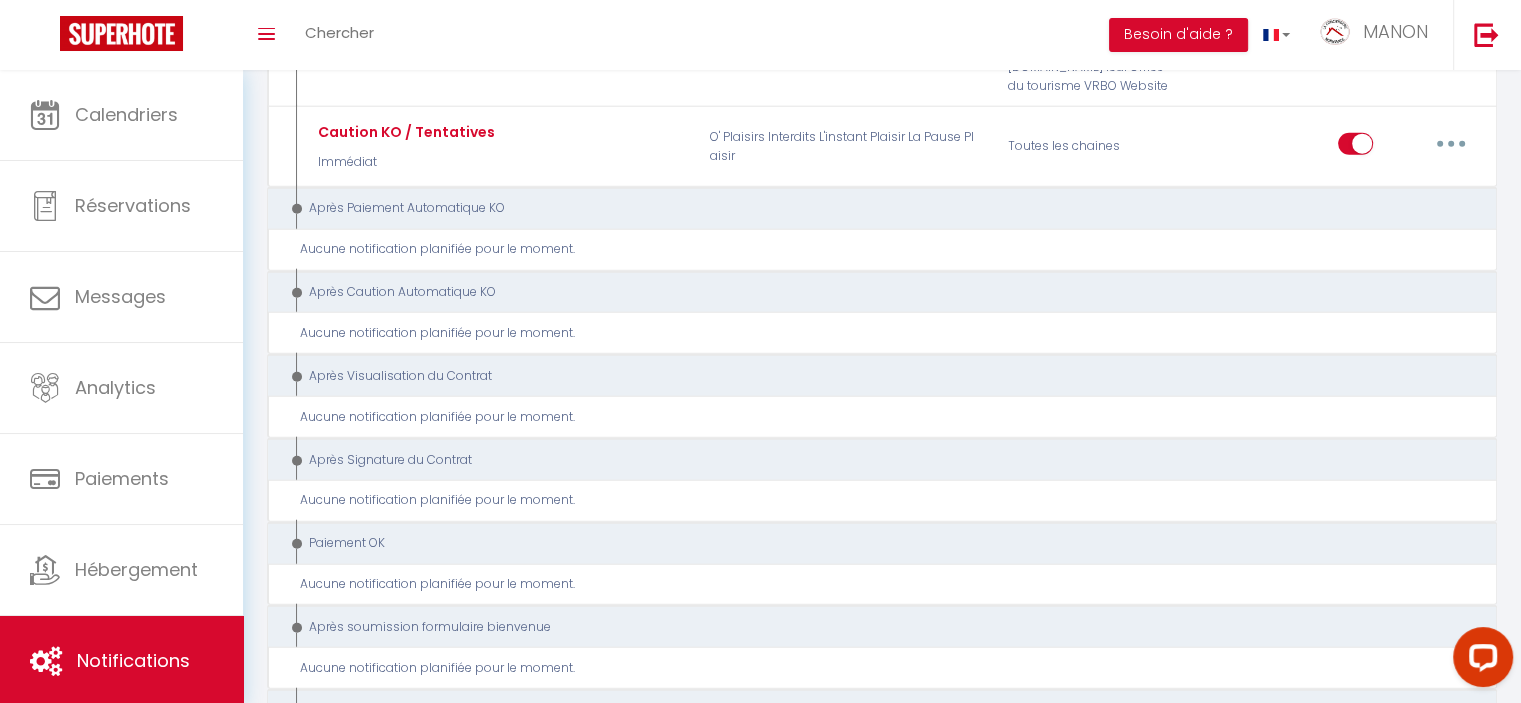 scroll, scrollTop: 5388, scrollLeft: 0, axis: vertical 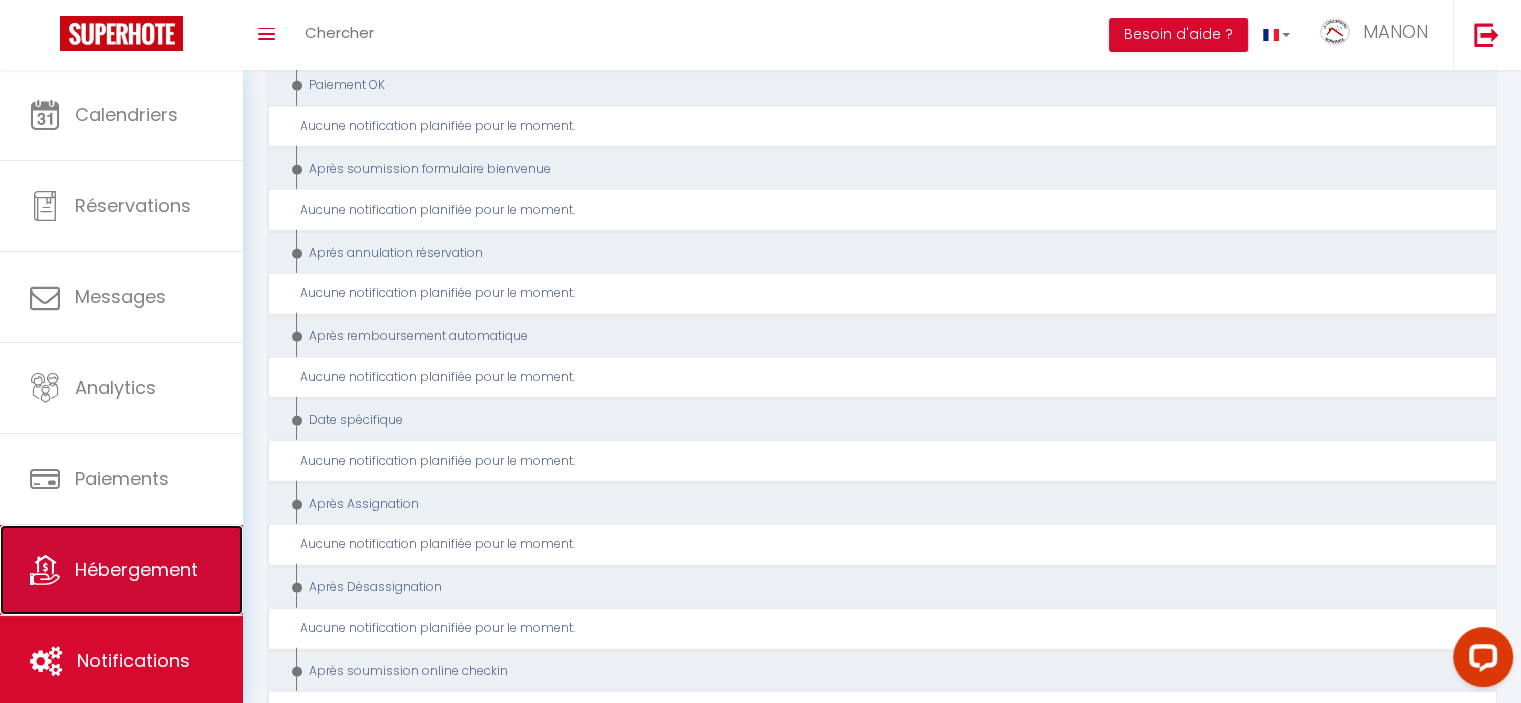 click at bounding box center (45, 570) 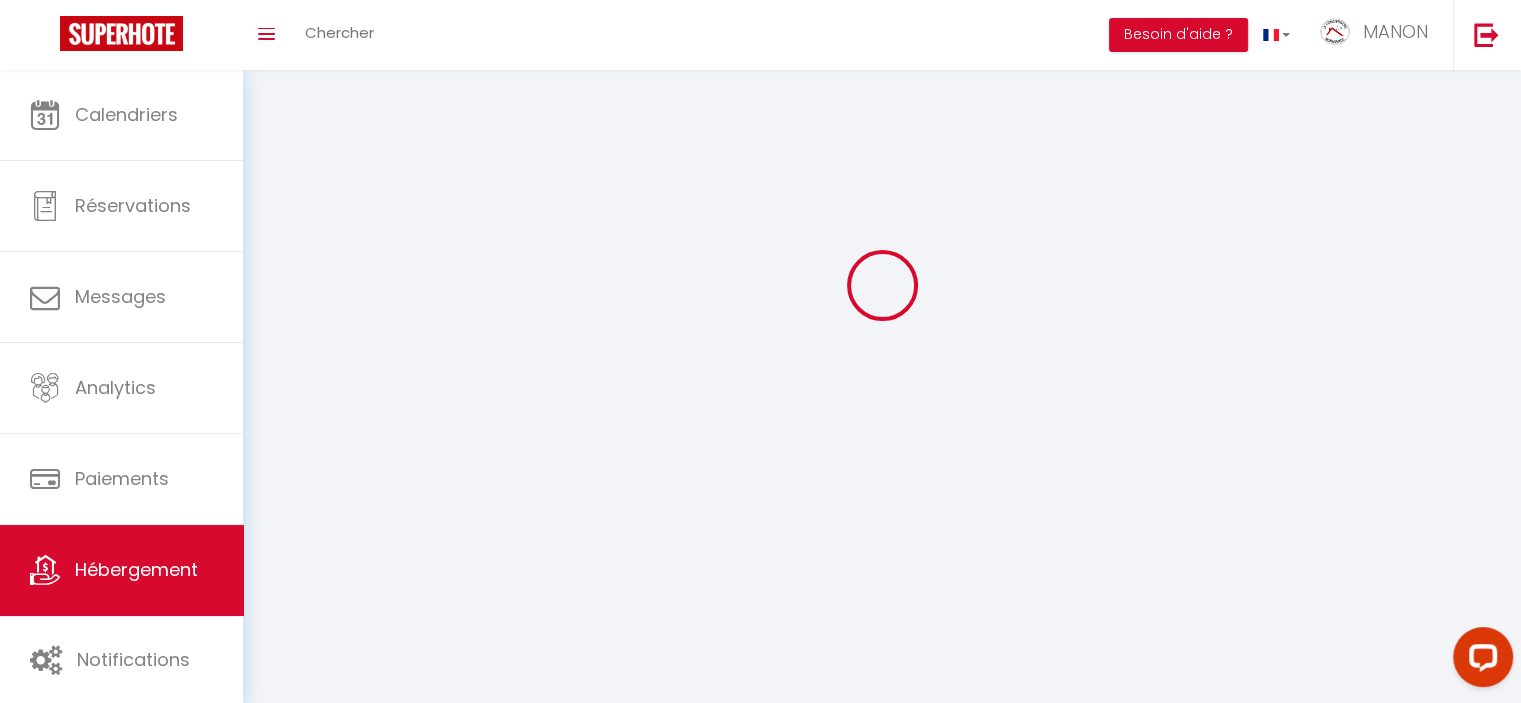 scroll, scrollTop: 0, scrollLeft: 0, axis: both 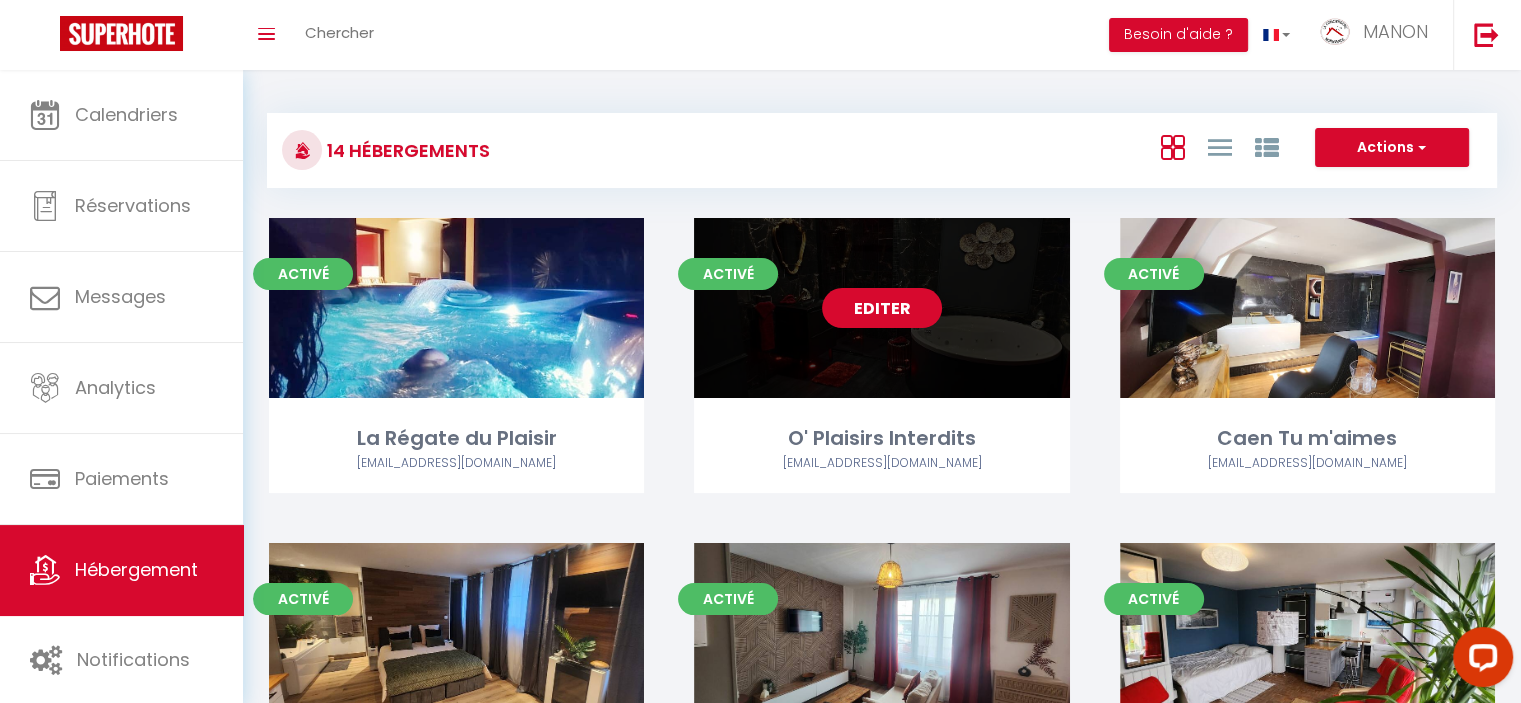 click on "Editer" at bounding box center (882, 308) 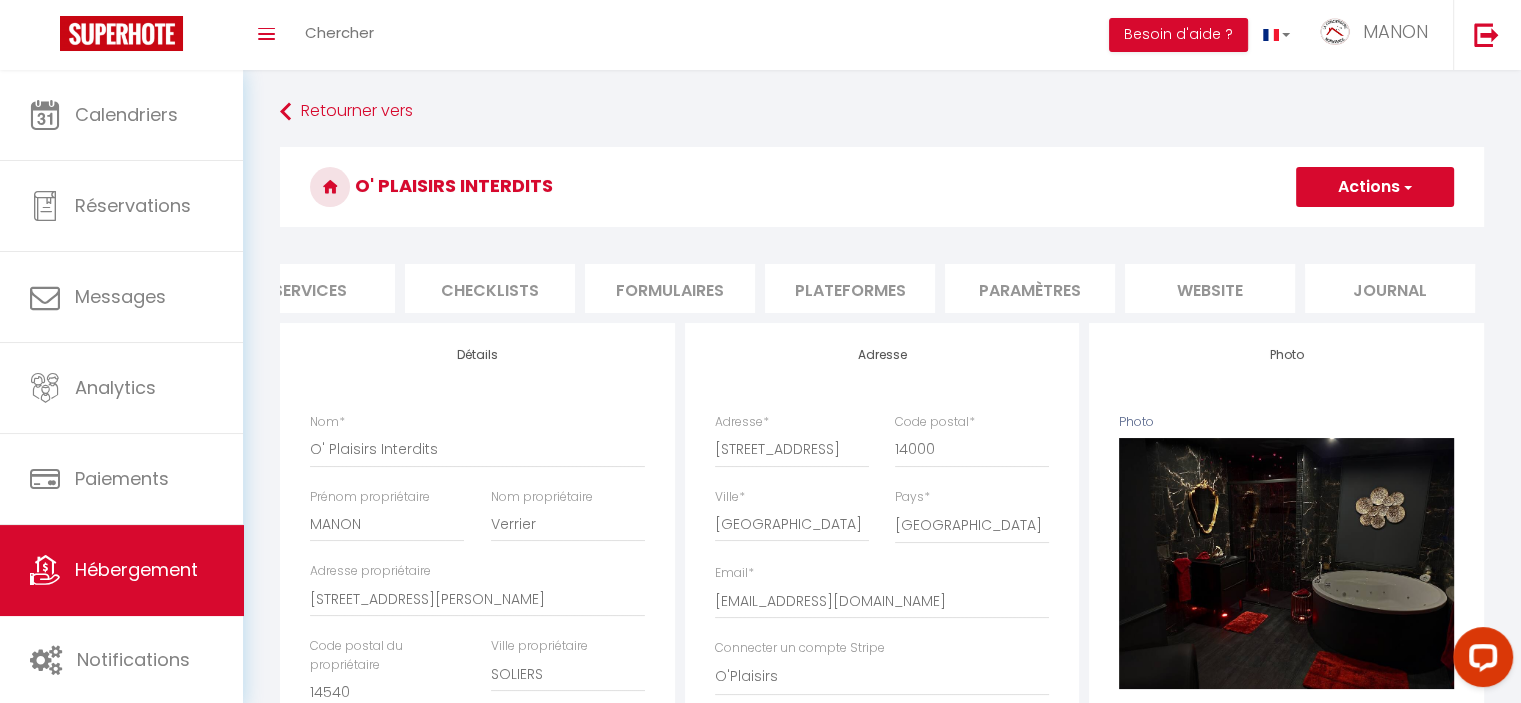 scroll, scrollTop: 0, scrollLeft: 596, axis: horizontal 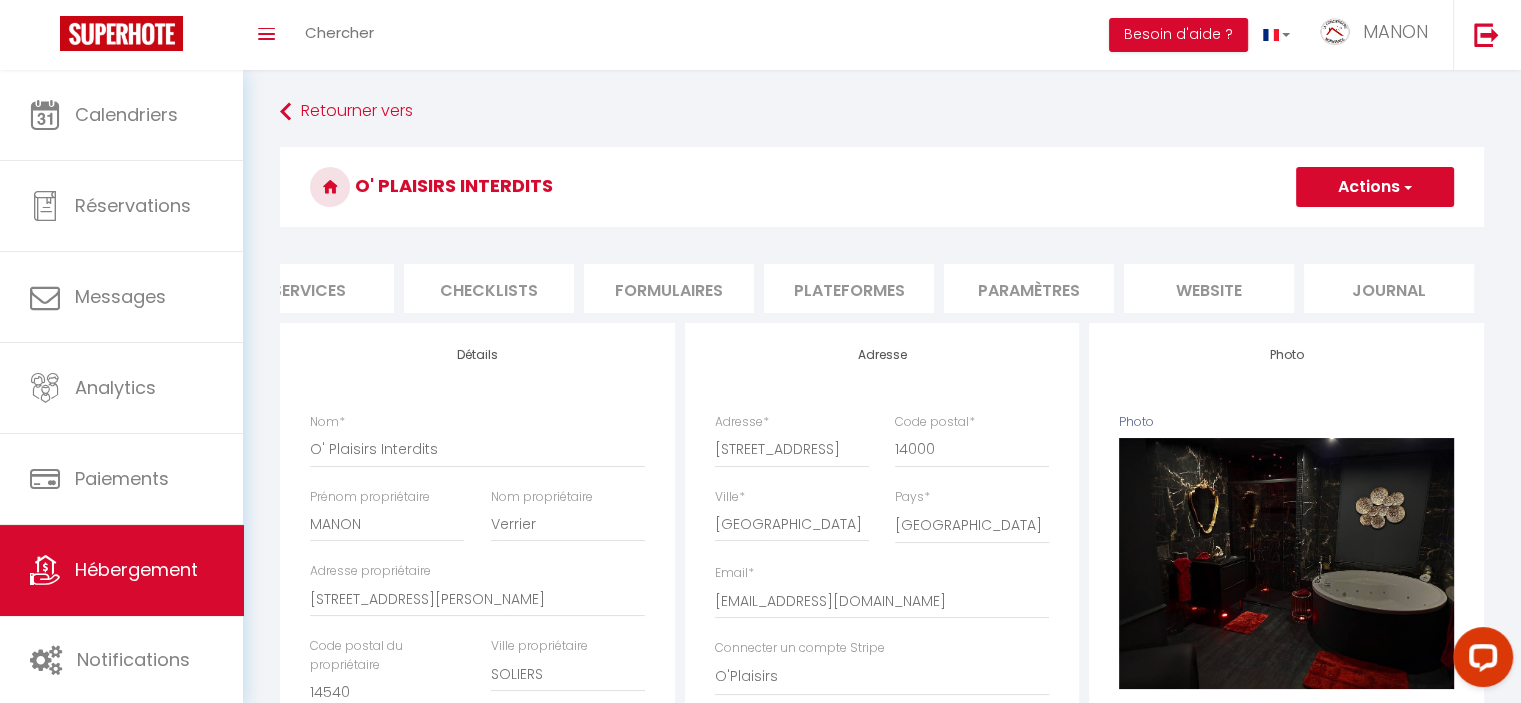 click on "Paramètres" at bounding box center [1029, 288] 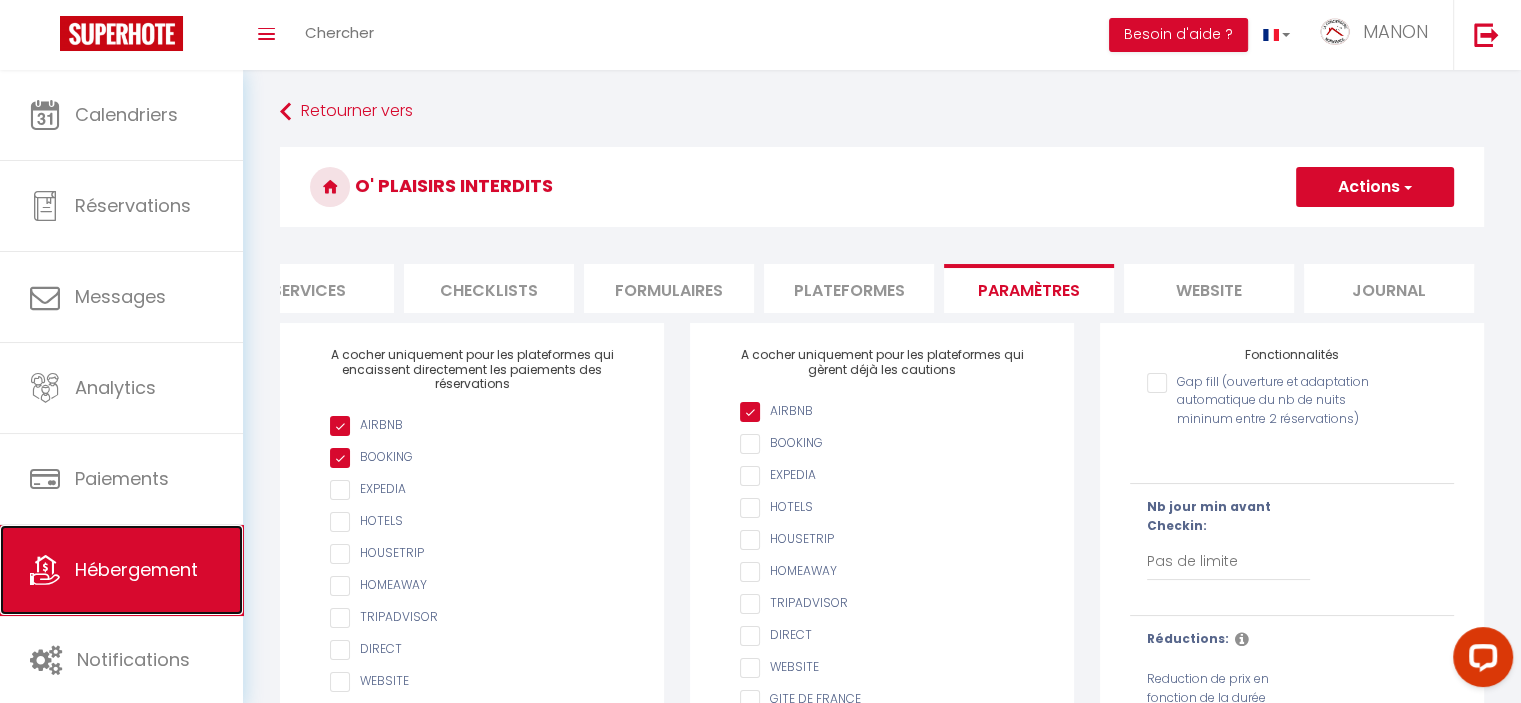 click on "Hébergement" at bounding box center [121, 570] 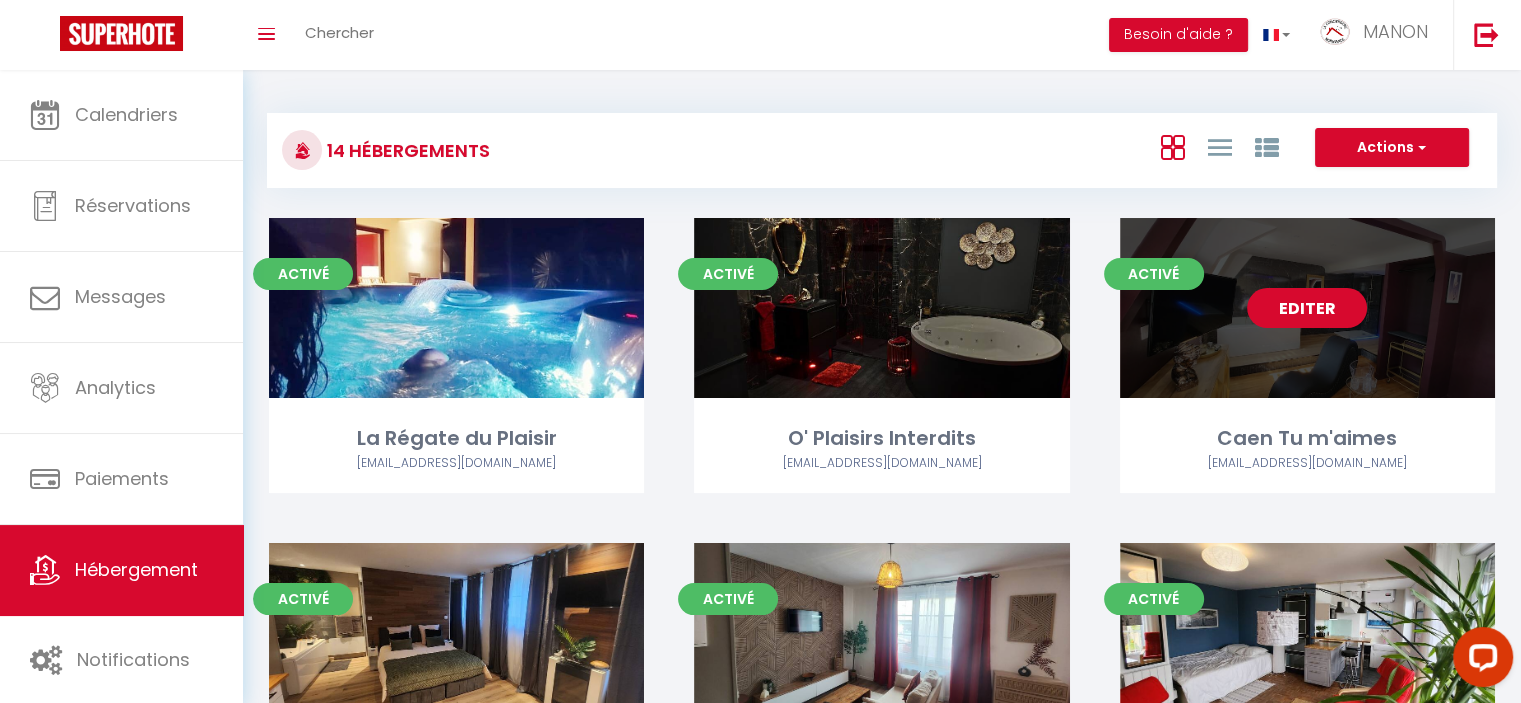 click on "Editer" at bounding box center (1307, 308) 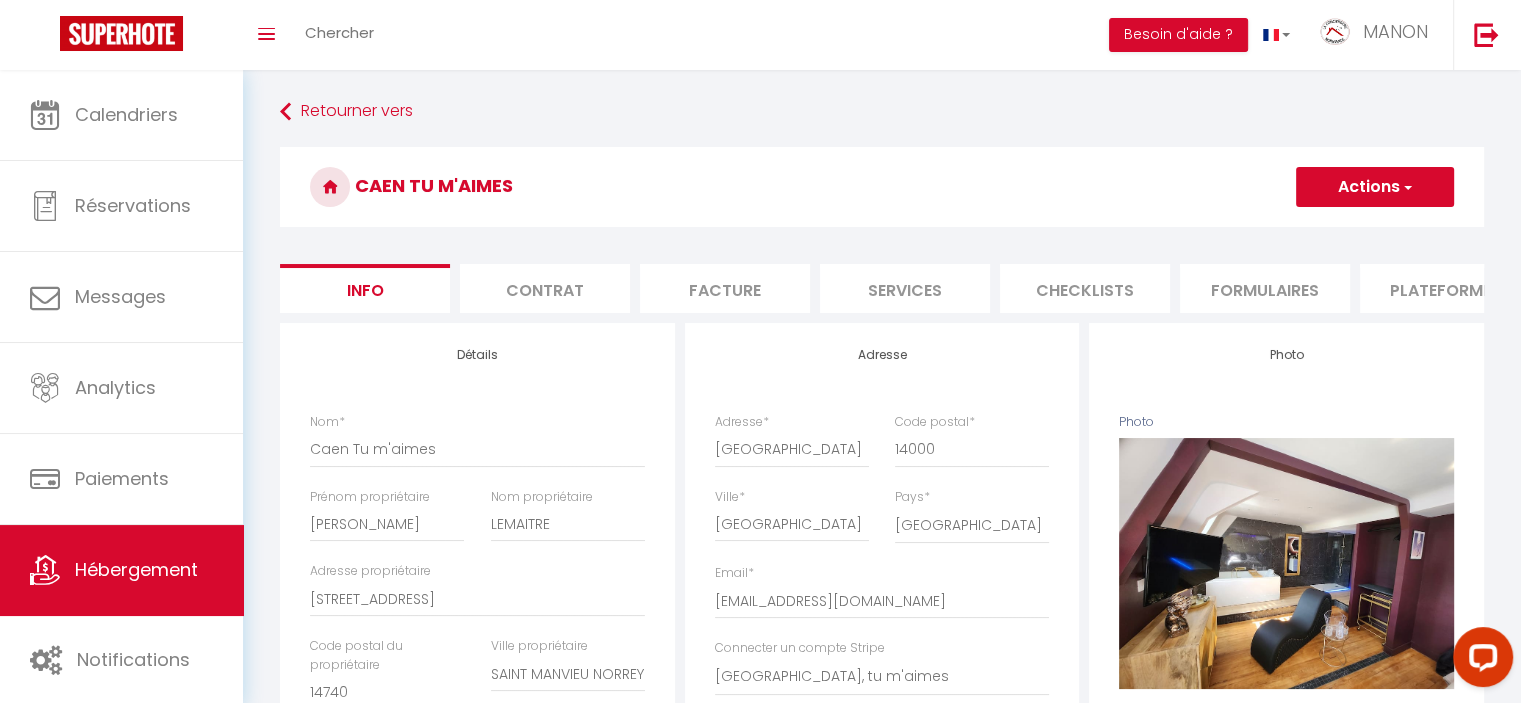click on "Plateformes" at bounding box center [1445, 288] 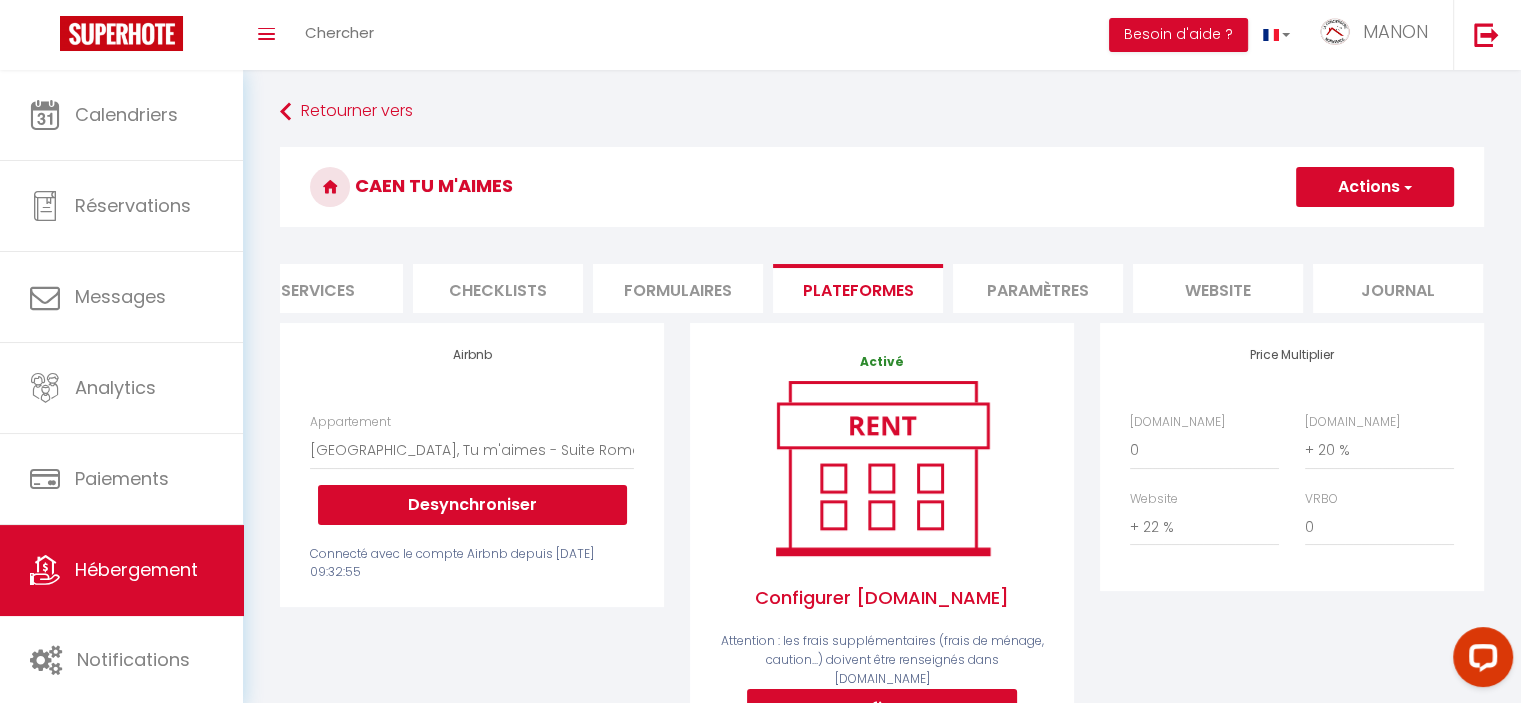 scroll, scrollTop: 0, scrollLeft: 596, axis: horizontal 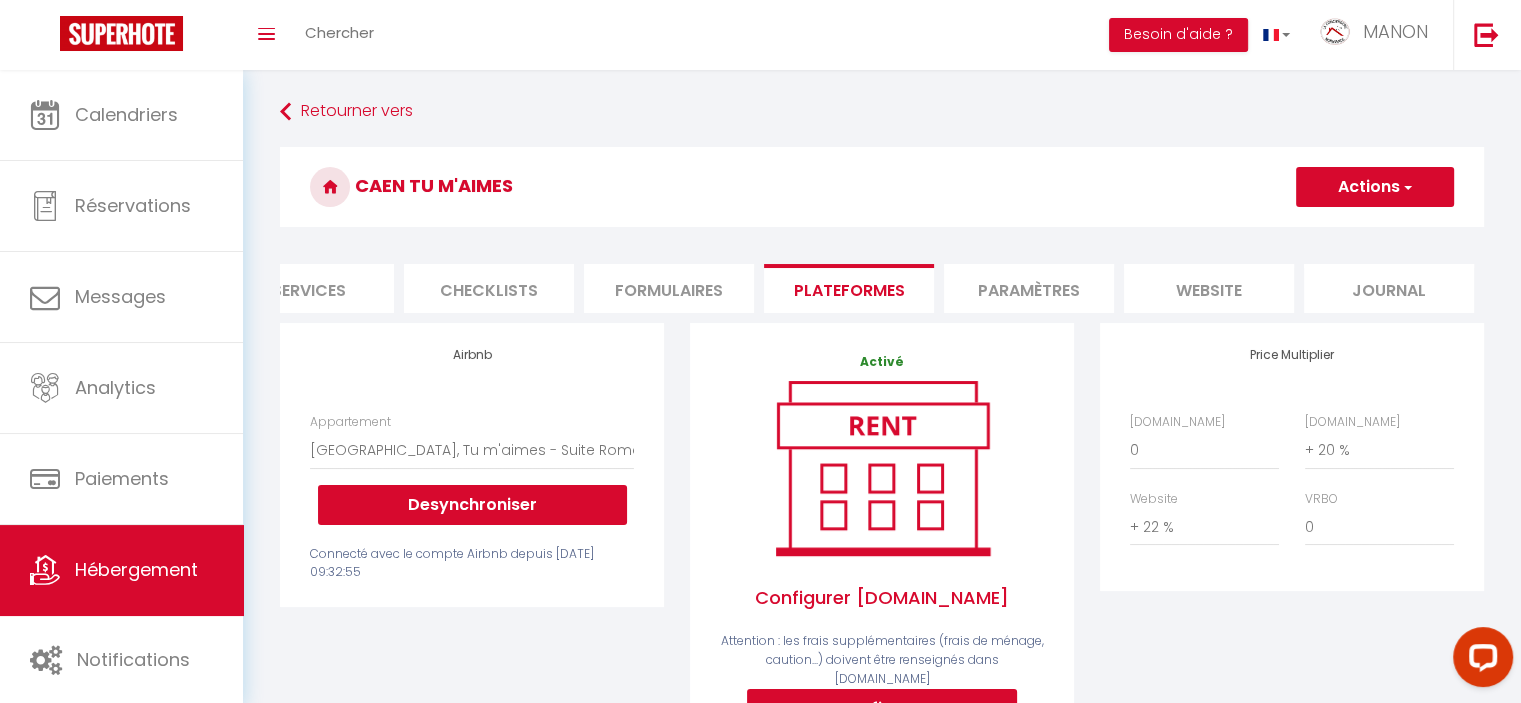click on "Paramètres" at bounding box center (1029, 288) 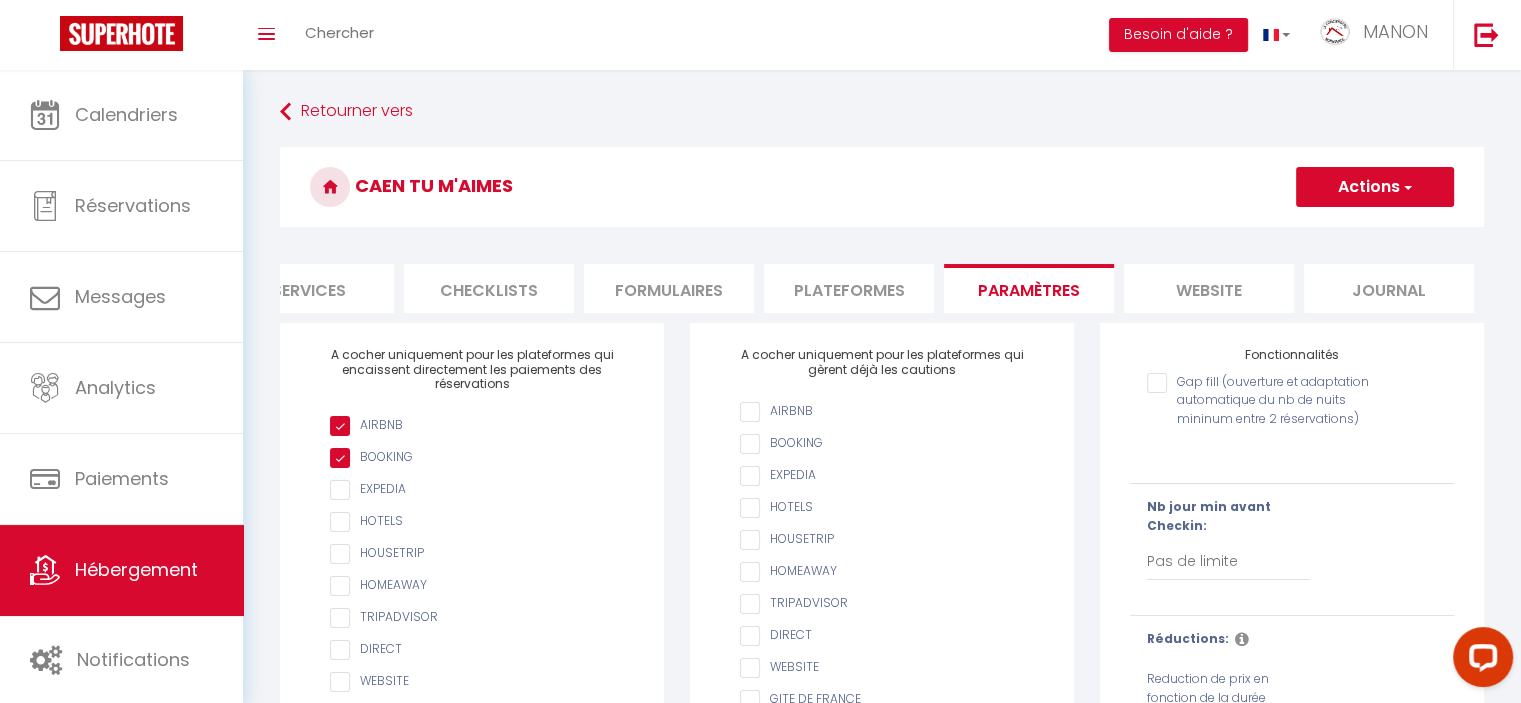 click on "AIRBNB" at bounding box center [892, 412] 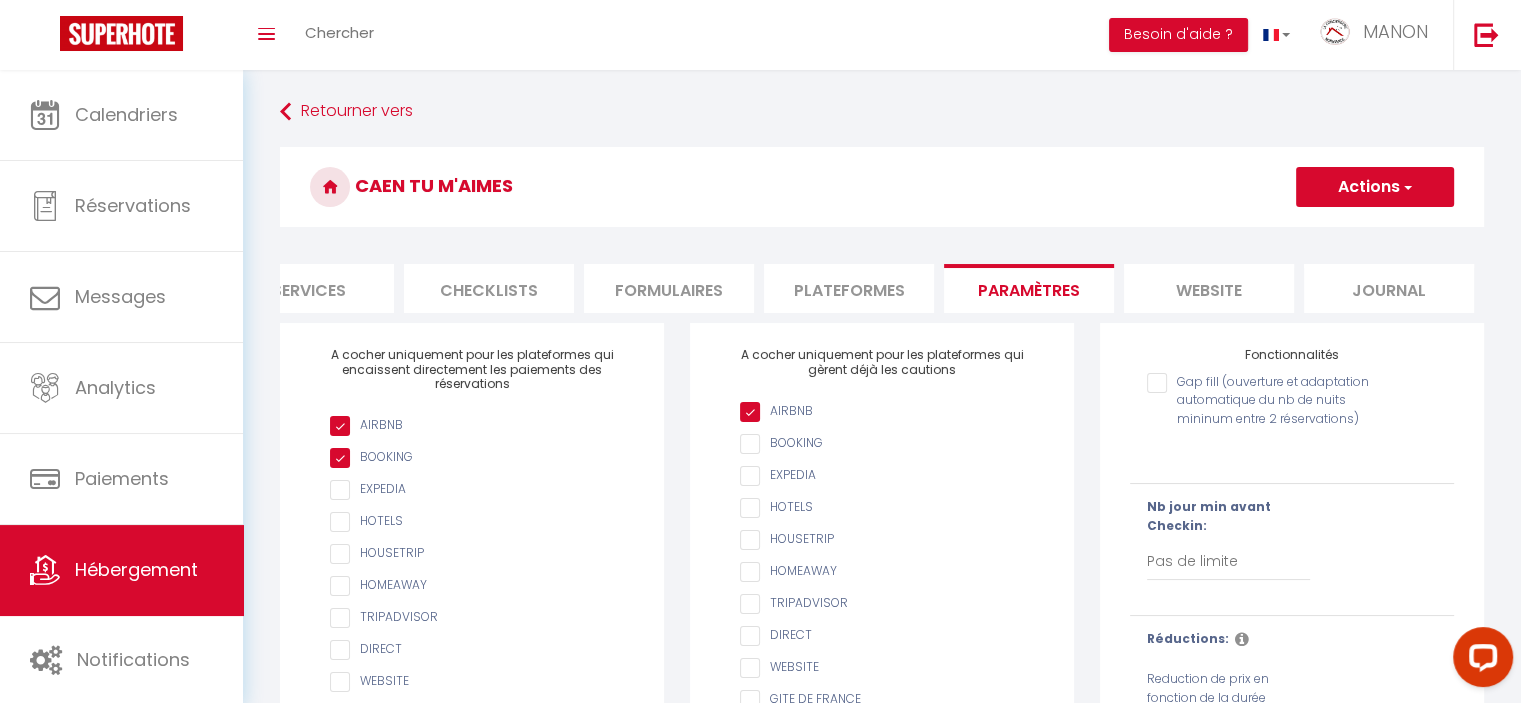 click on "Actions" at bounding box center [1375, 187] 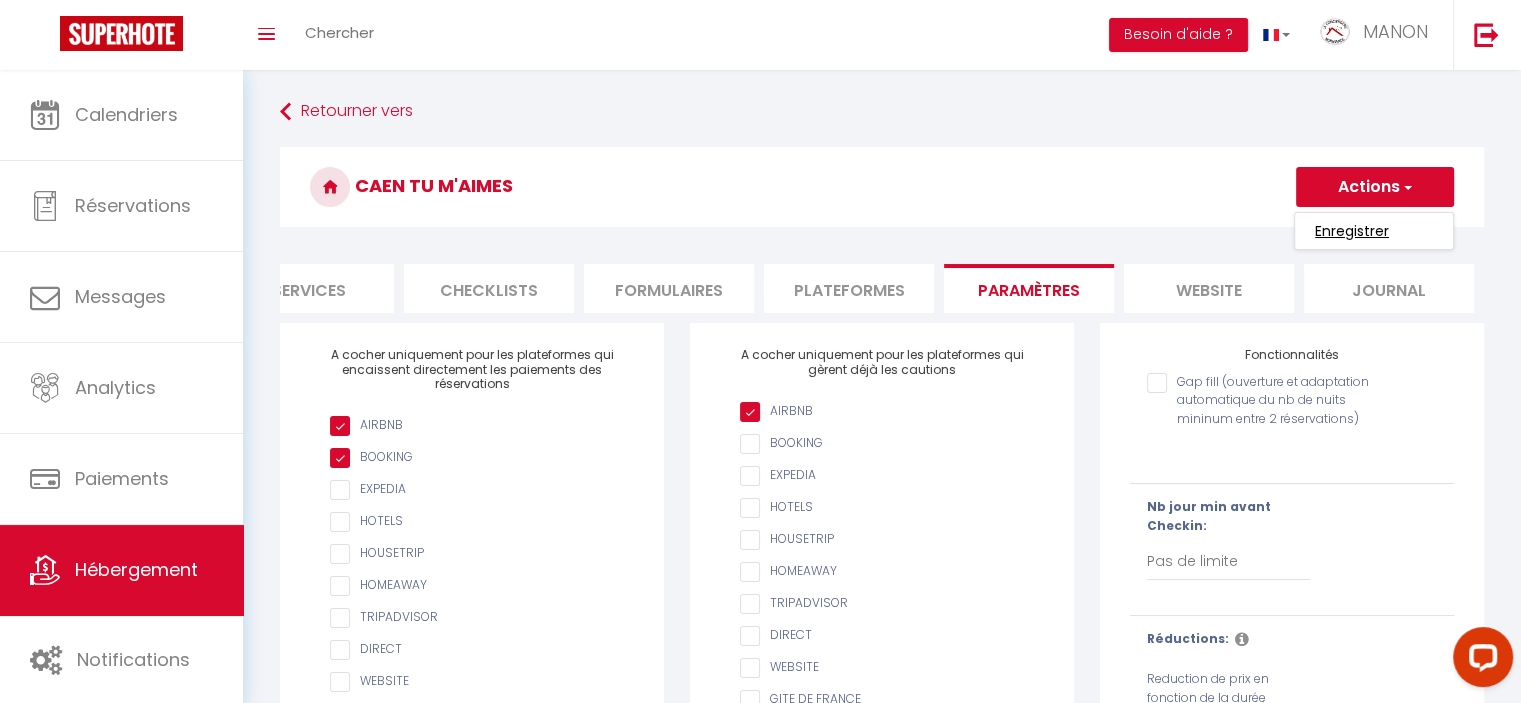 click on "Enregistrer" at bounding box center [1352, 231] 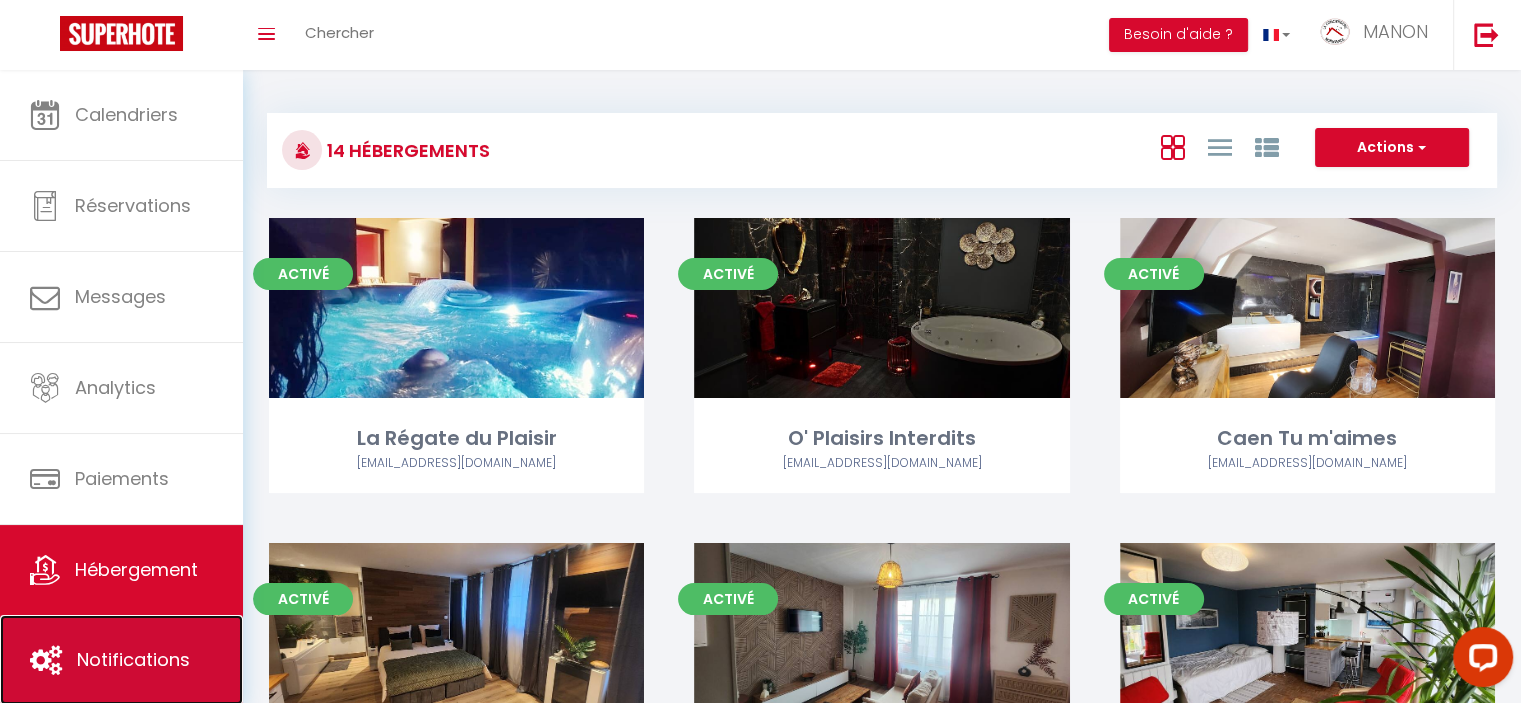 click on "Notifications" at bounding box center [121, 660] 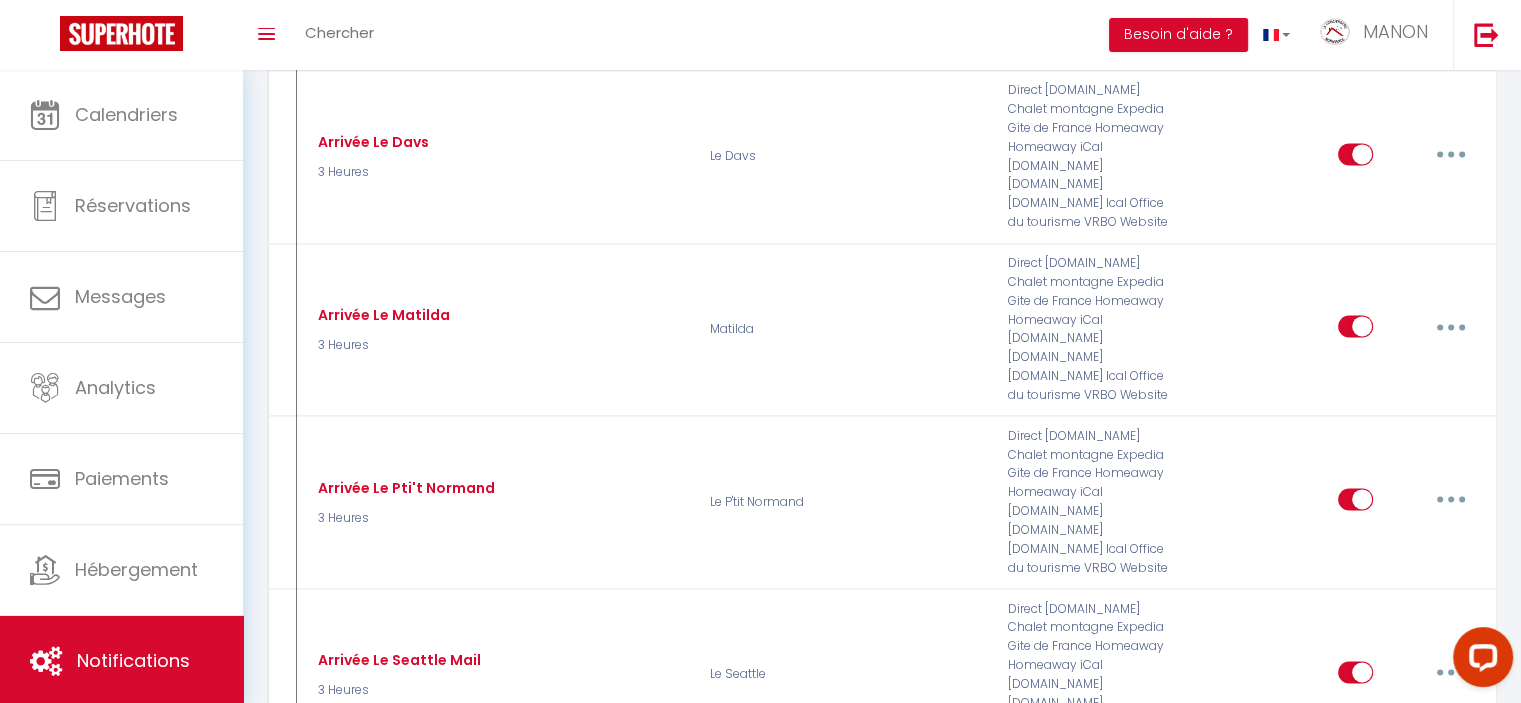 scroll, scrollTop: 2772, scrollLeft: 0, axis: vertical 